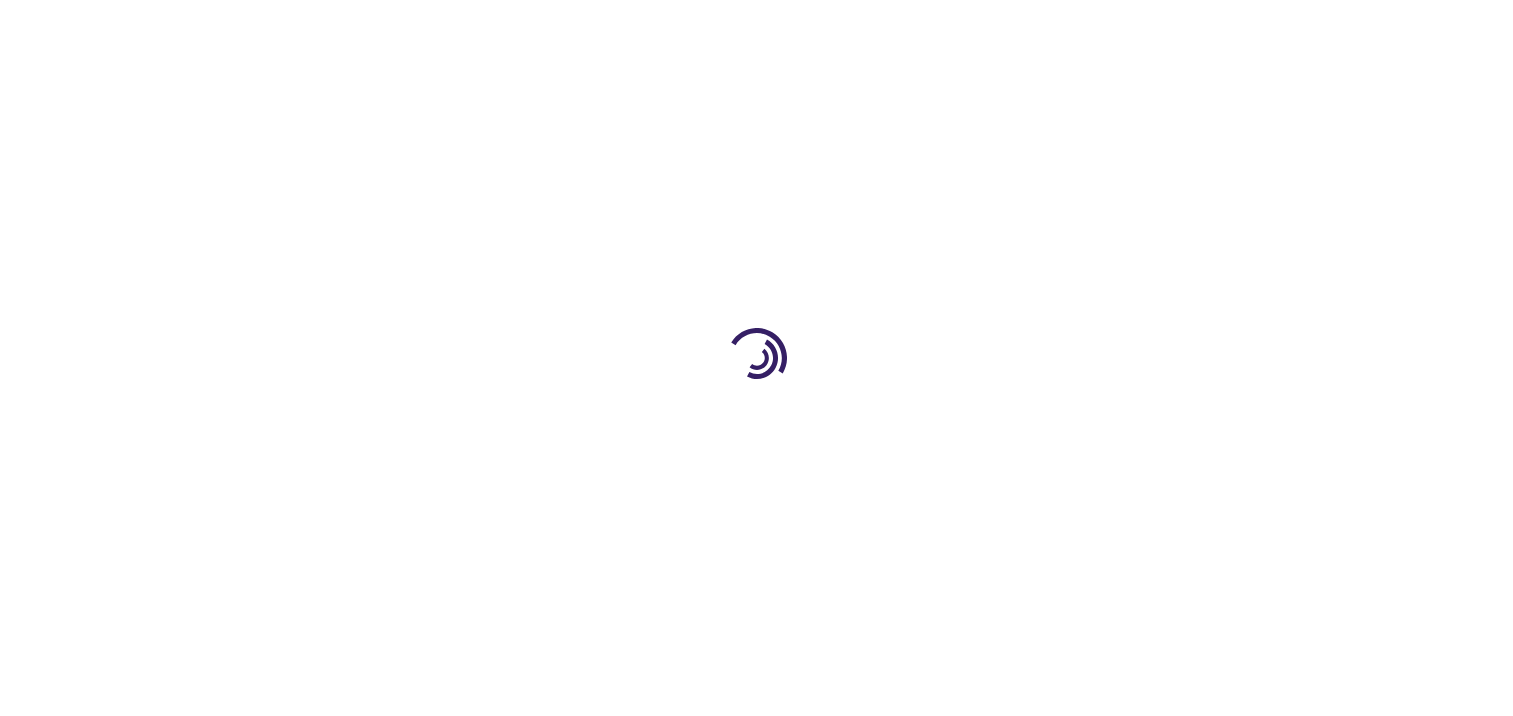 scroll, scrollTop: 0, scrollLeft: 0, axis: both 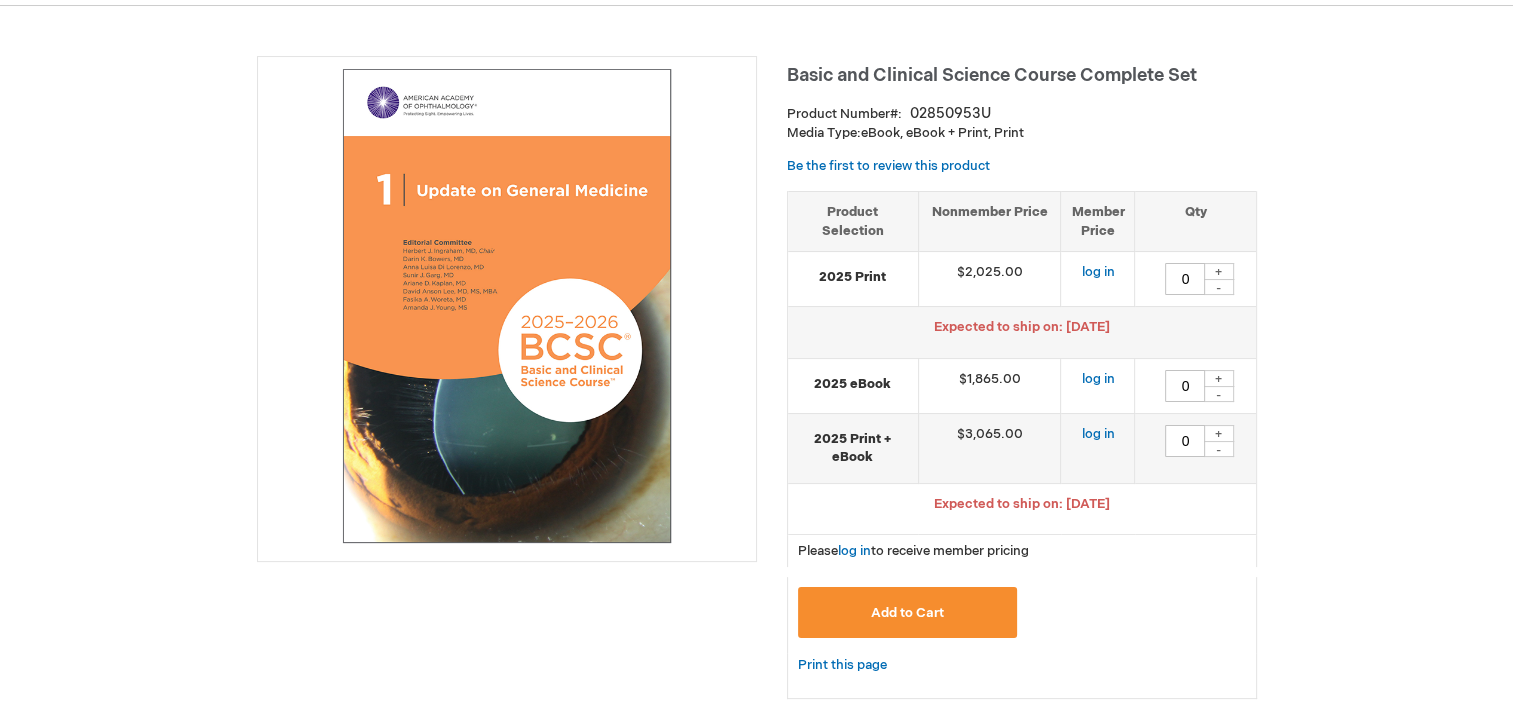 drag, startPoint x: 0, startPoint y: 0, endPoint x: 520, endPoint y: 245, distance: 574.82605 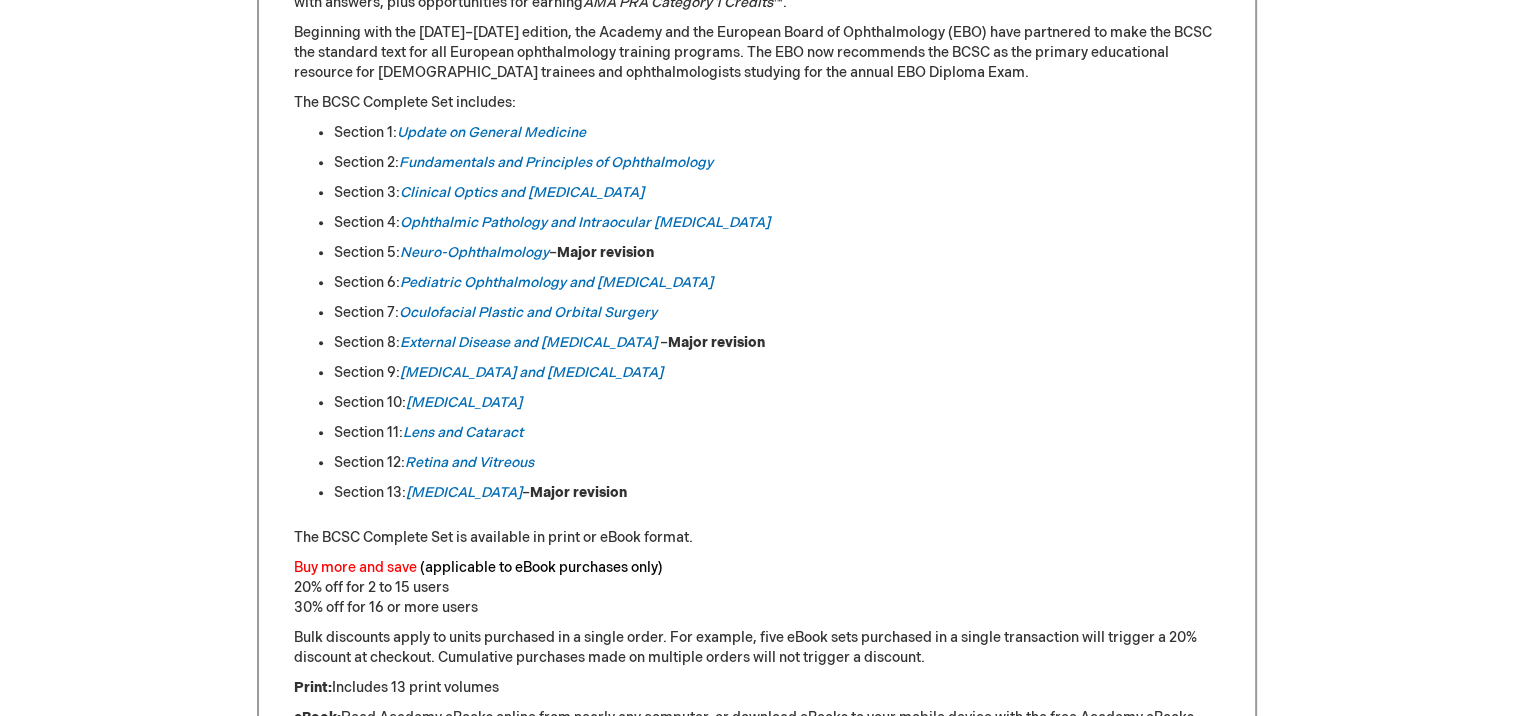 scroll, scrollTop: 1240, scrollLeft: 0, axis: vertical 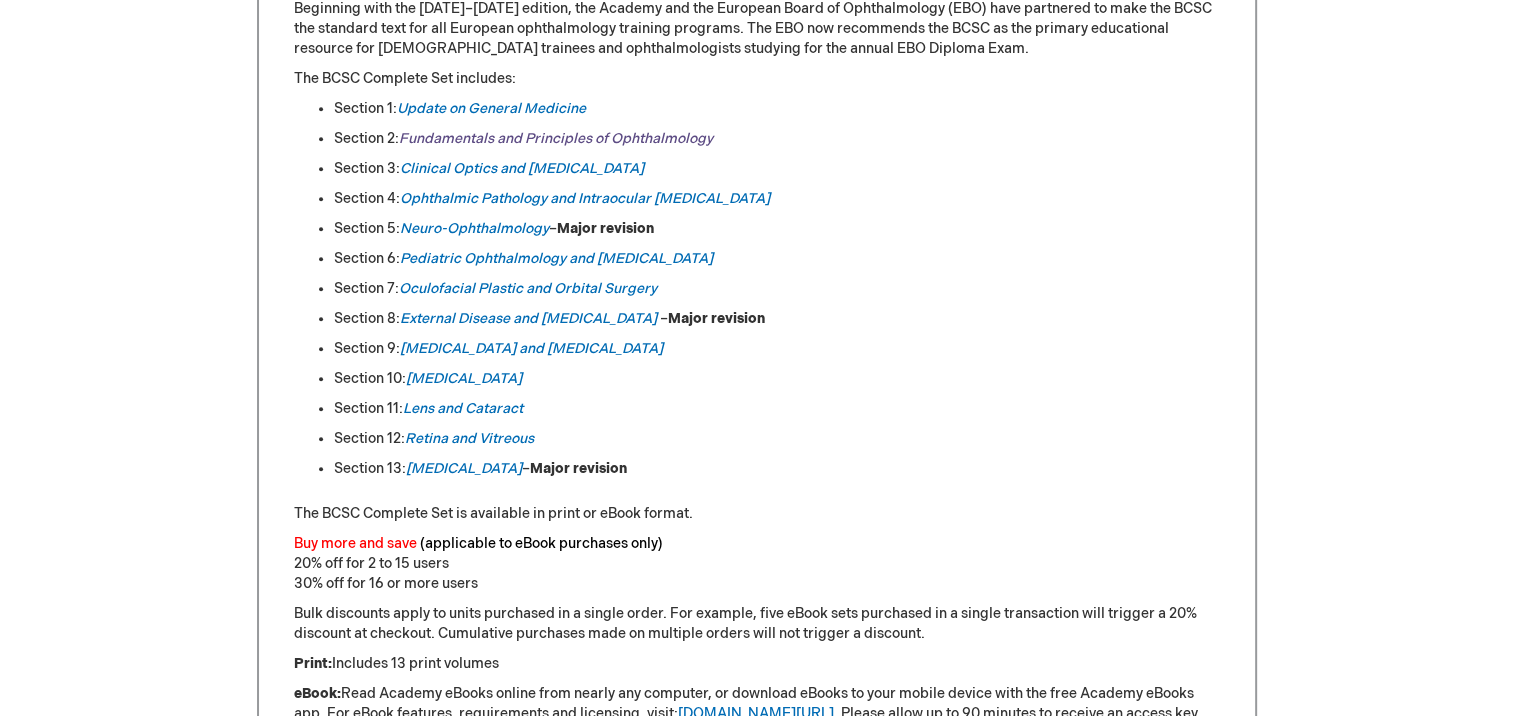 click on "Fundamentals and Principles of Ophthalmology" at bounding box center [556, 138] 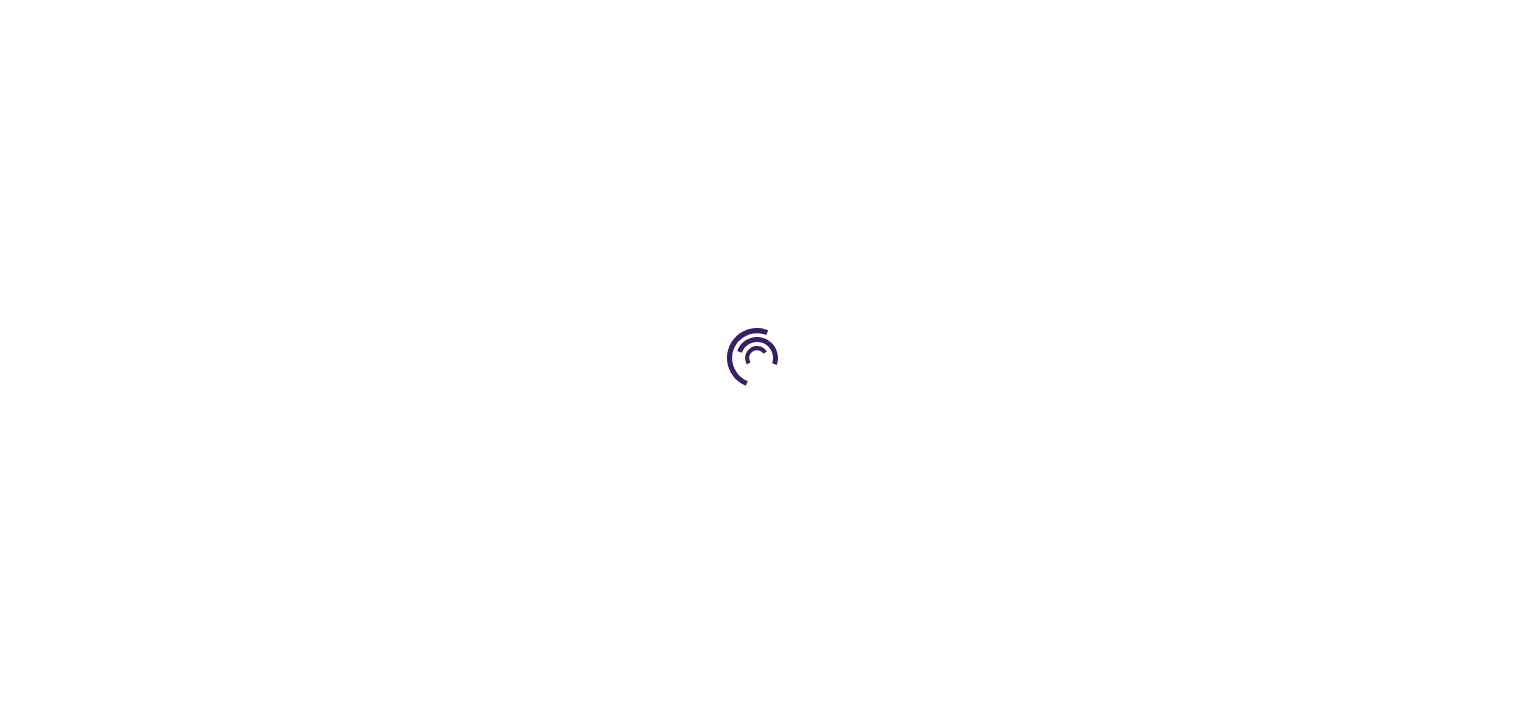 scroll, scrollTop: 0, scrollLeft: 0, axis: both 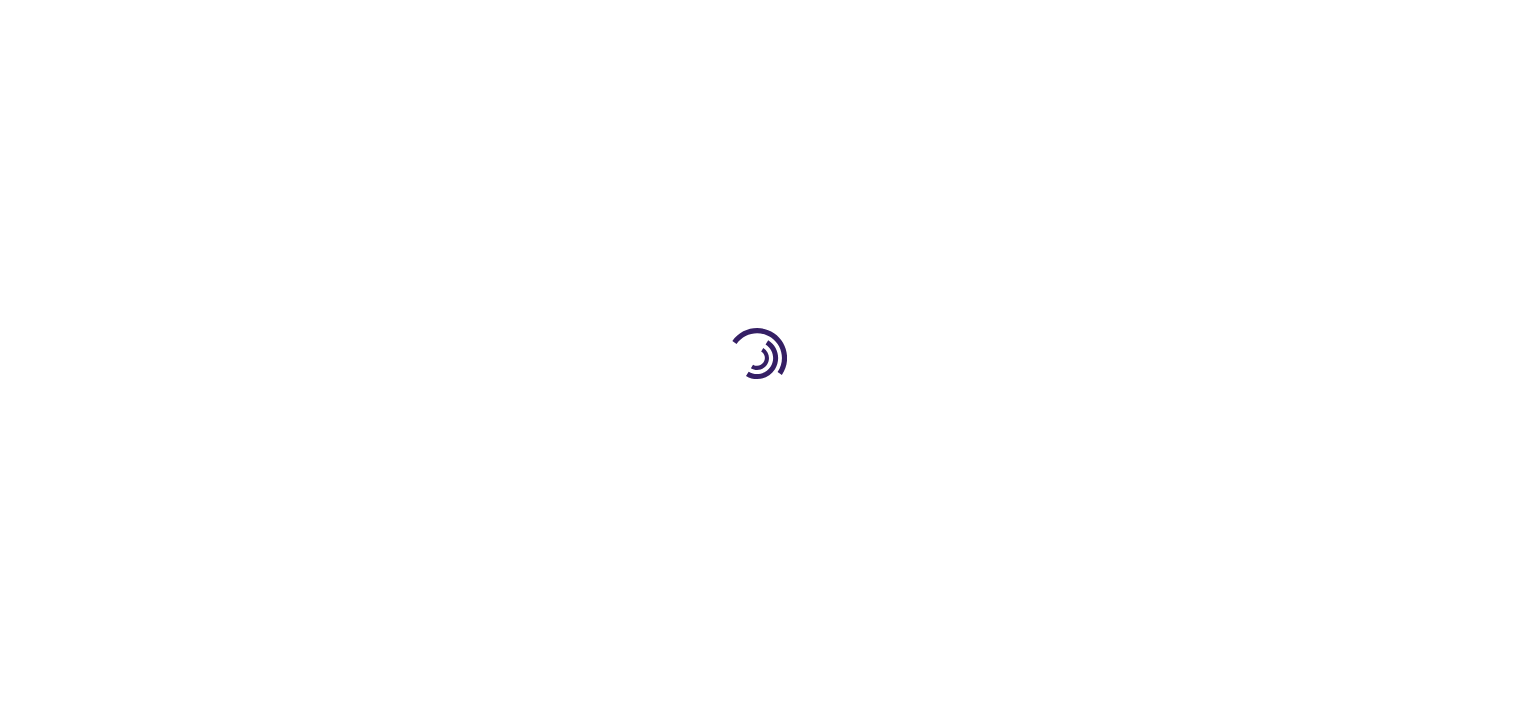 type on "0" 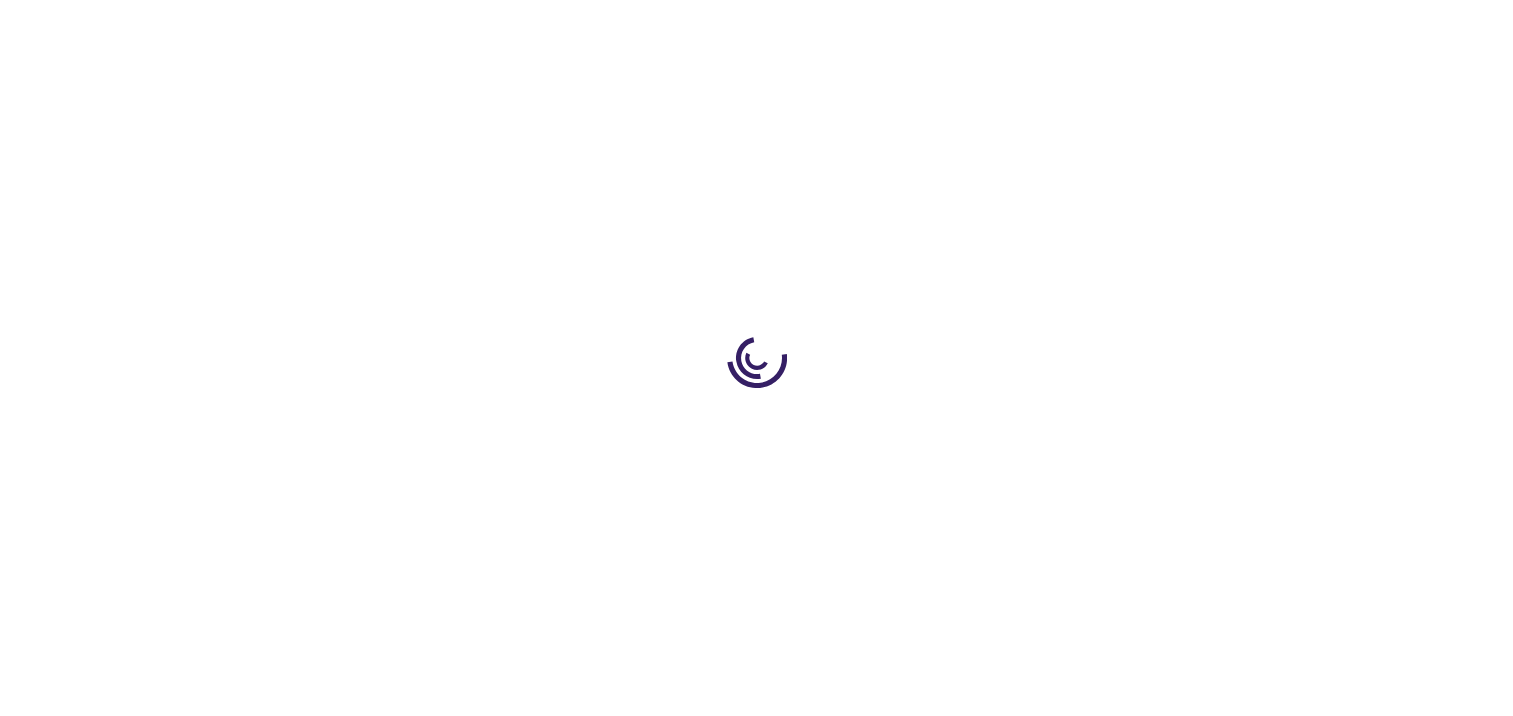 type on "0" 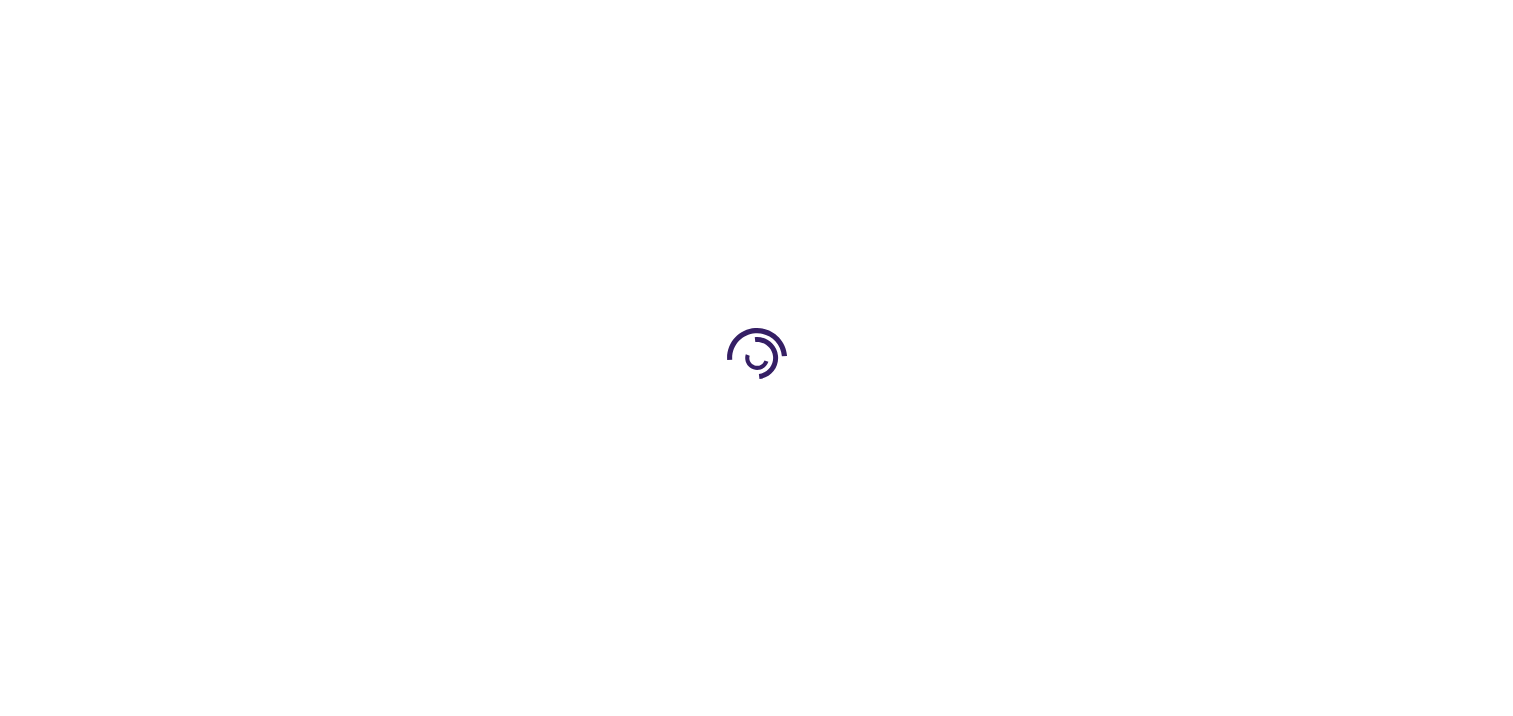 type on "0" 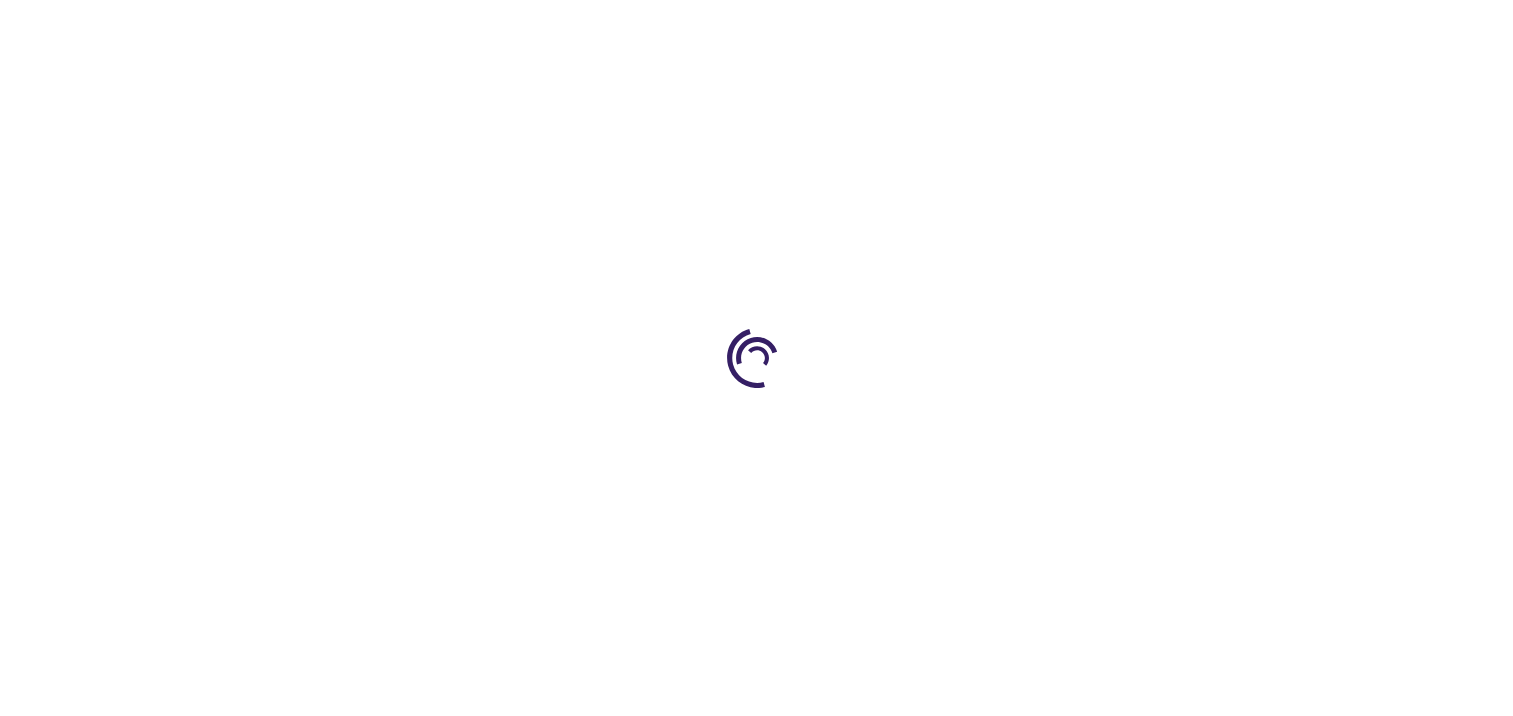 scroll, scrollTop: 0, scrollLeft: 0, axis: both 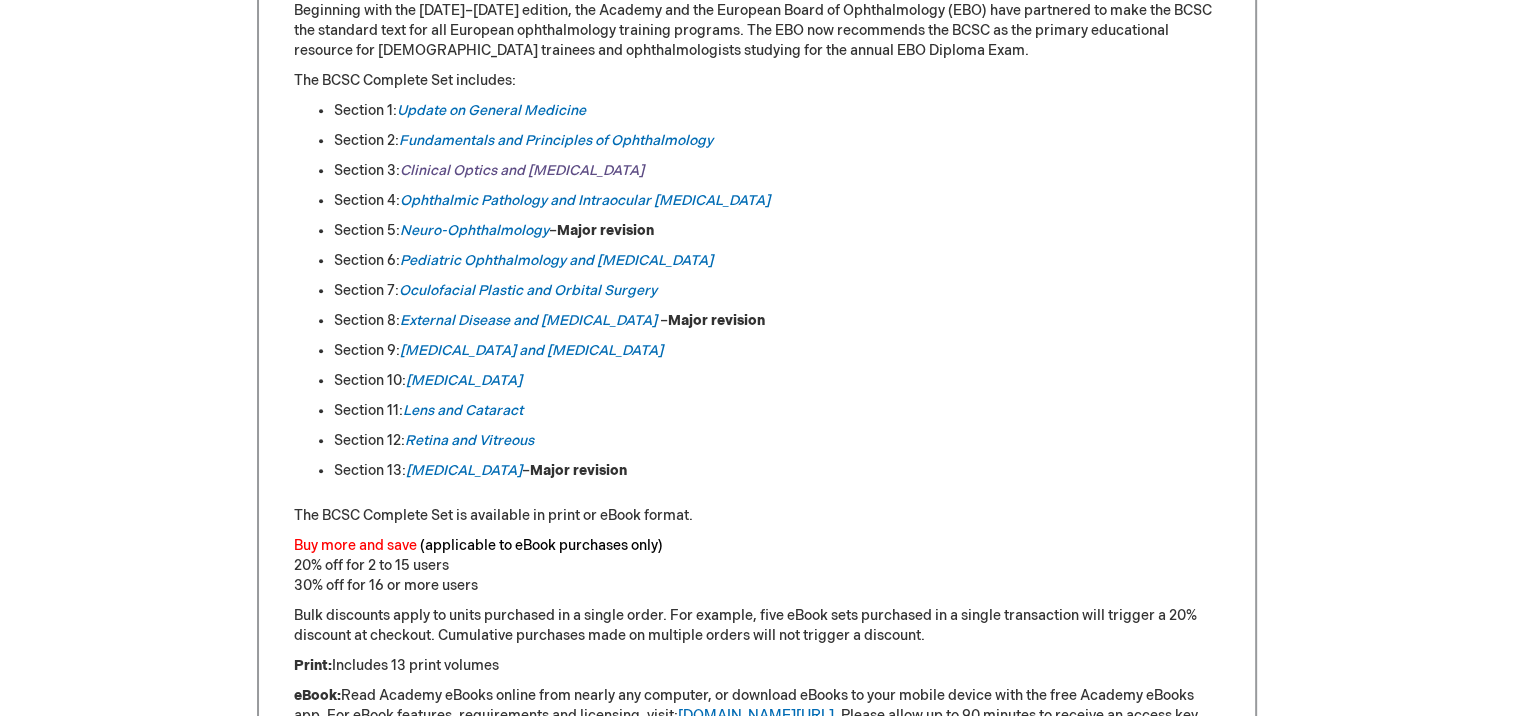 click on "Clinical Optics and Vision Rehabilitation" at bounding box center [522, 170] 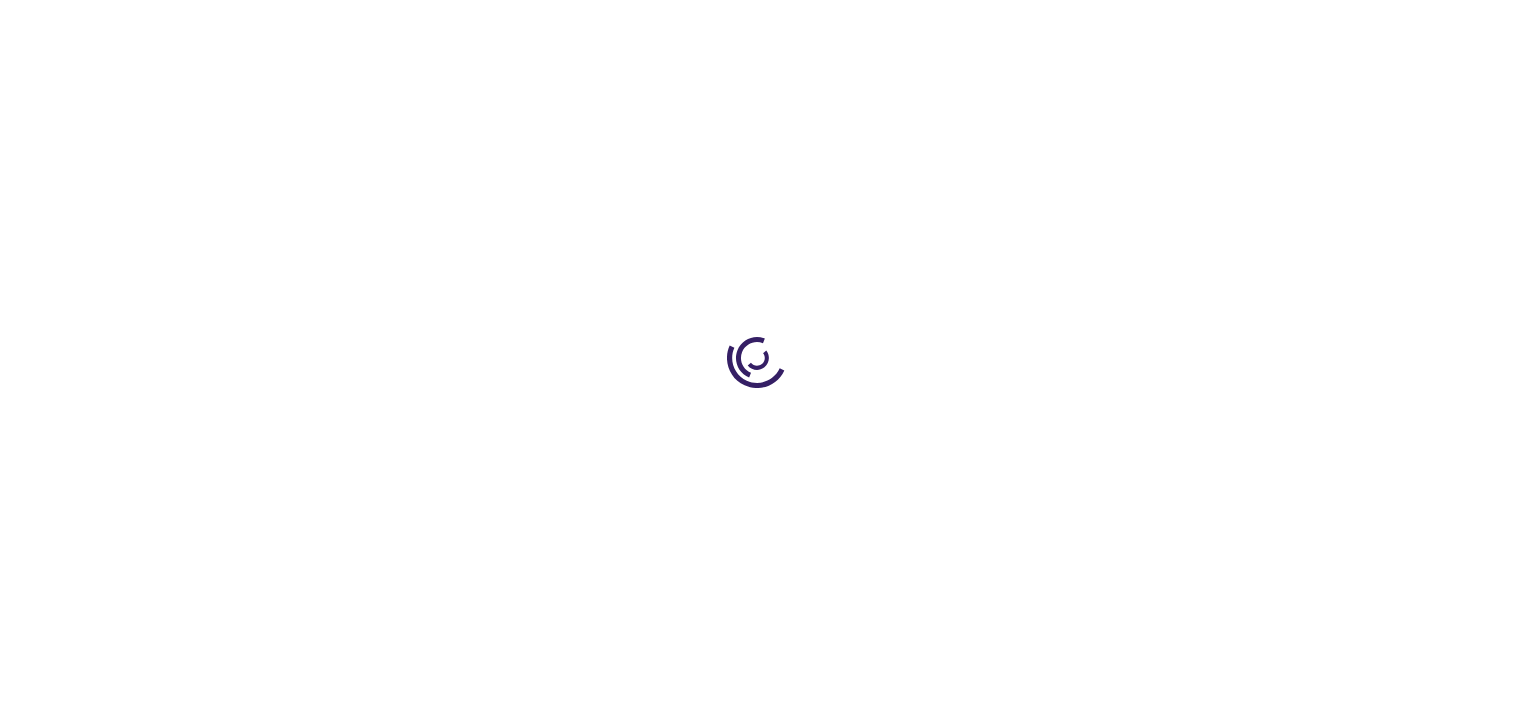 scroll, scrollTop: 0, scrollLeft: 0, axis: both 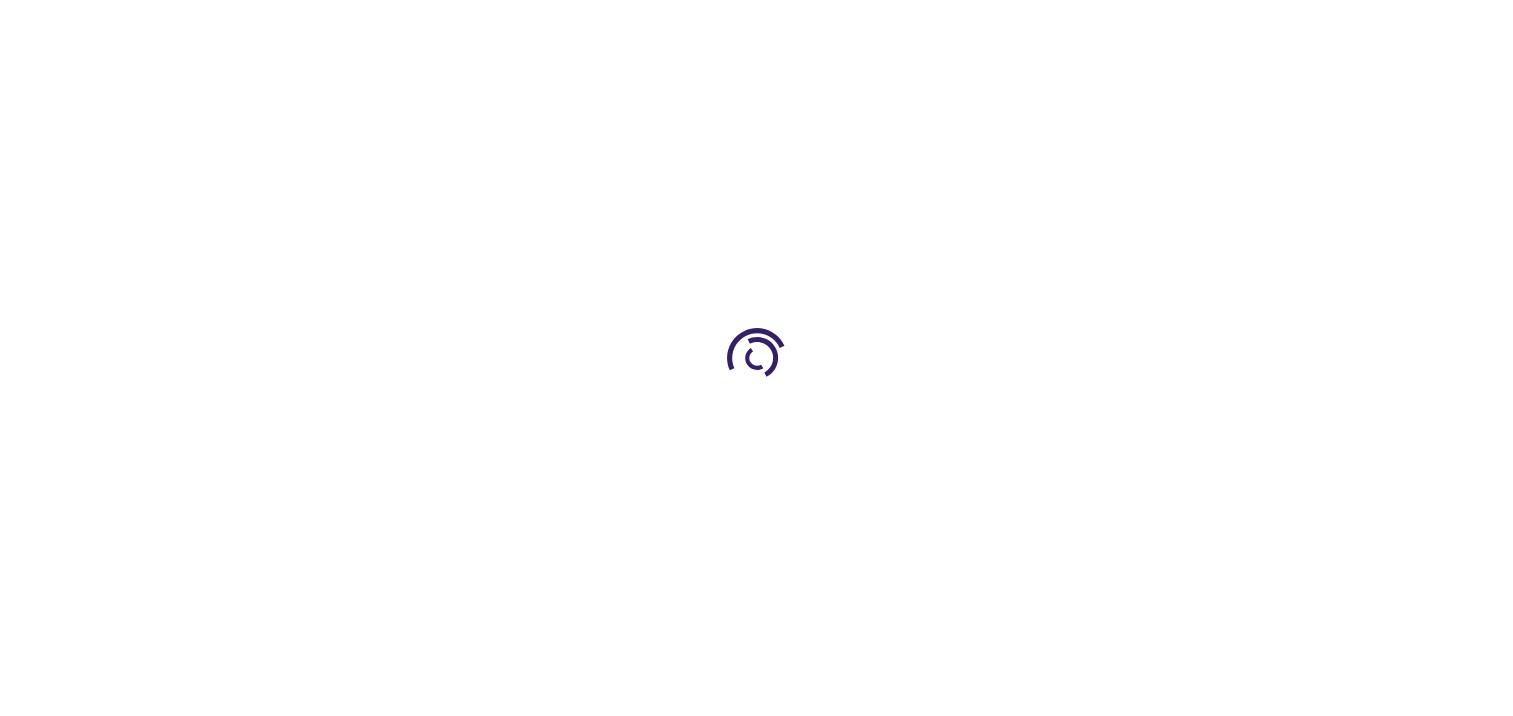 type on "0" 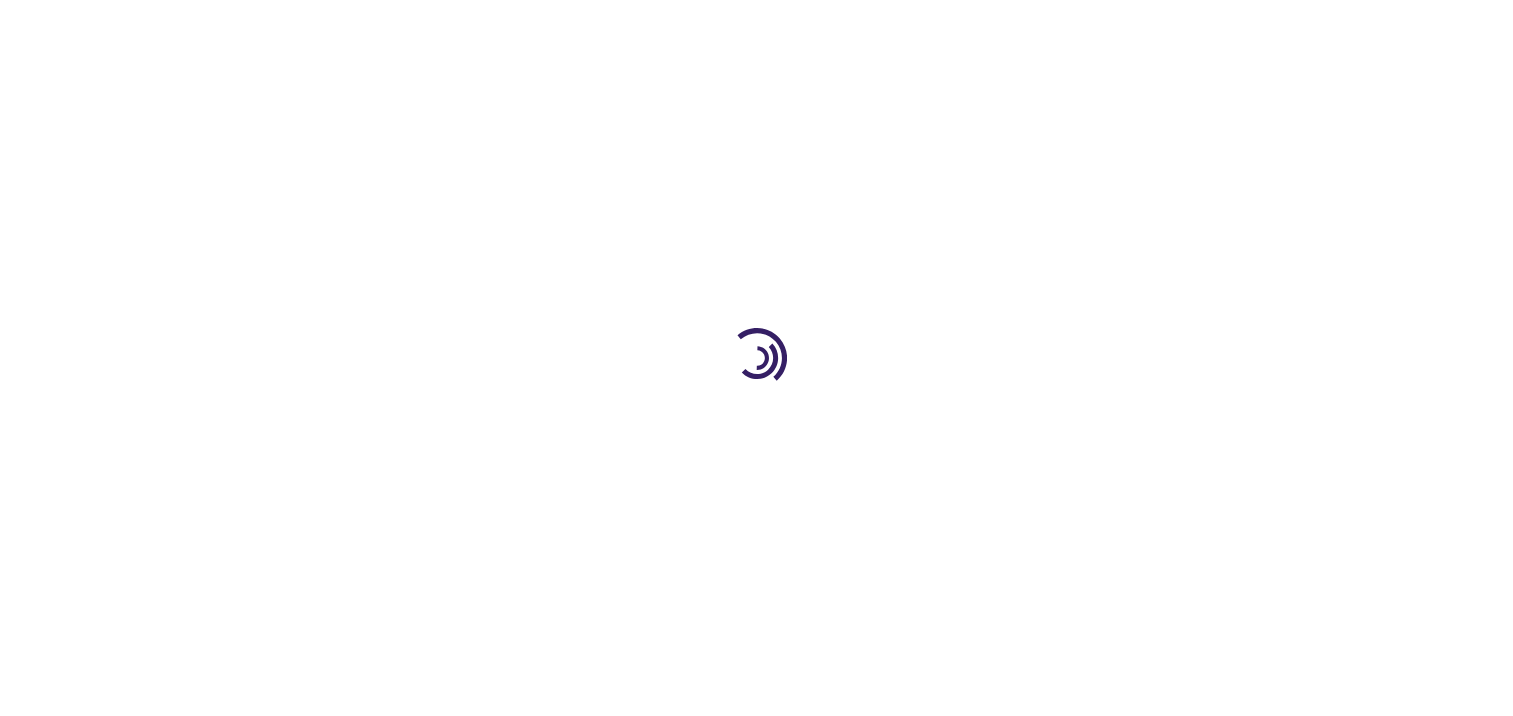 type on "0" 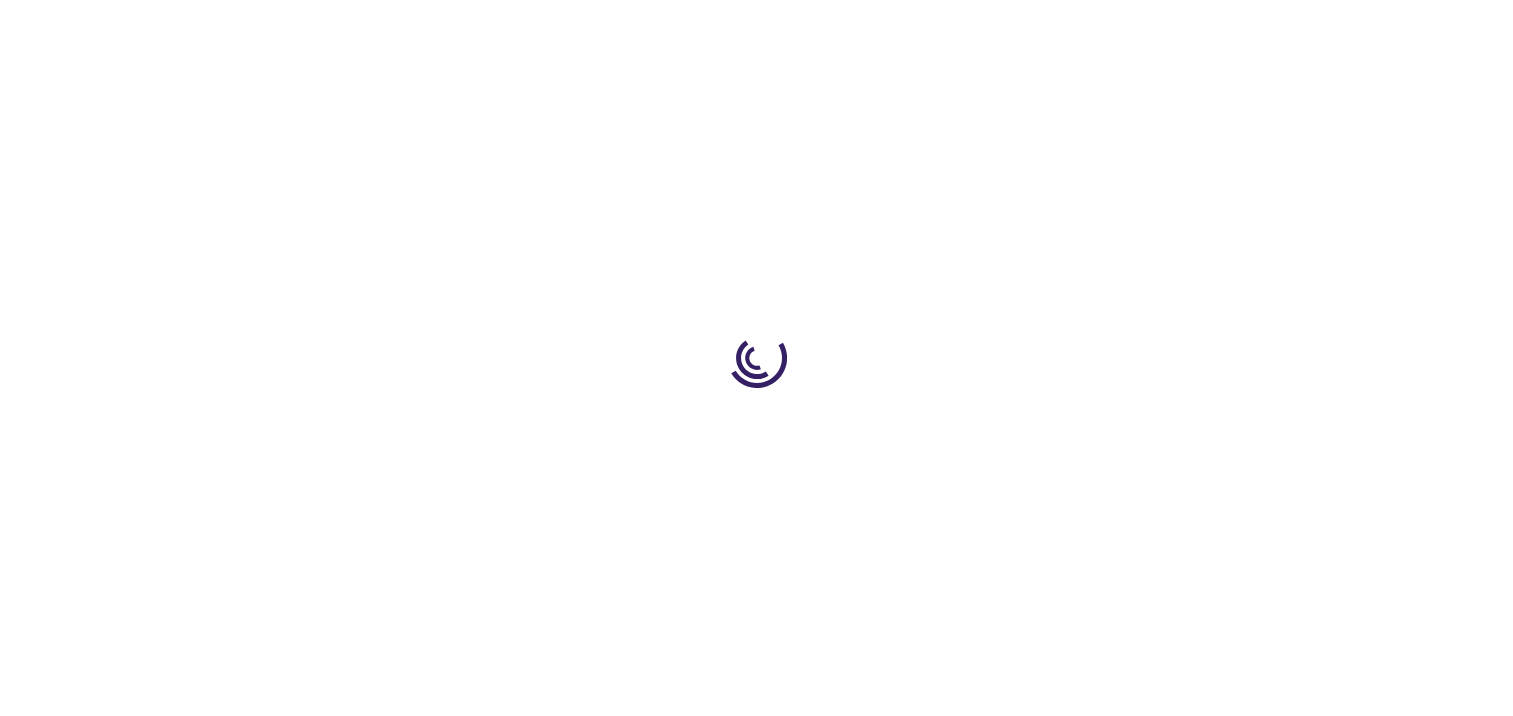 type on "0" 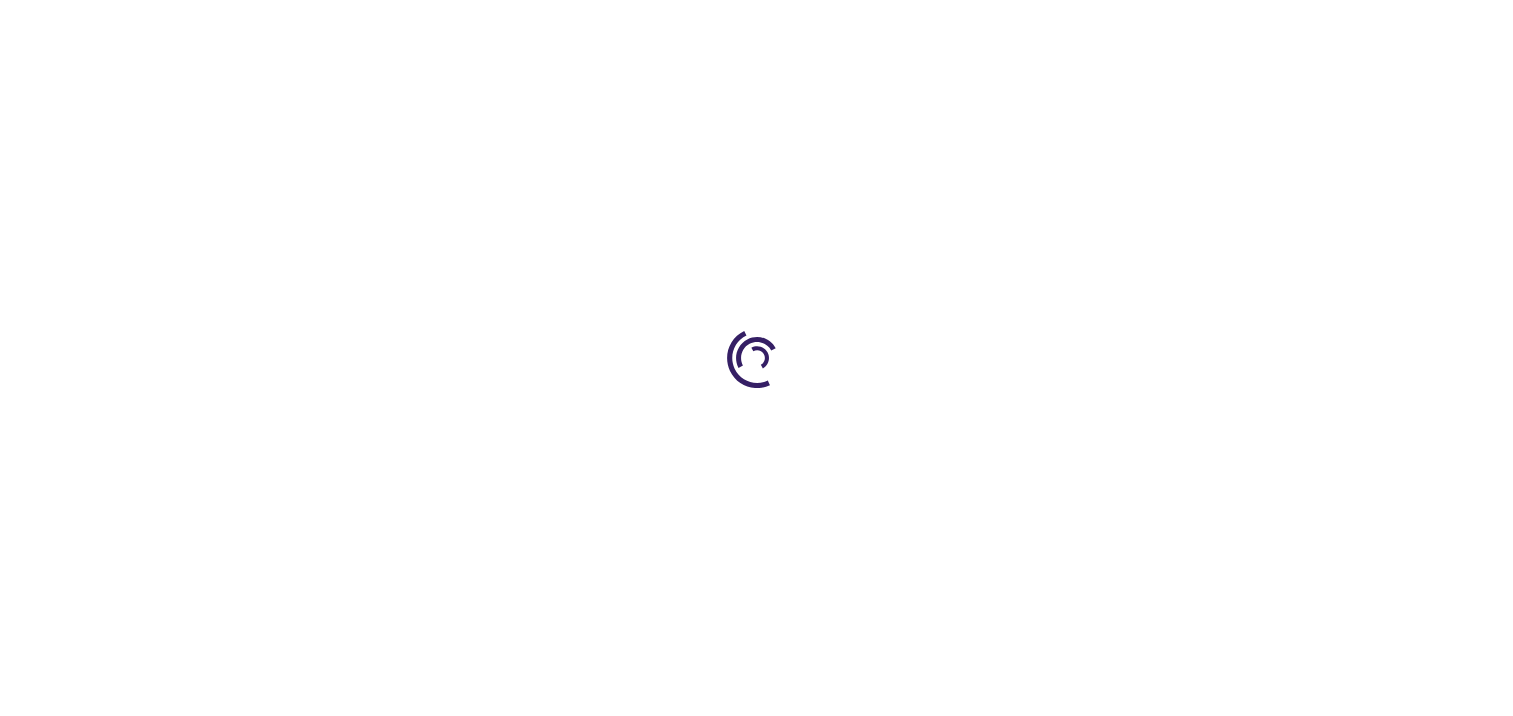 scroll, scrollTop: 0, scrollLeft: 0, axis: both 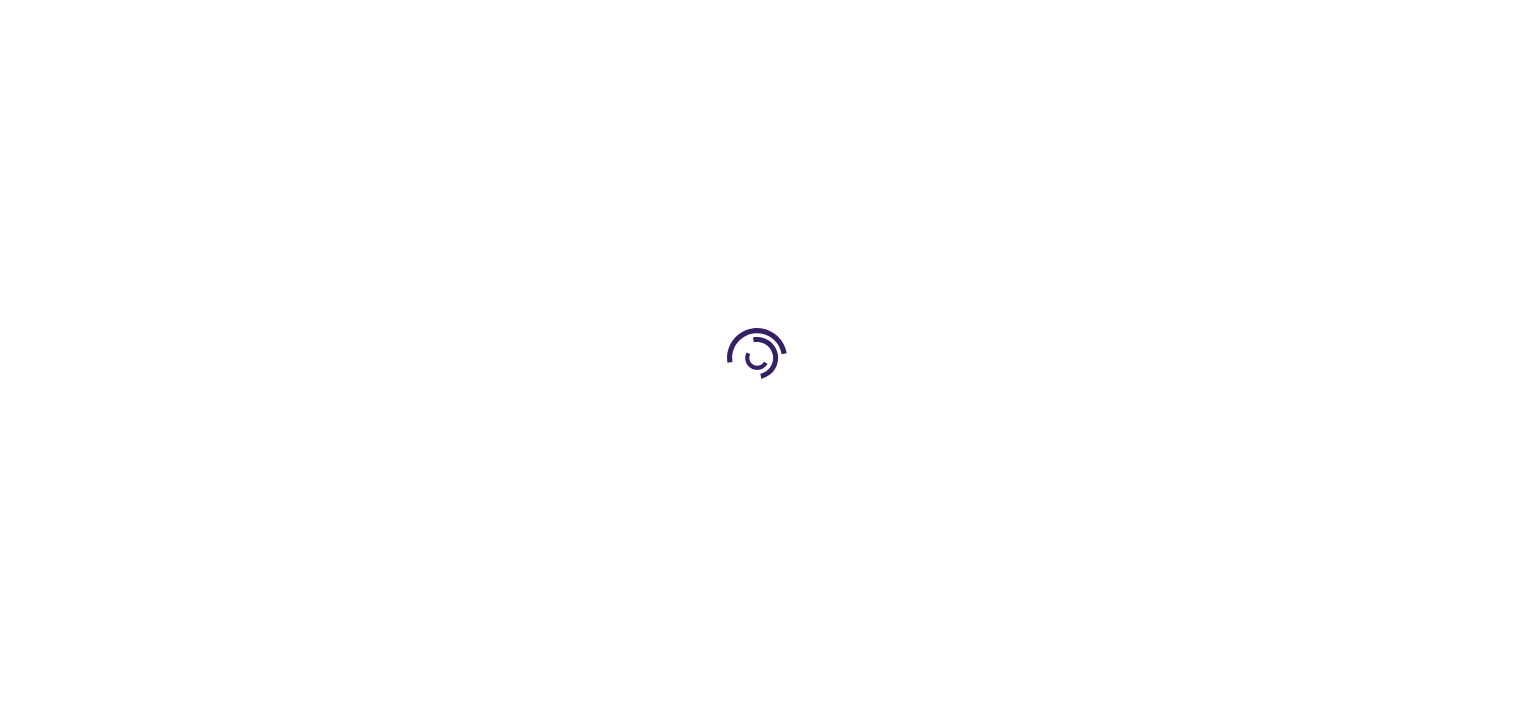 type on "0" 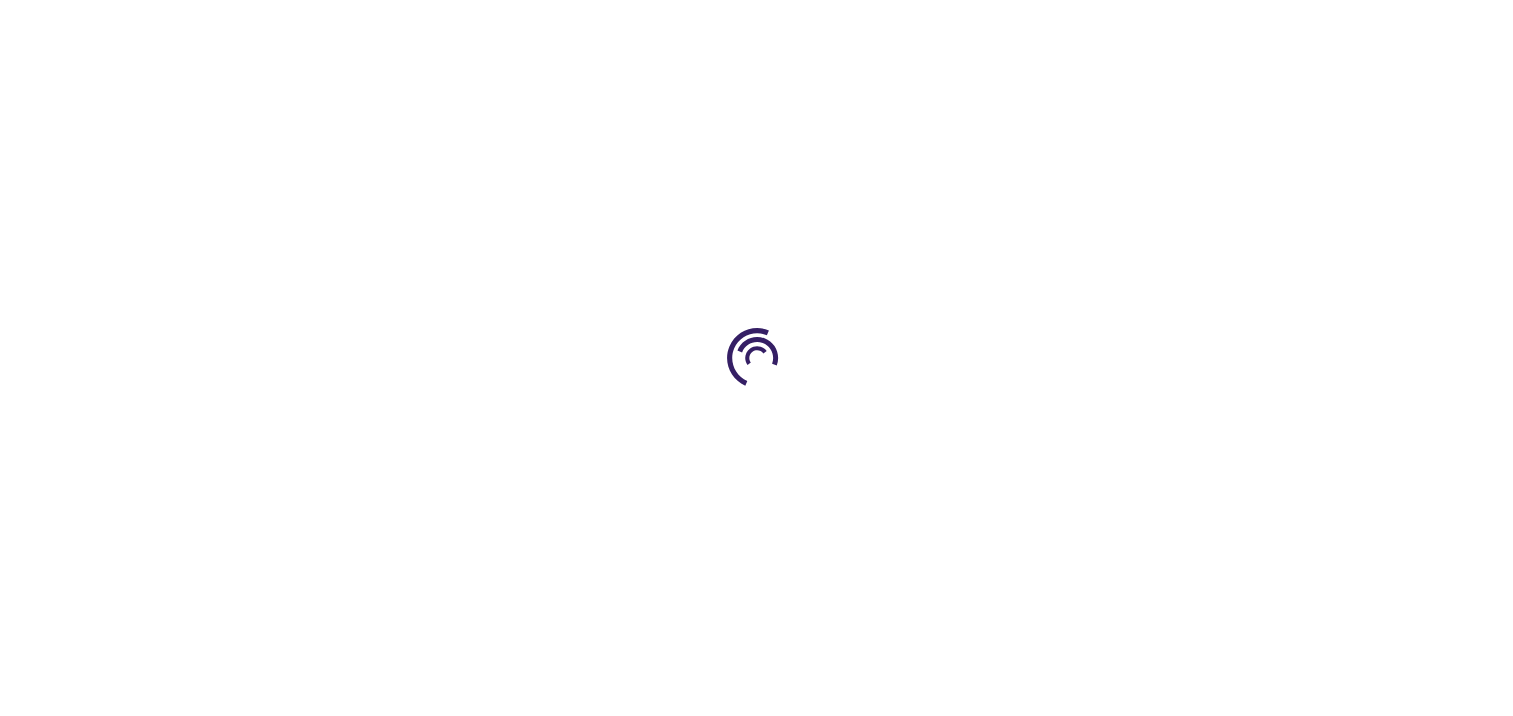 type on "0" 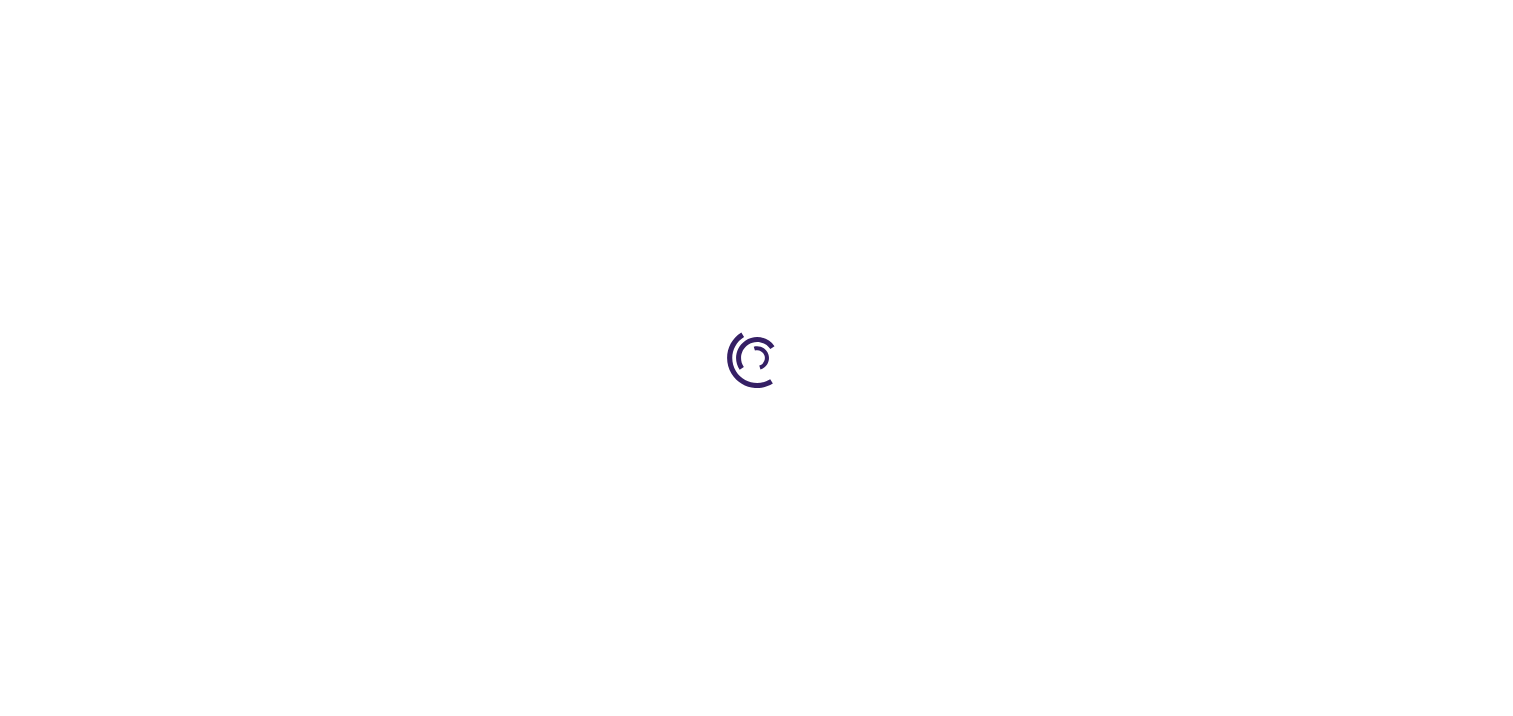 type on "0" 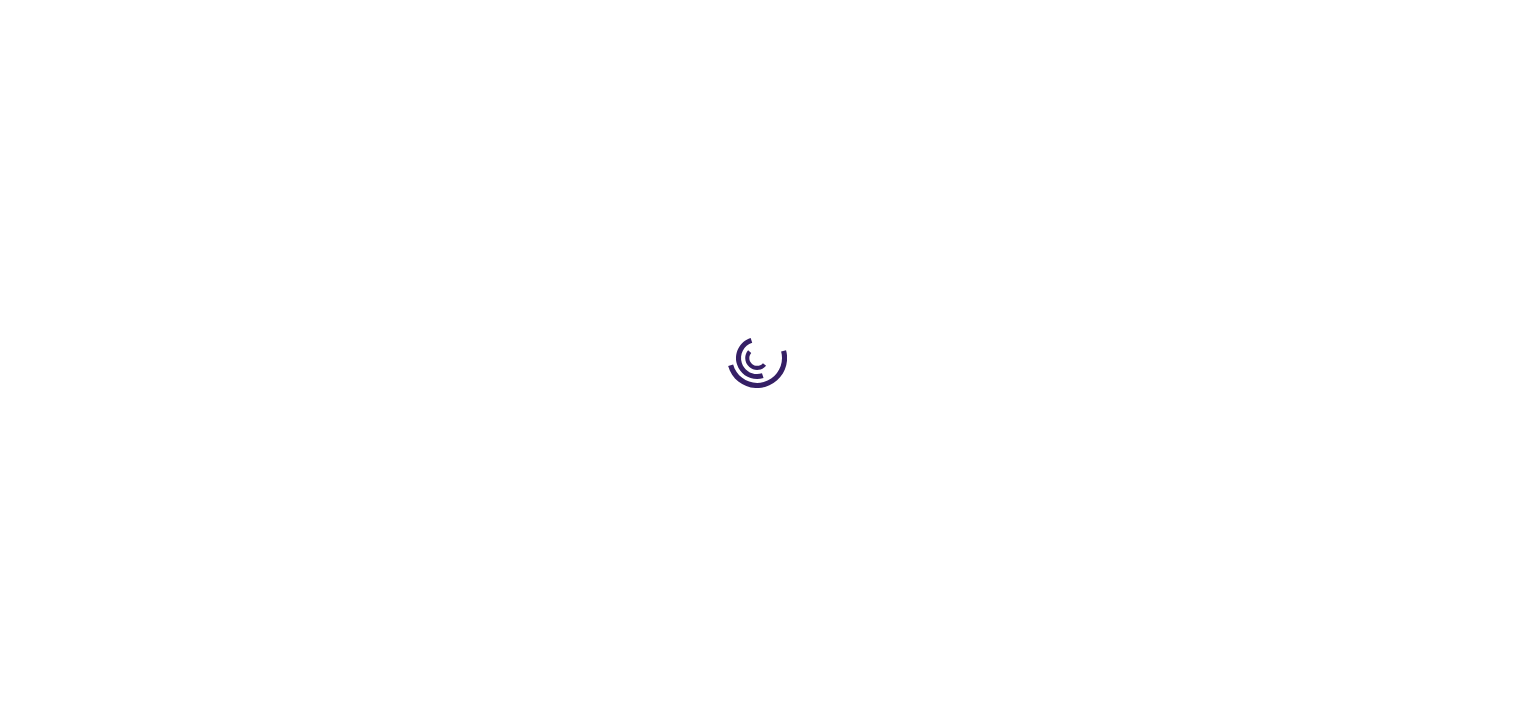 scroll, scrollTop: 0, scrollLeft: 0, axis: both 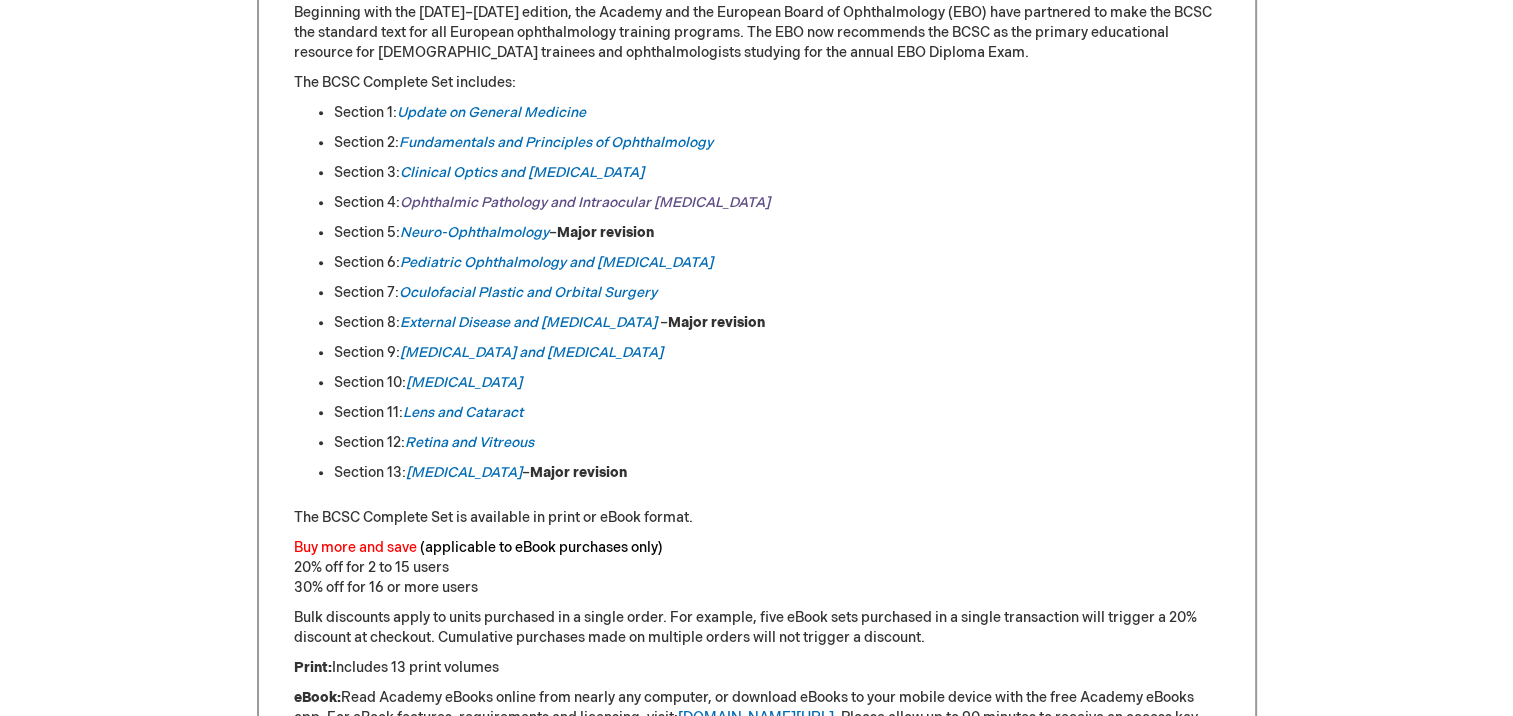 click on "Ophthalmic Pathology and Intraocular [MEDICAL_DATA]" at bounding box center [585, 202] 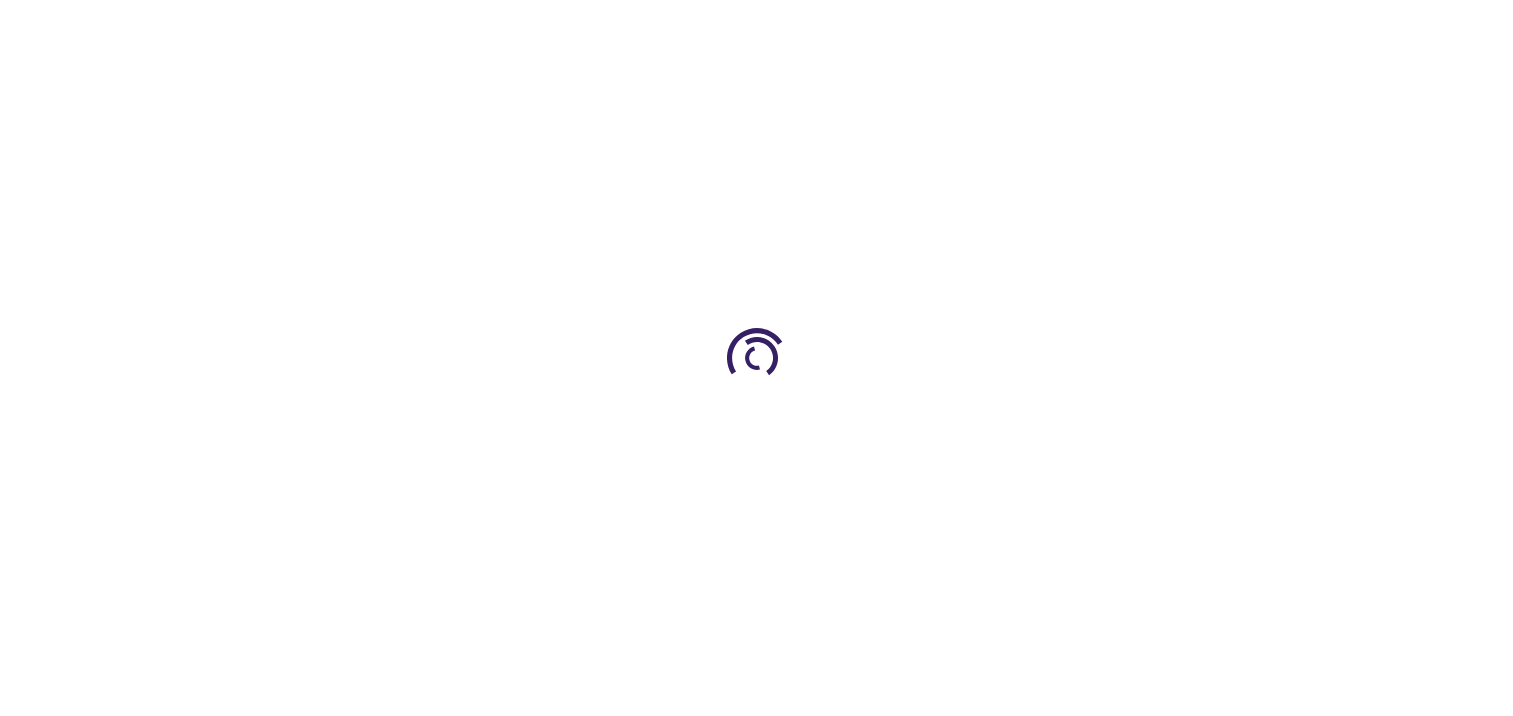 scroll, scrollTop: 0, scrollLeft: 0, axis: both 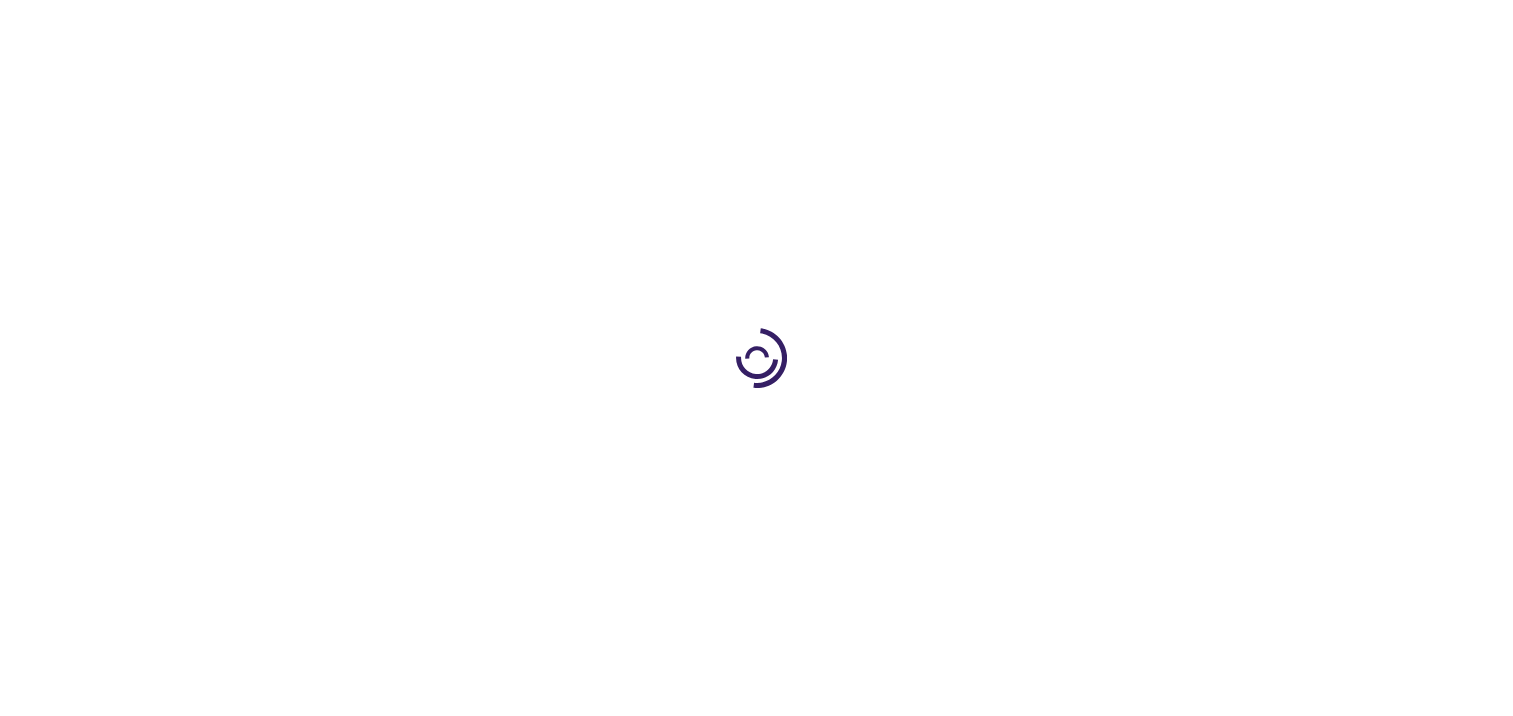 type on "0" 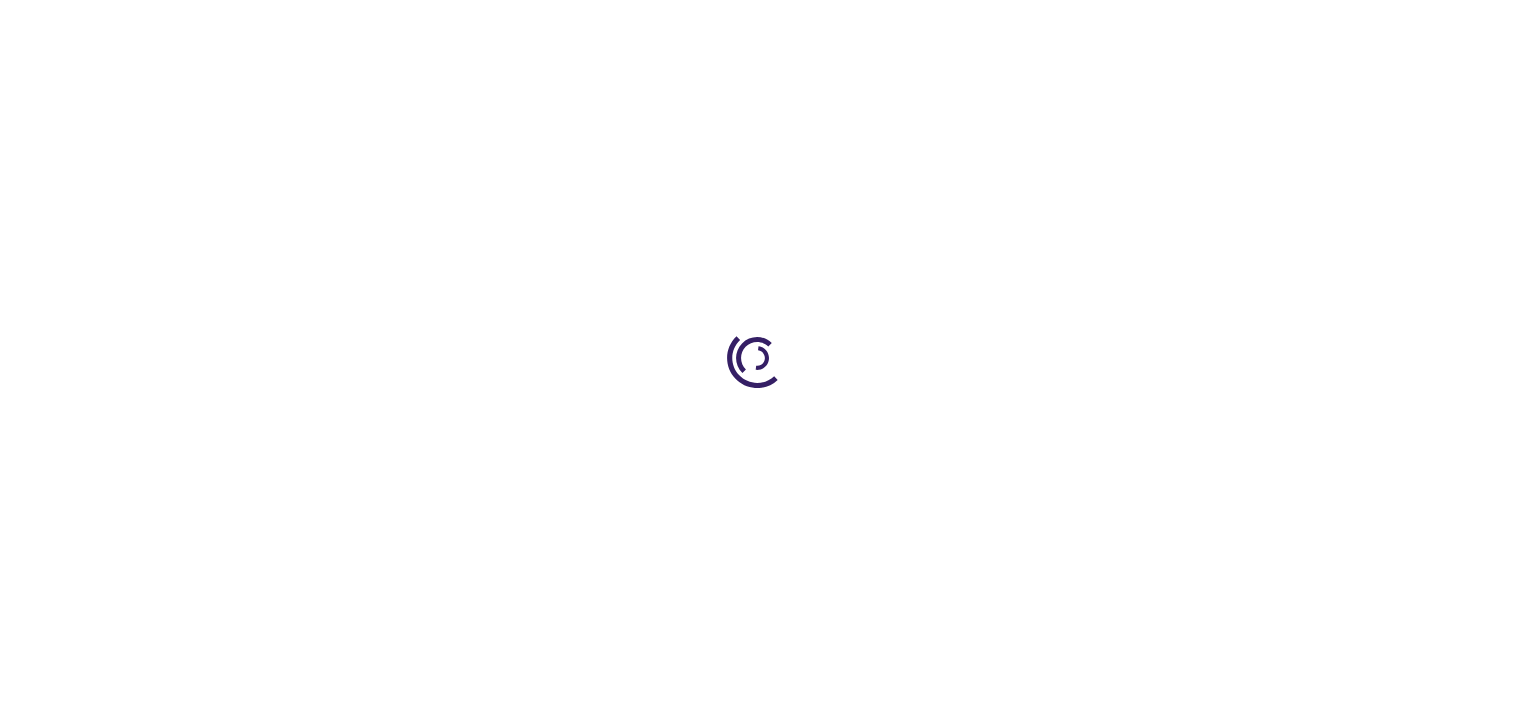 type on "0" 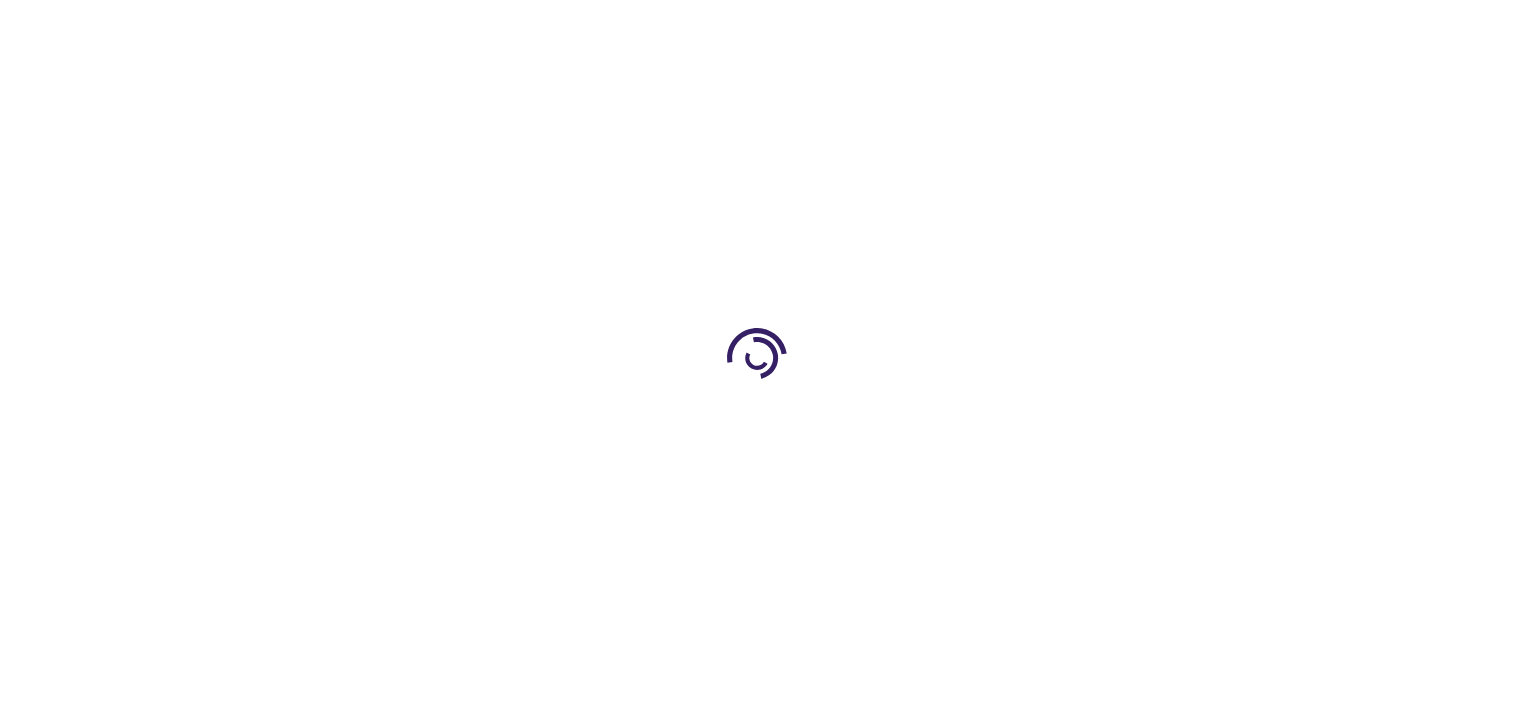 type on "0" 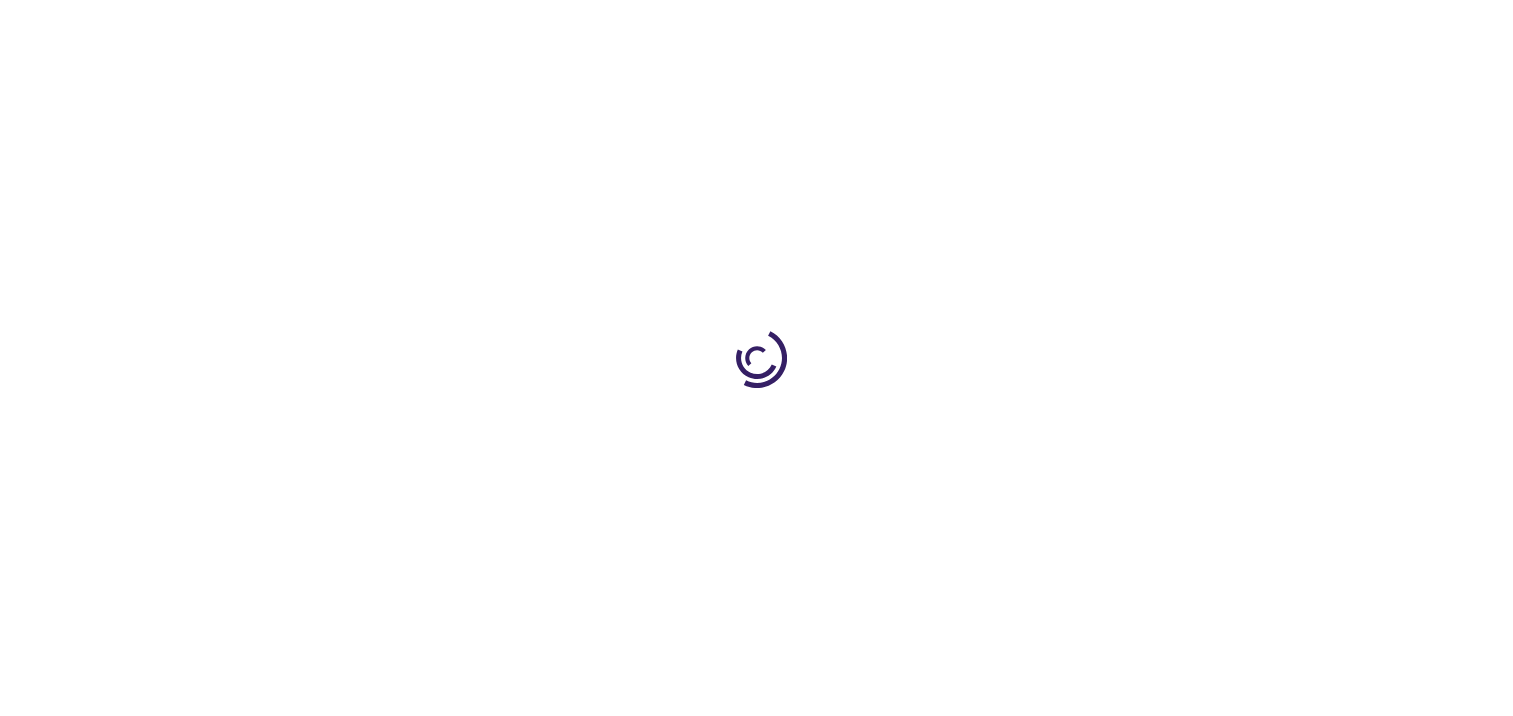 scroll, scrollTop: 0, scrollLeft: 0, axis: both 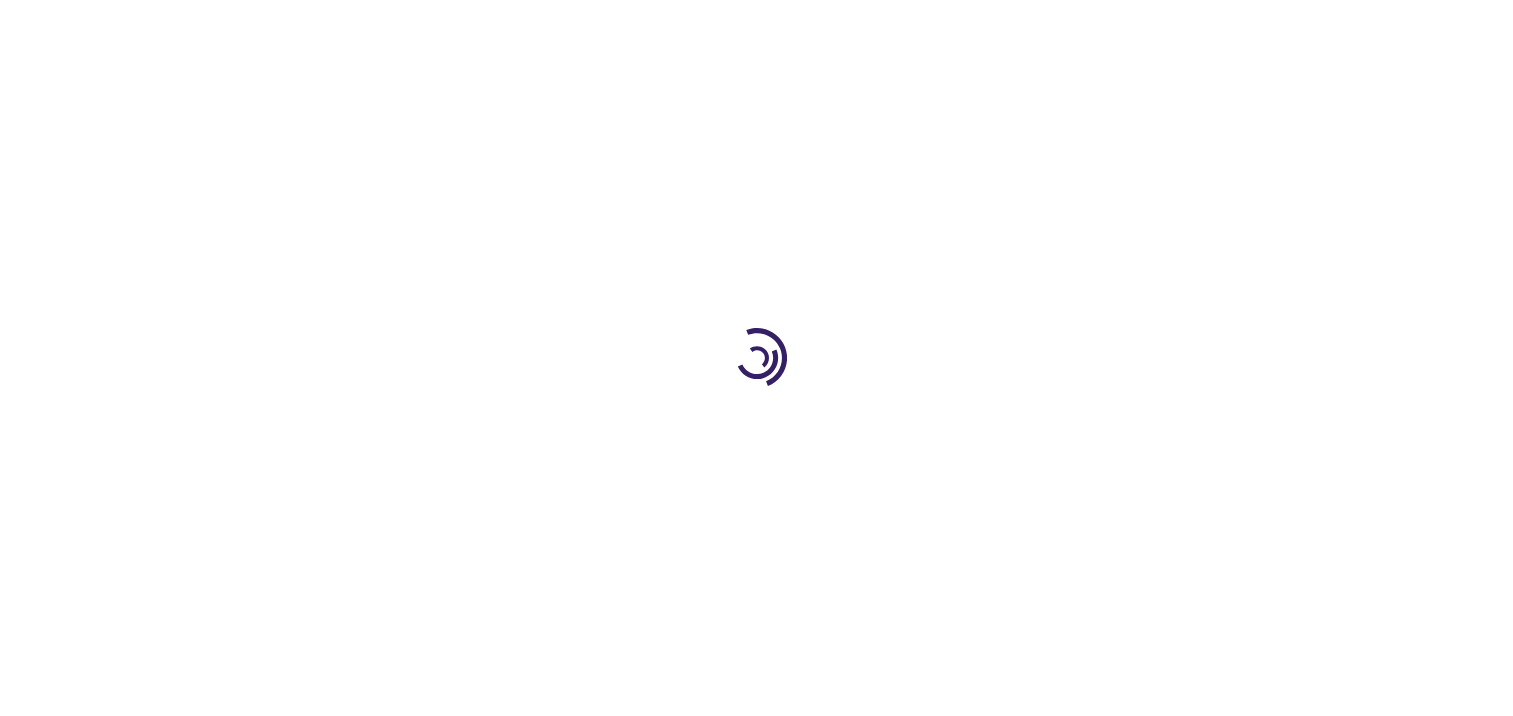type on "0" 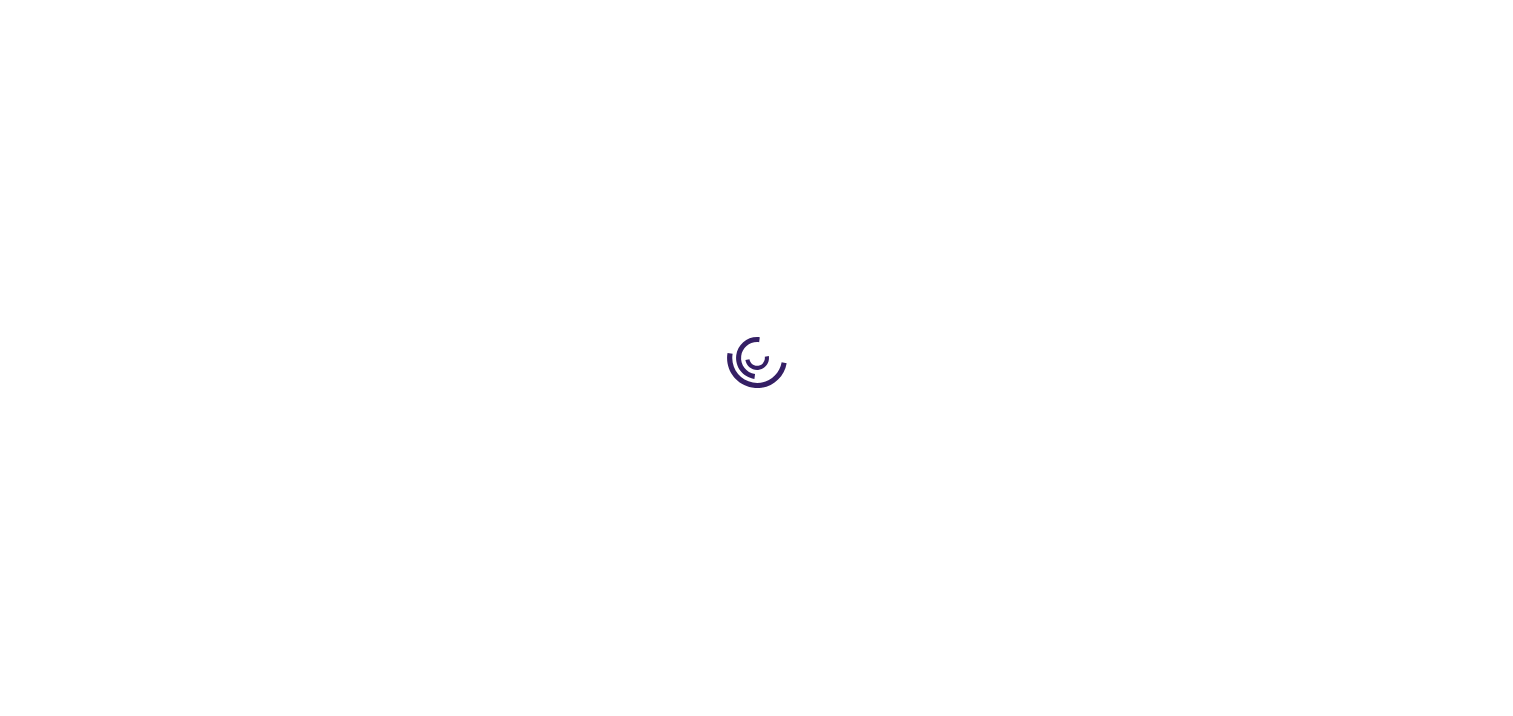 type on "0" 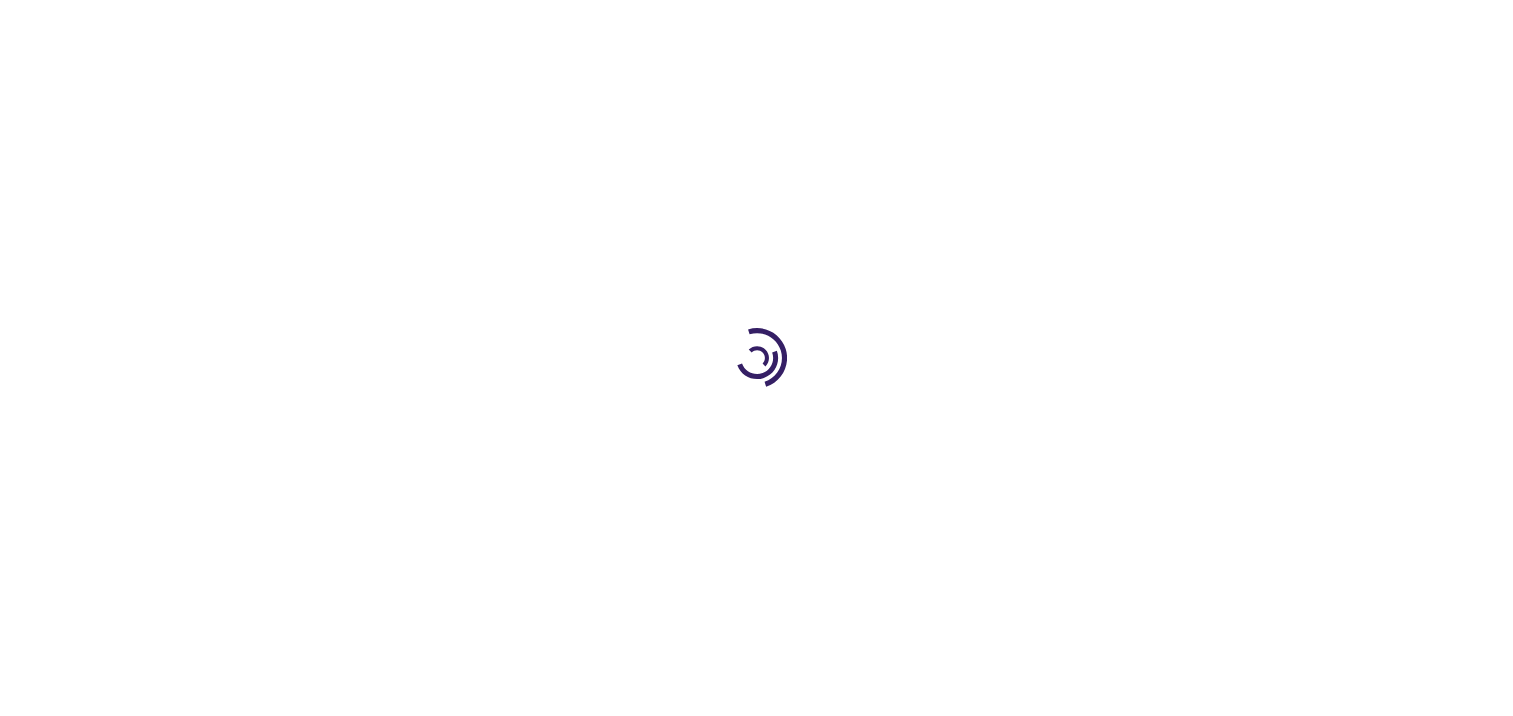type on "0" 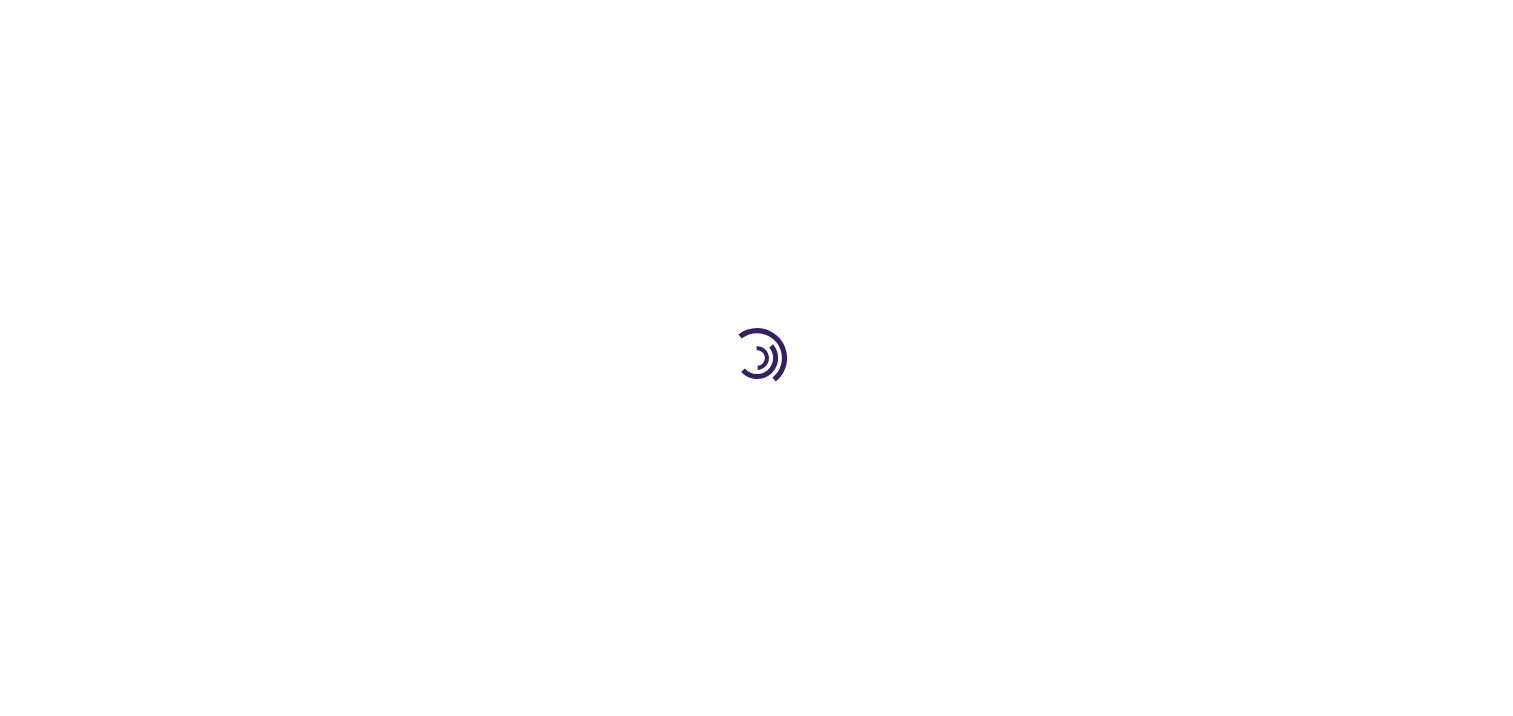 scroll, scrollTop: 0, scrollLeft: 0, axis: both 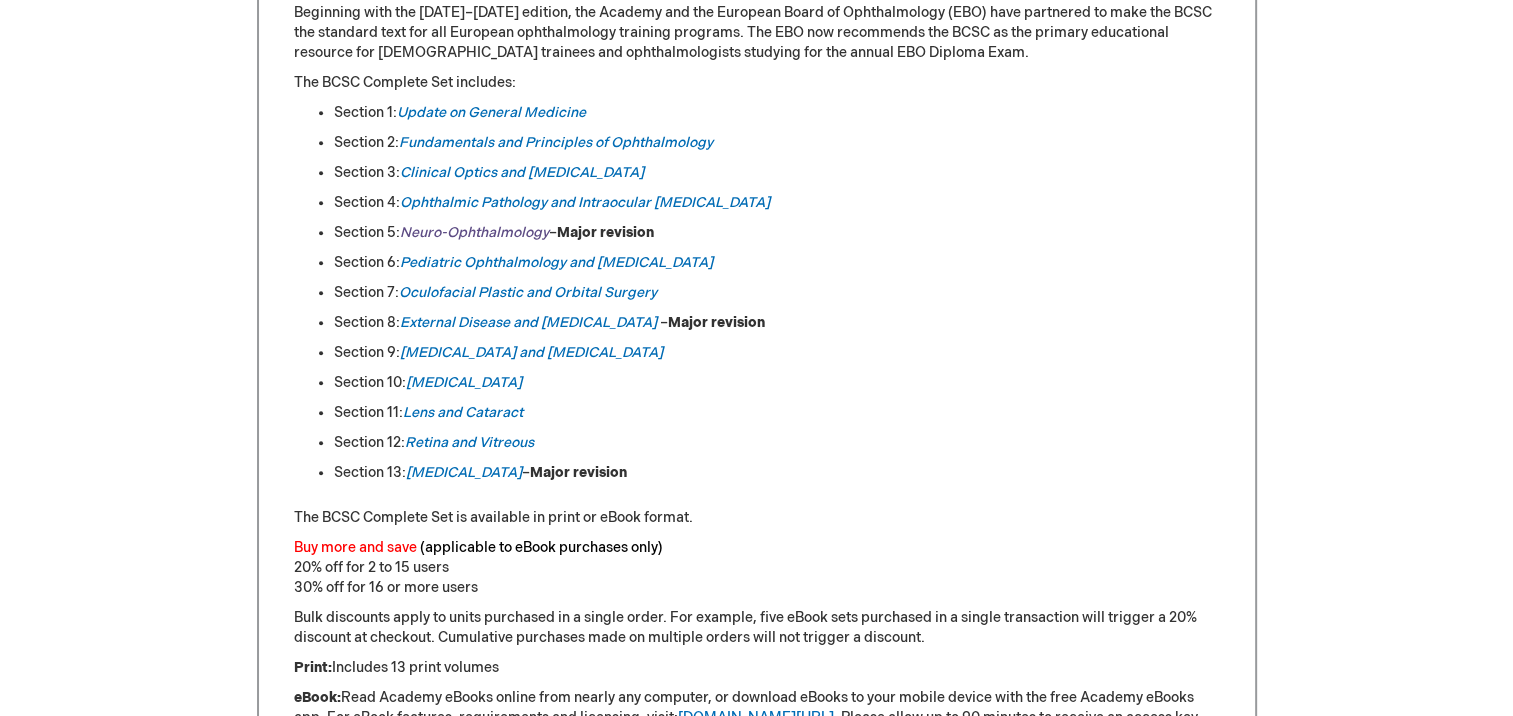 click on "Neuro-Ophthalmology" at bounding box center (474, 232) 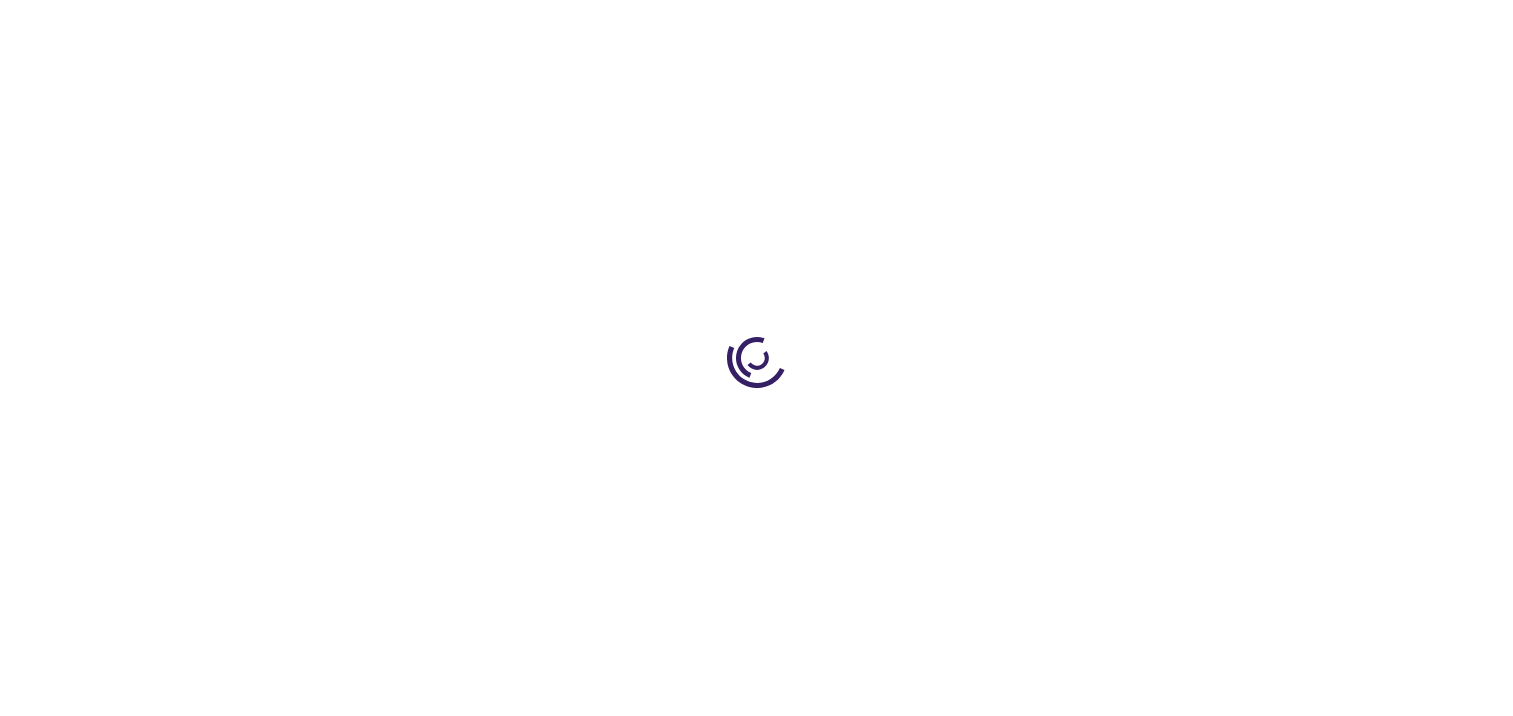 scroll, scrollTop: 0, scrollLeft: 0, axis: both 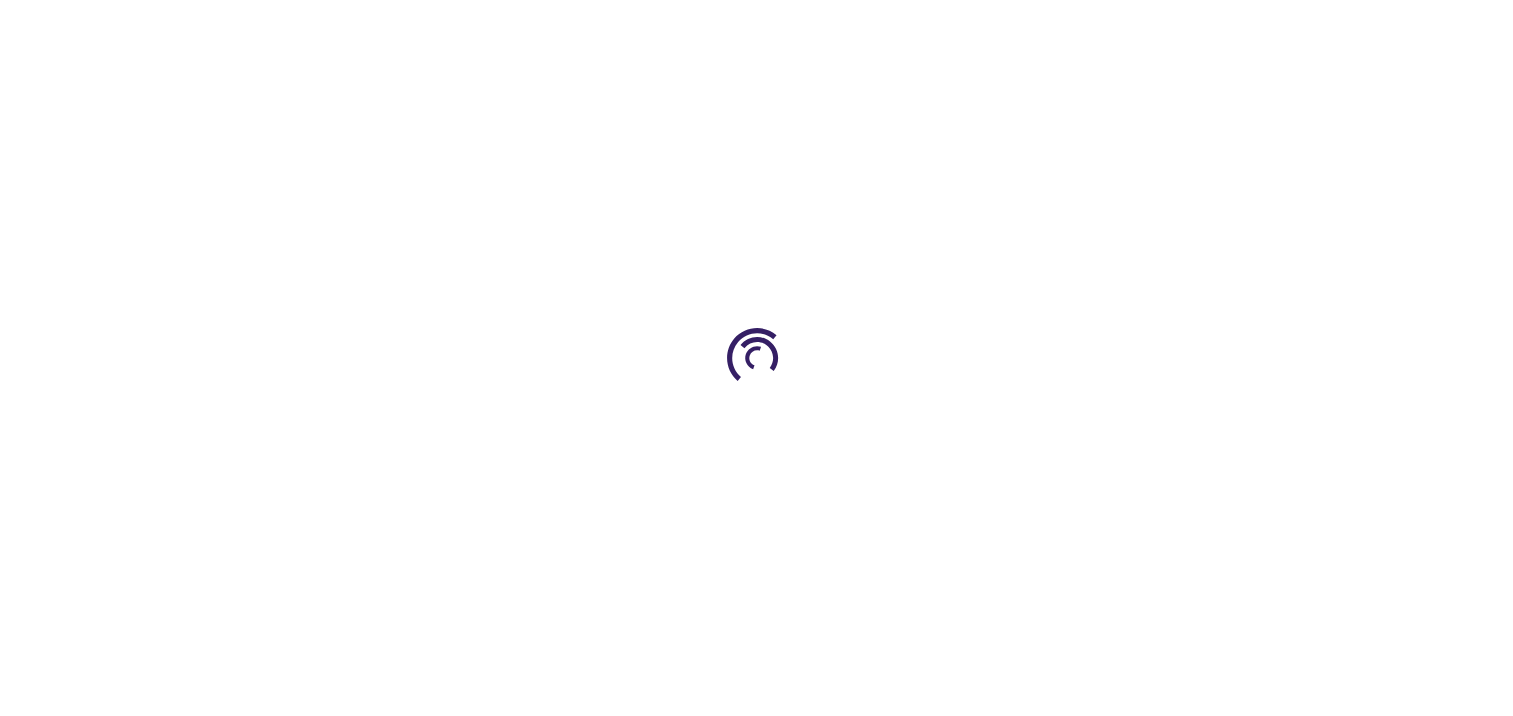 type on "0" 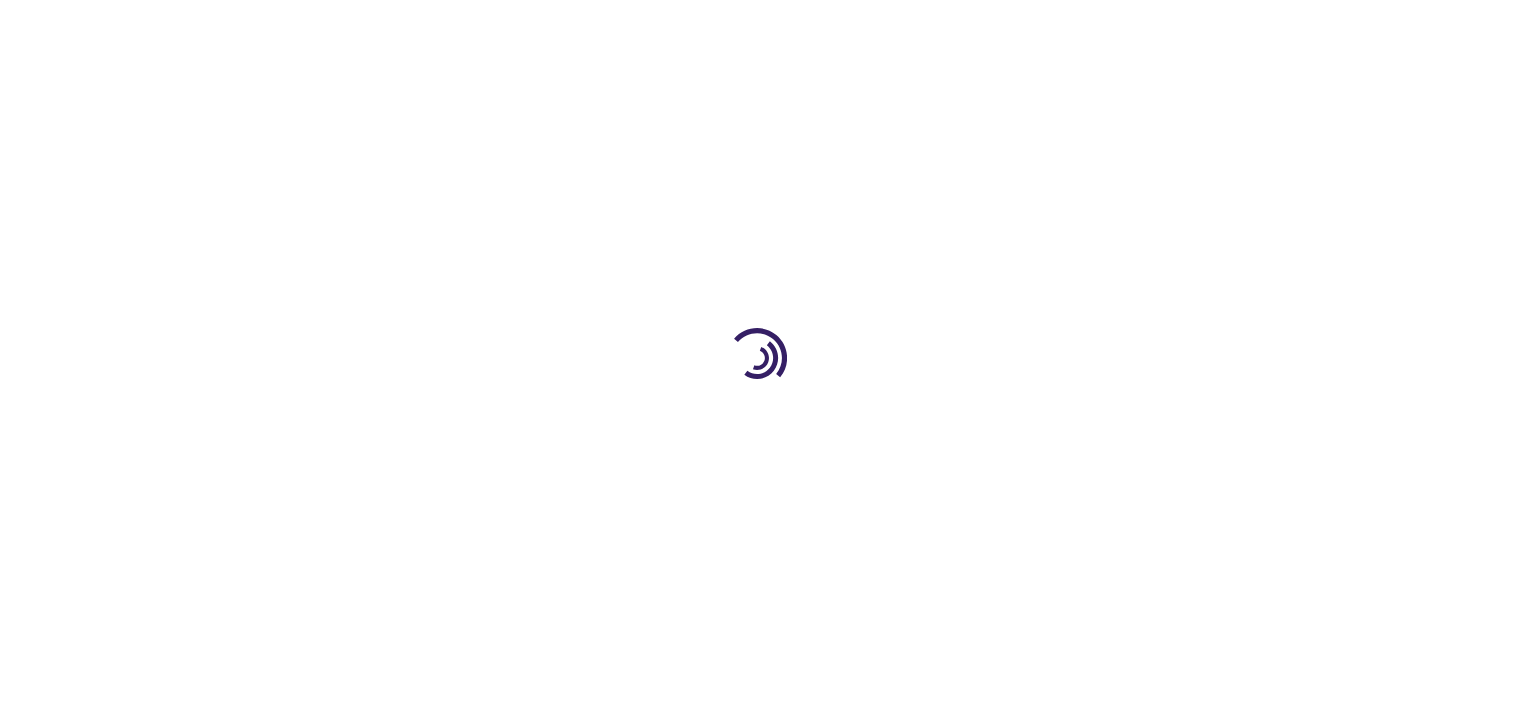 type on "0" 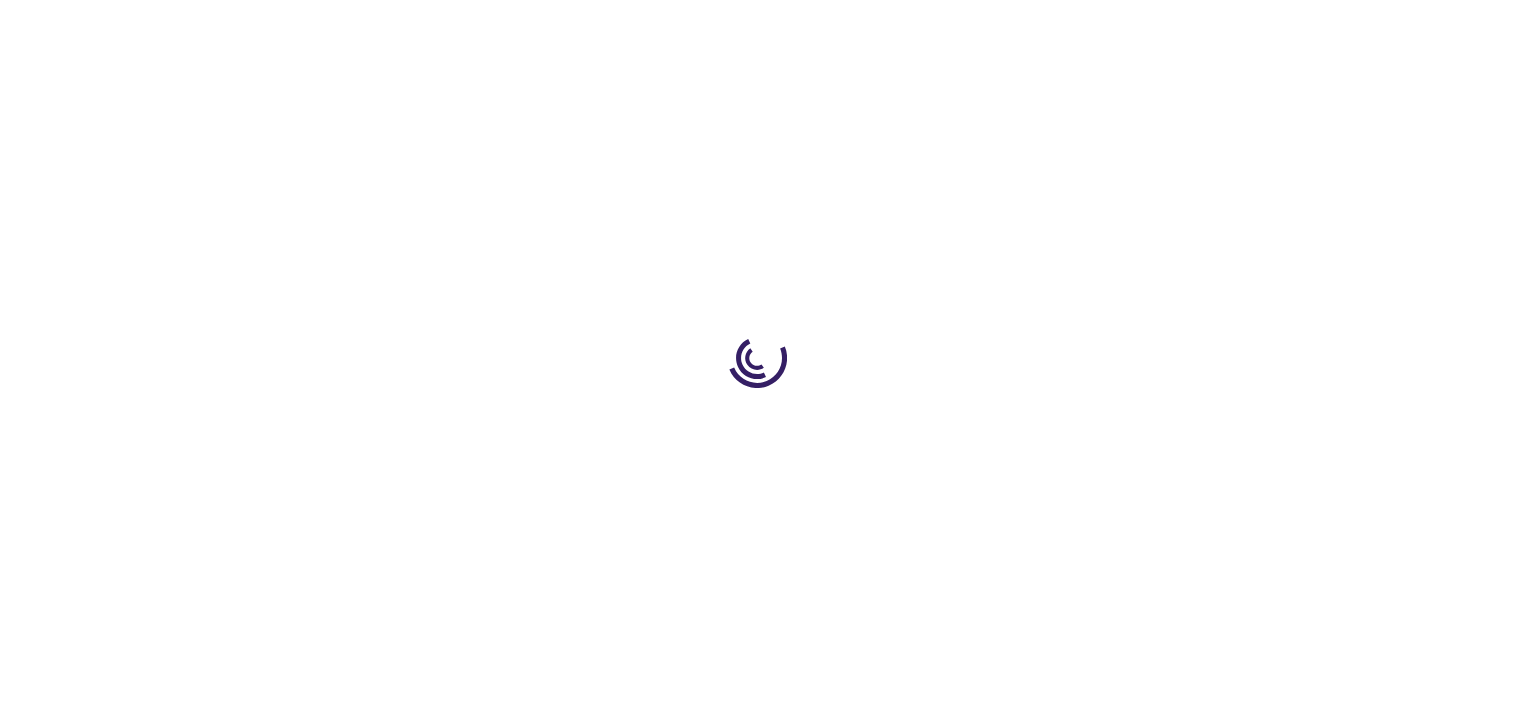 type on "0" 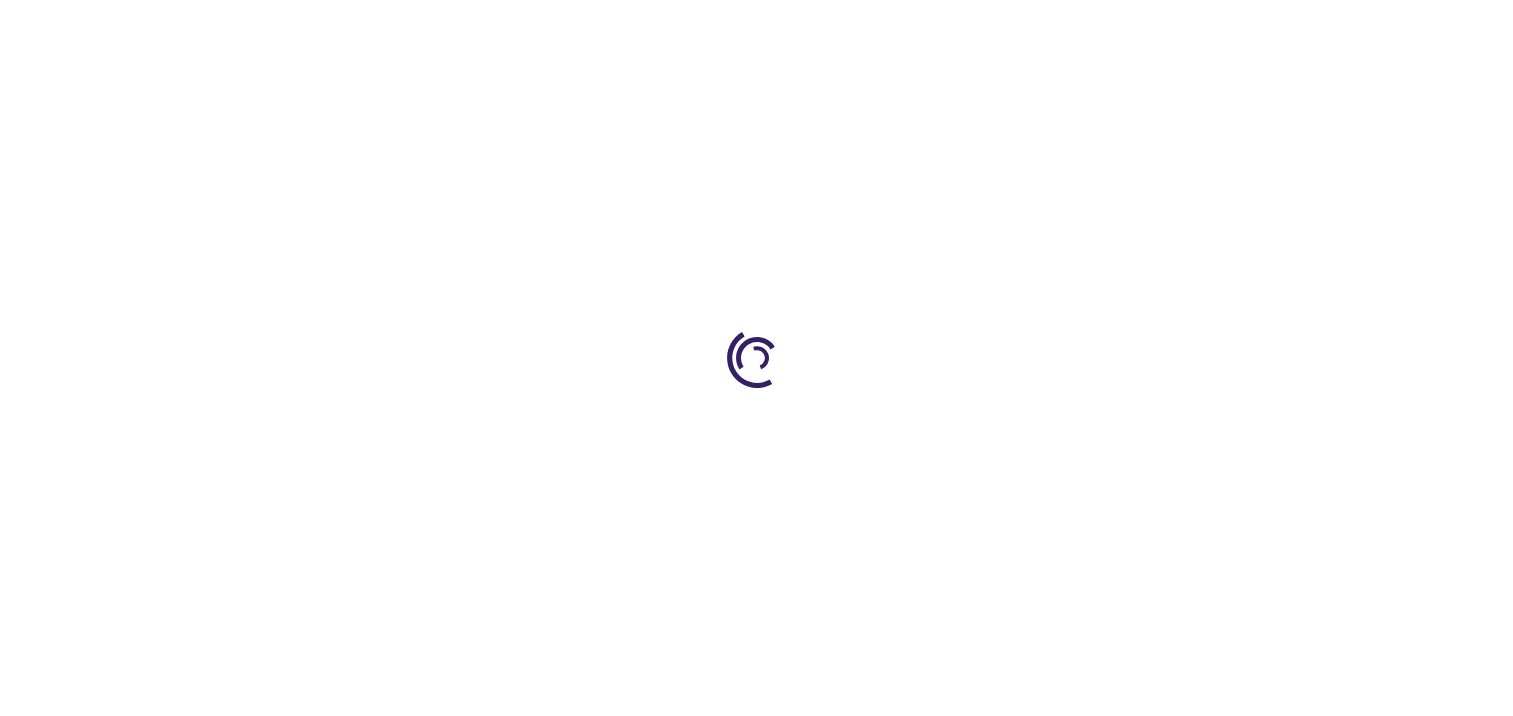 scroll, scrollTop: 0, scrollLeft: 0, axis: both 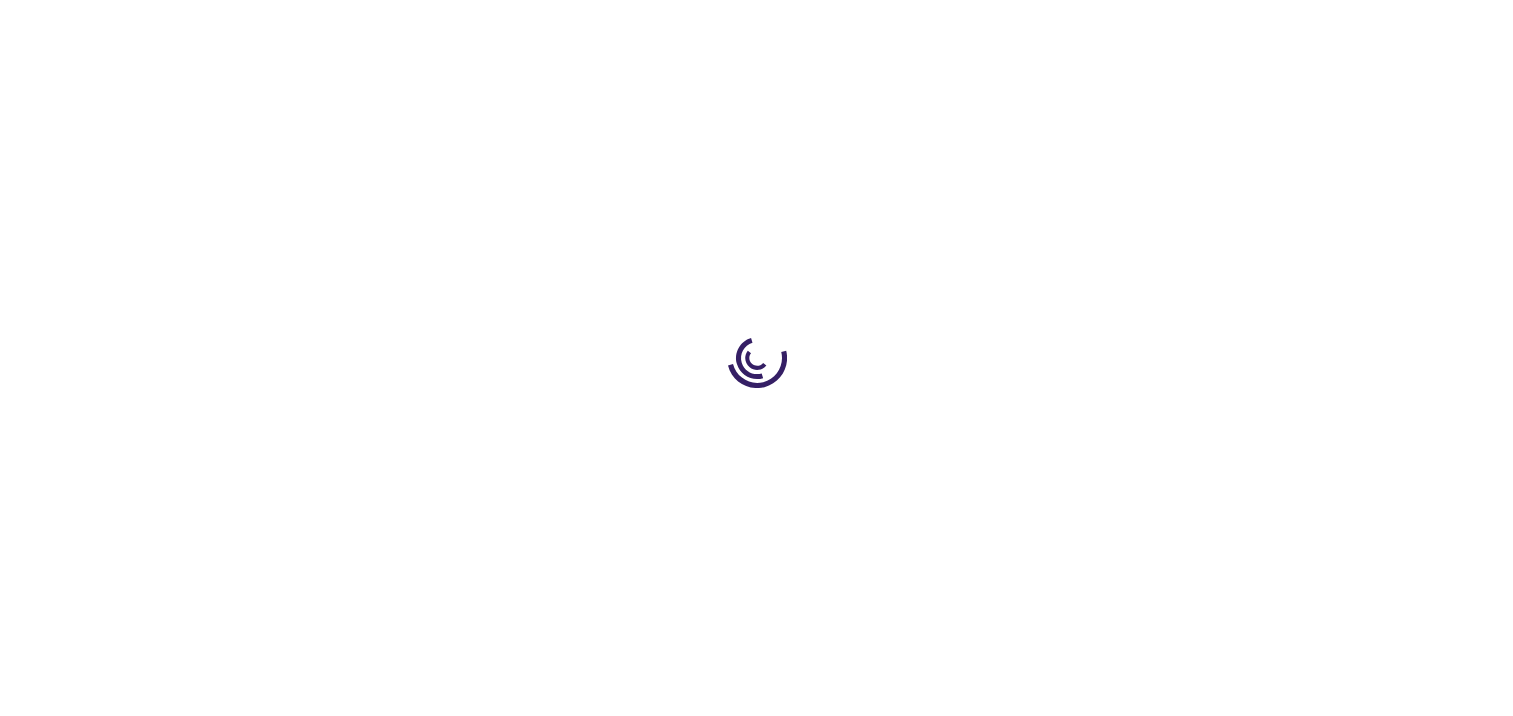type on "0" 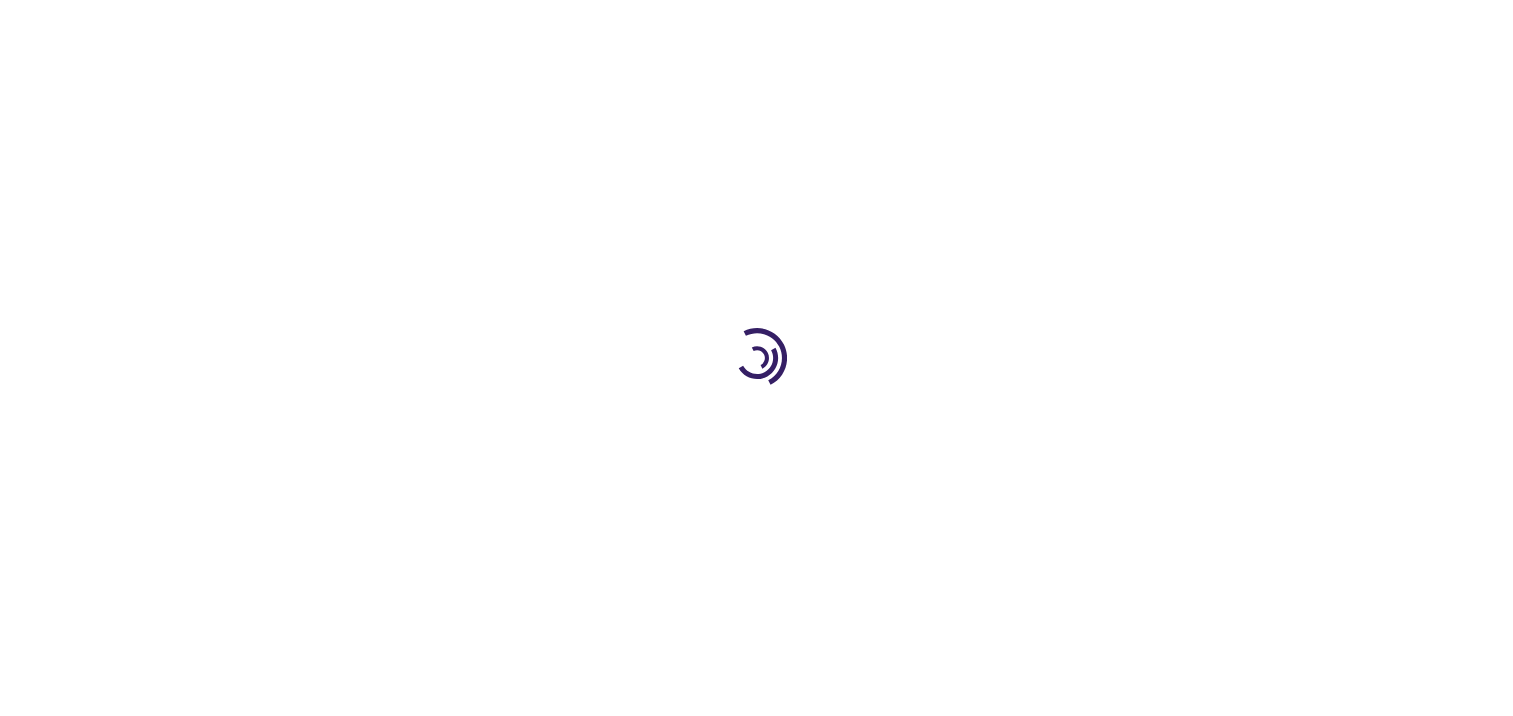 type on "0" 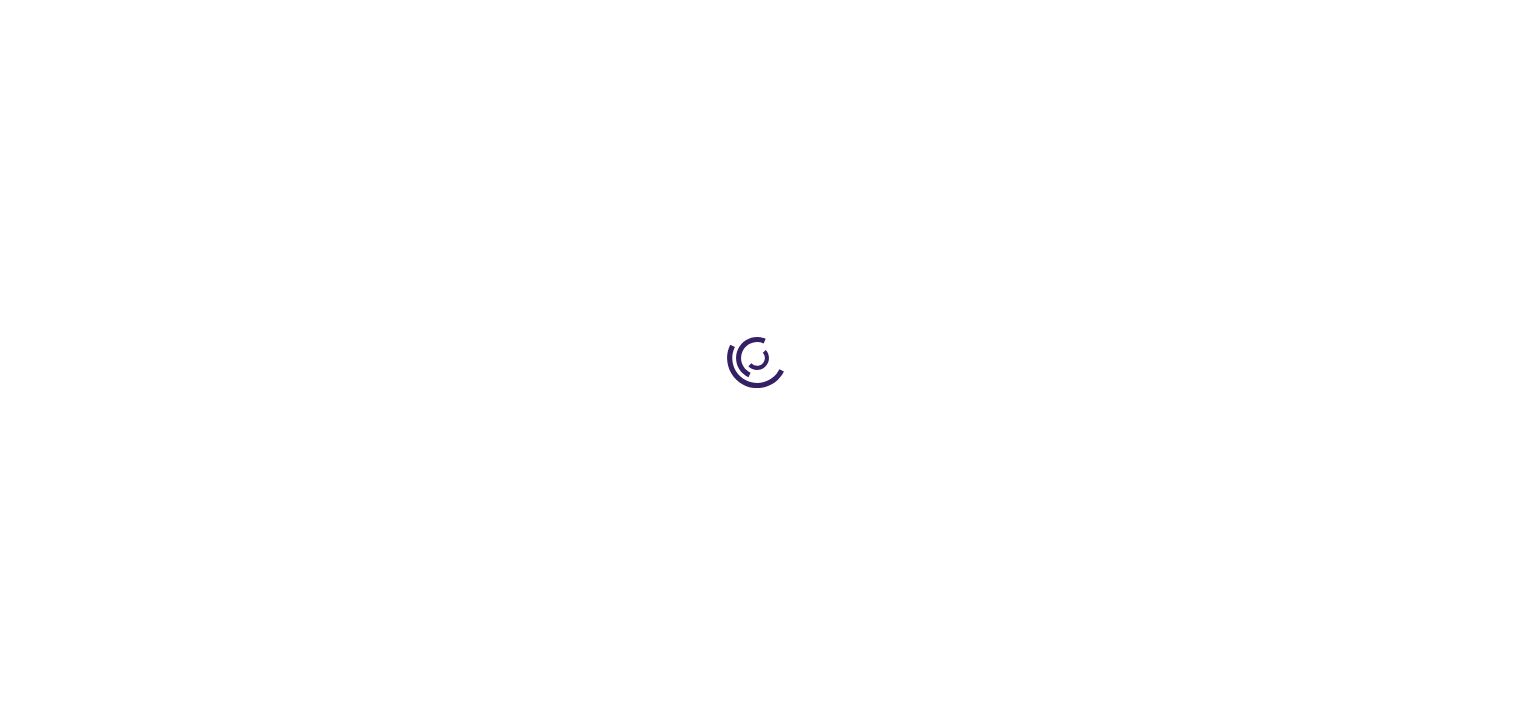type on "0" 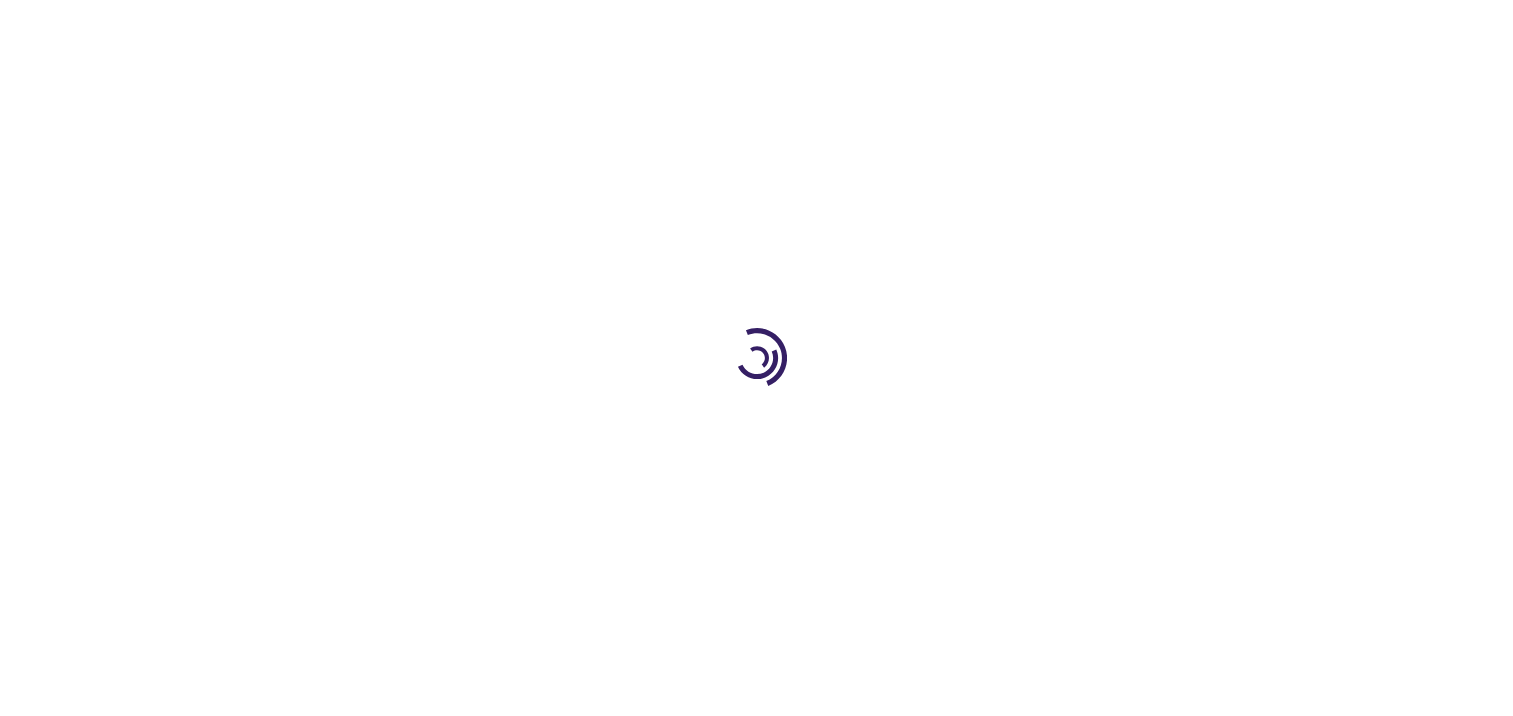 scroll, scrollTop: 0, scrollLeft: 0, axis: both 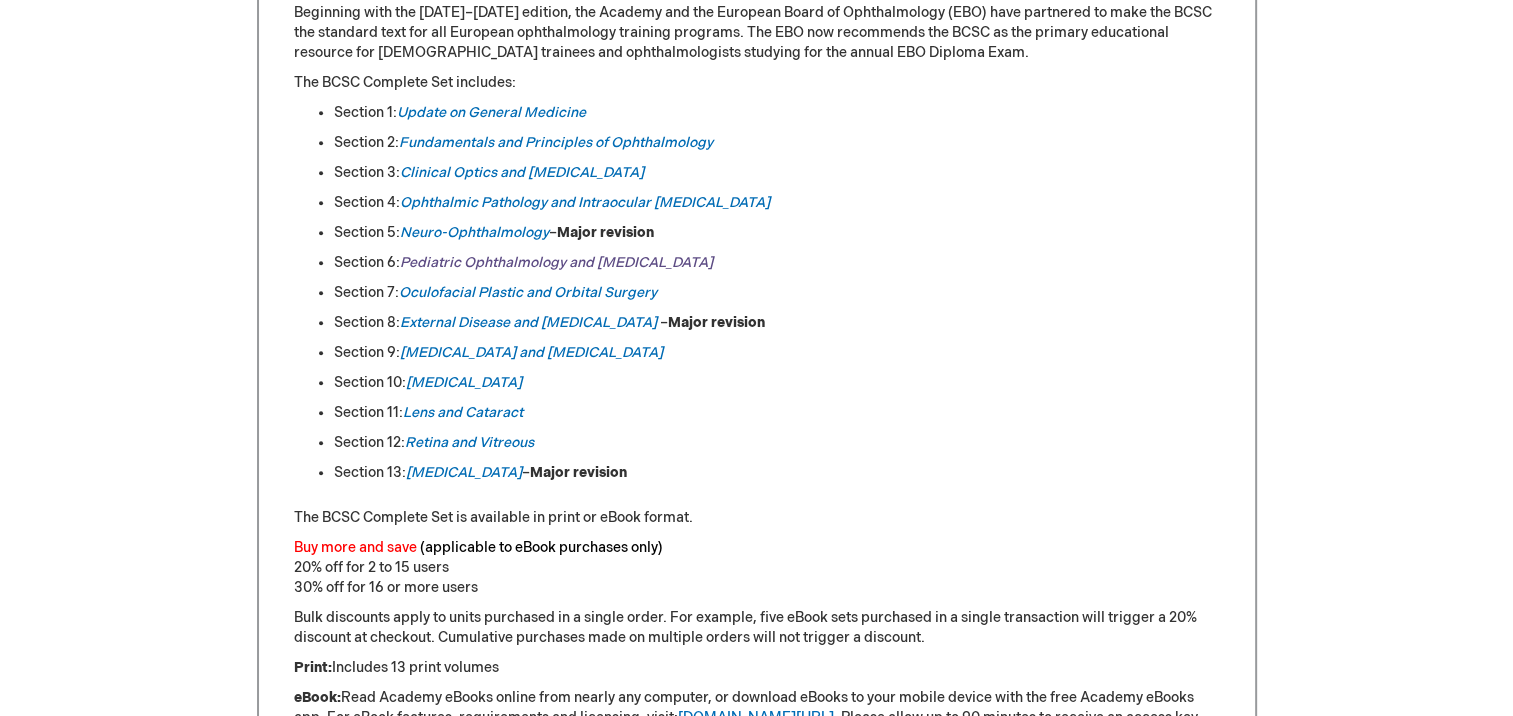 click on "Pediatric Ophthalmology and Strabismus" at bounding box center [556, 262] 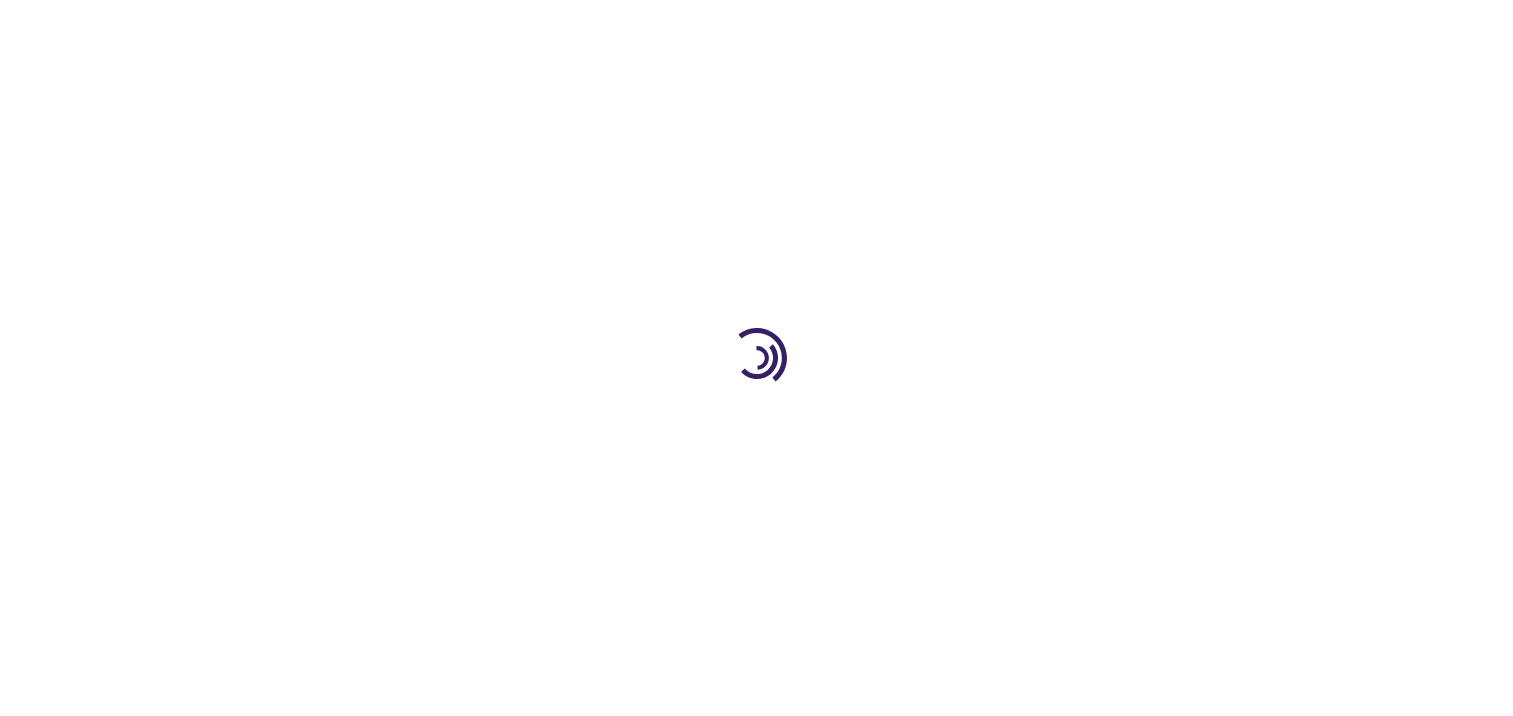 scroll, scrollTop: 0, scrollLeft: 0, axis: both 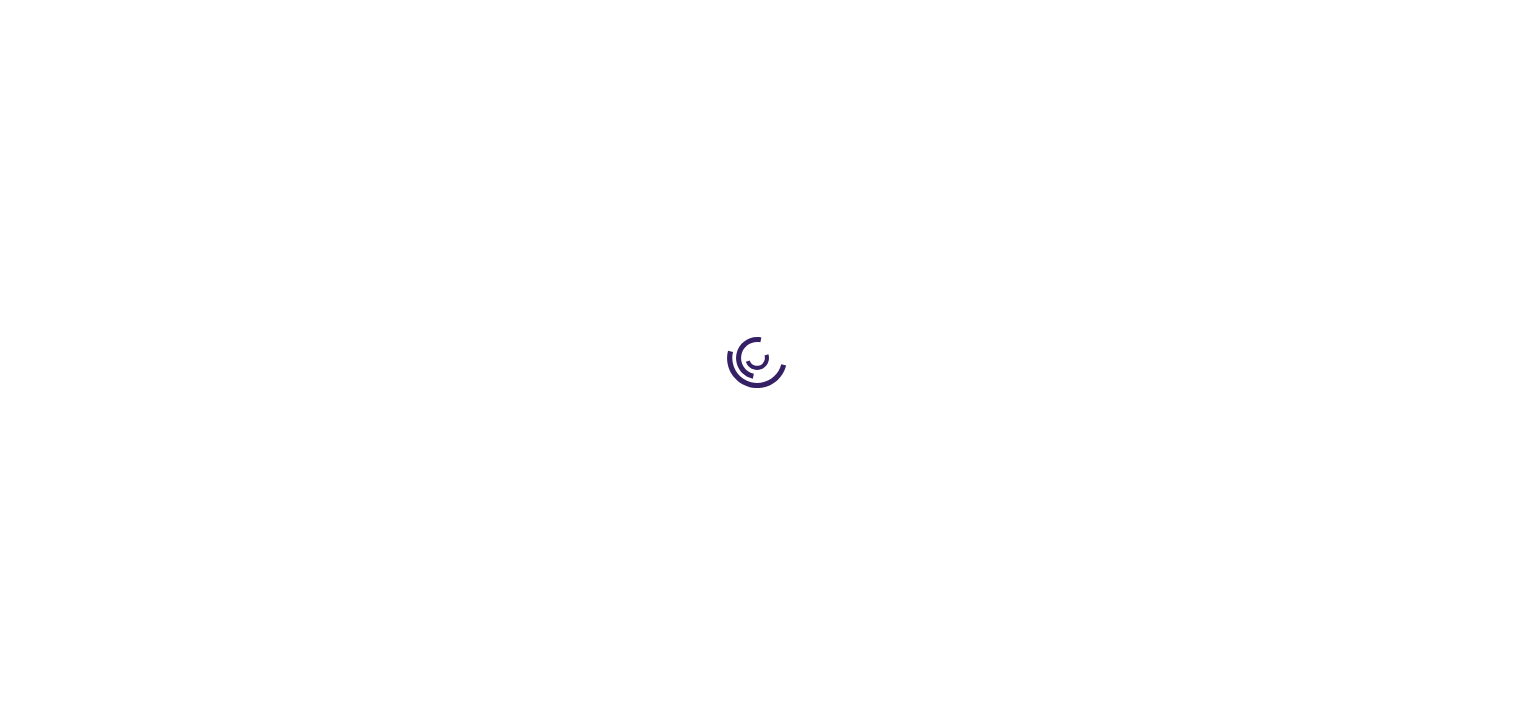type on "0" 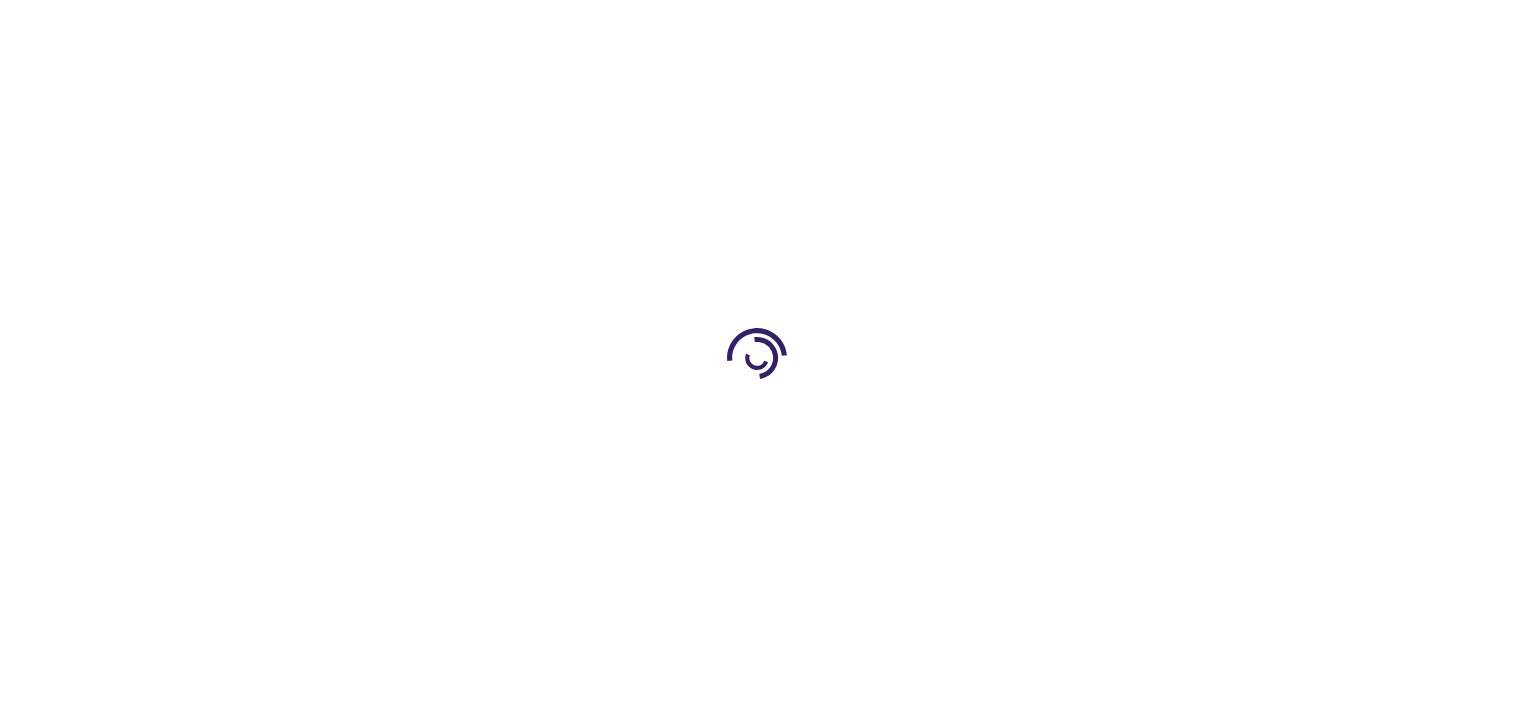 type on "0" 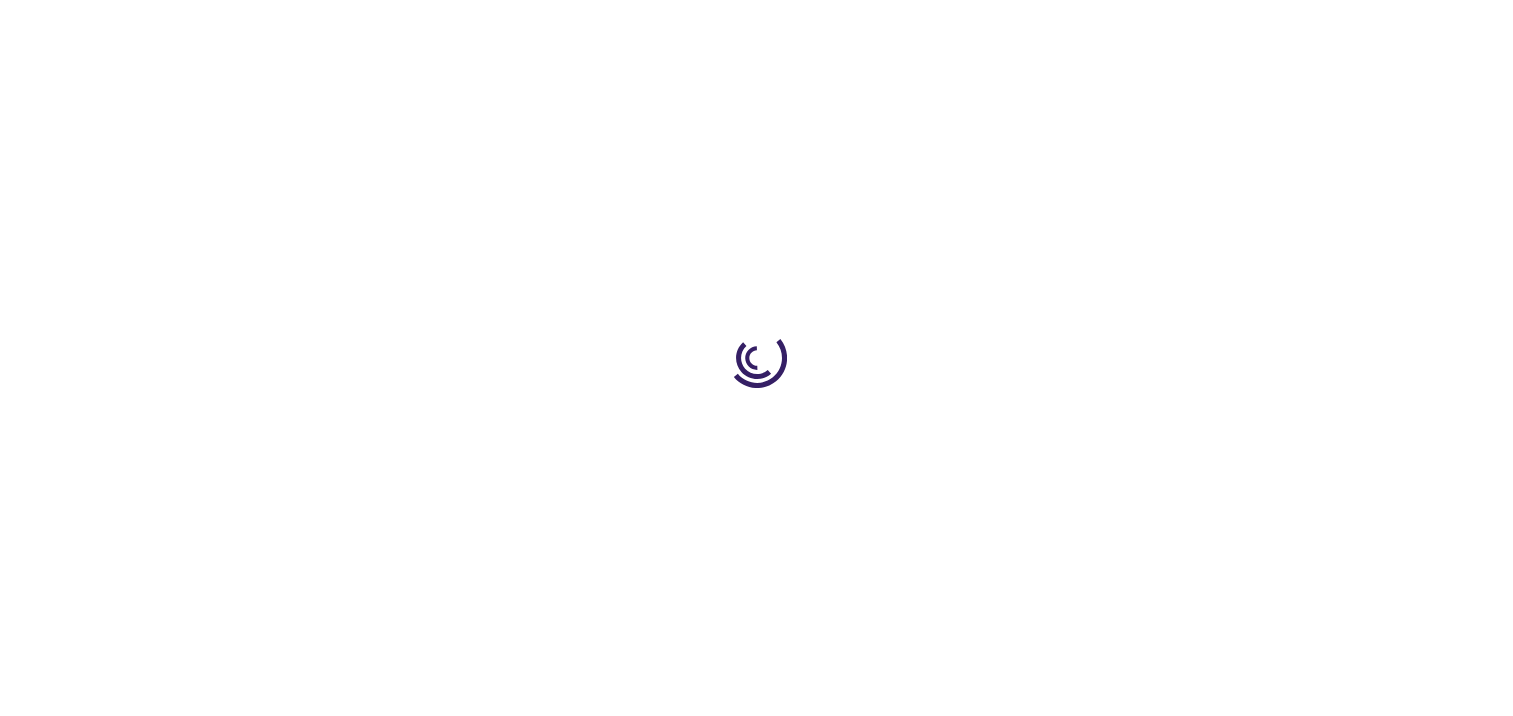 type on "0" 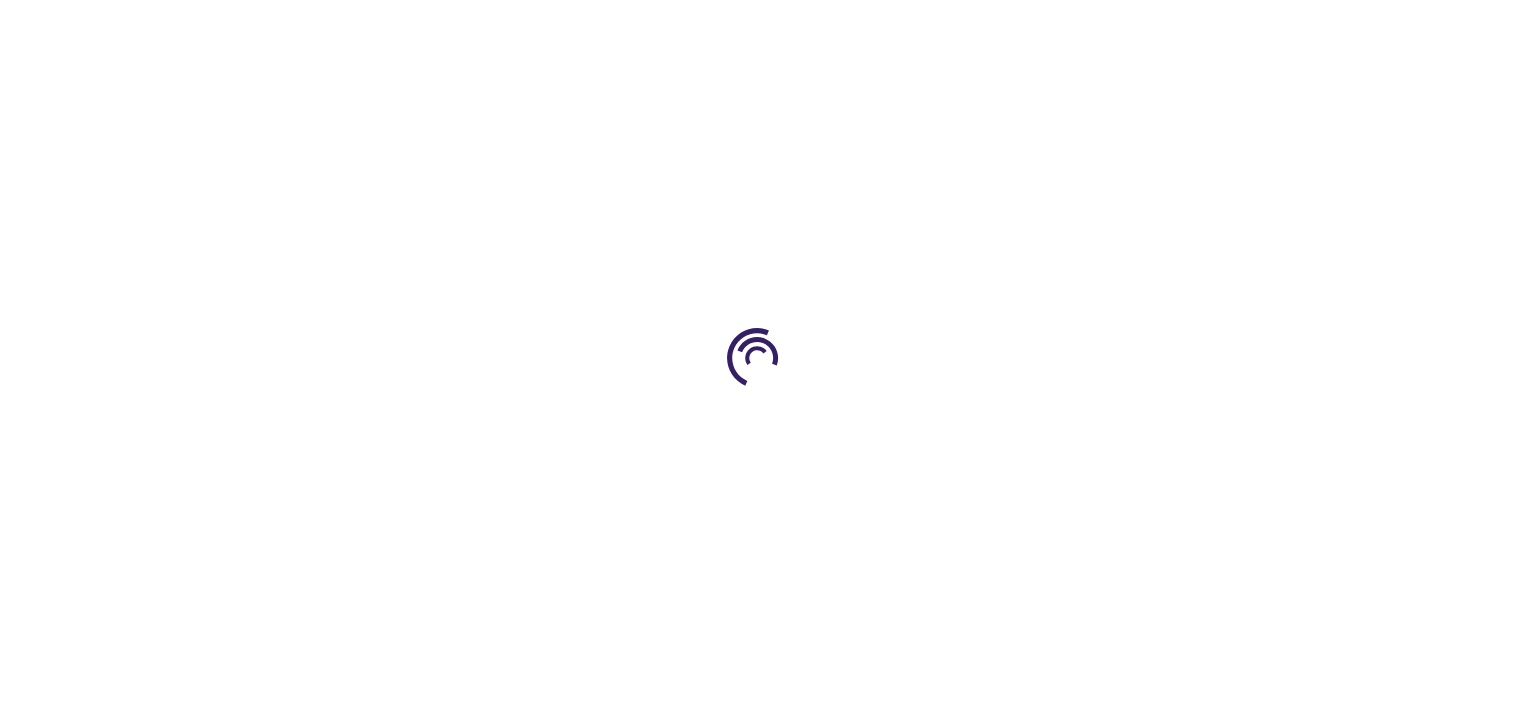 scroll, scrollTop: 0, scrollLeft: 0, axis: both 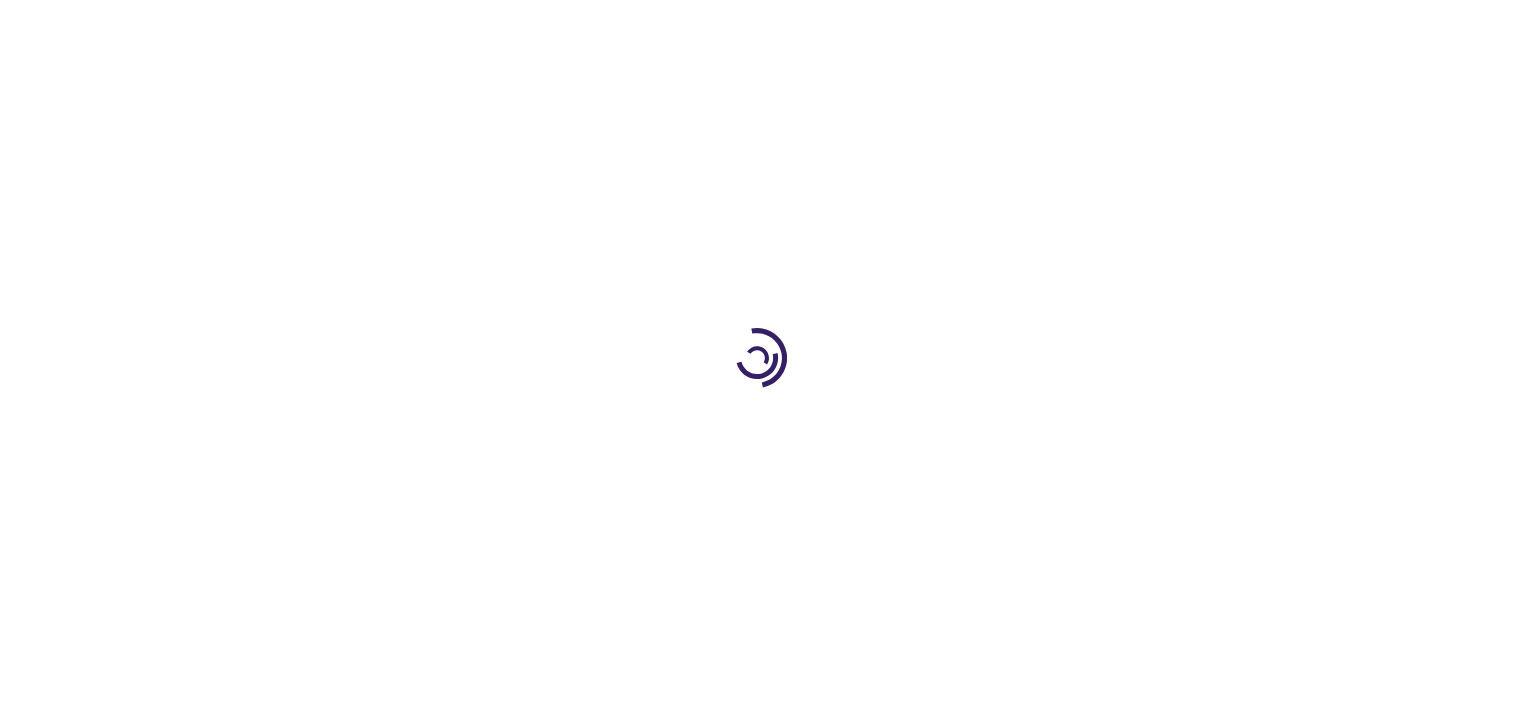 type on "0" 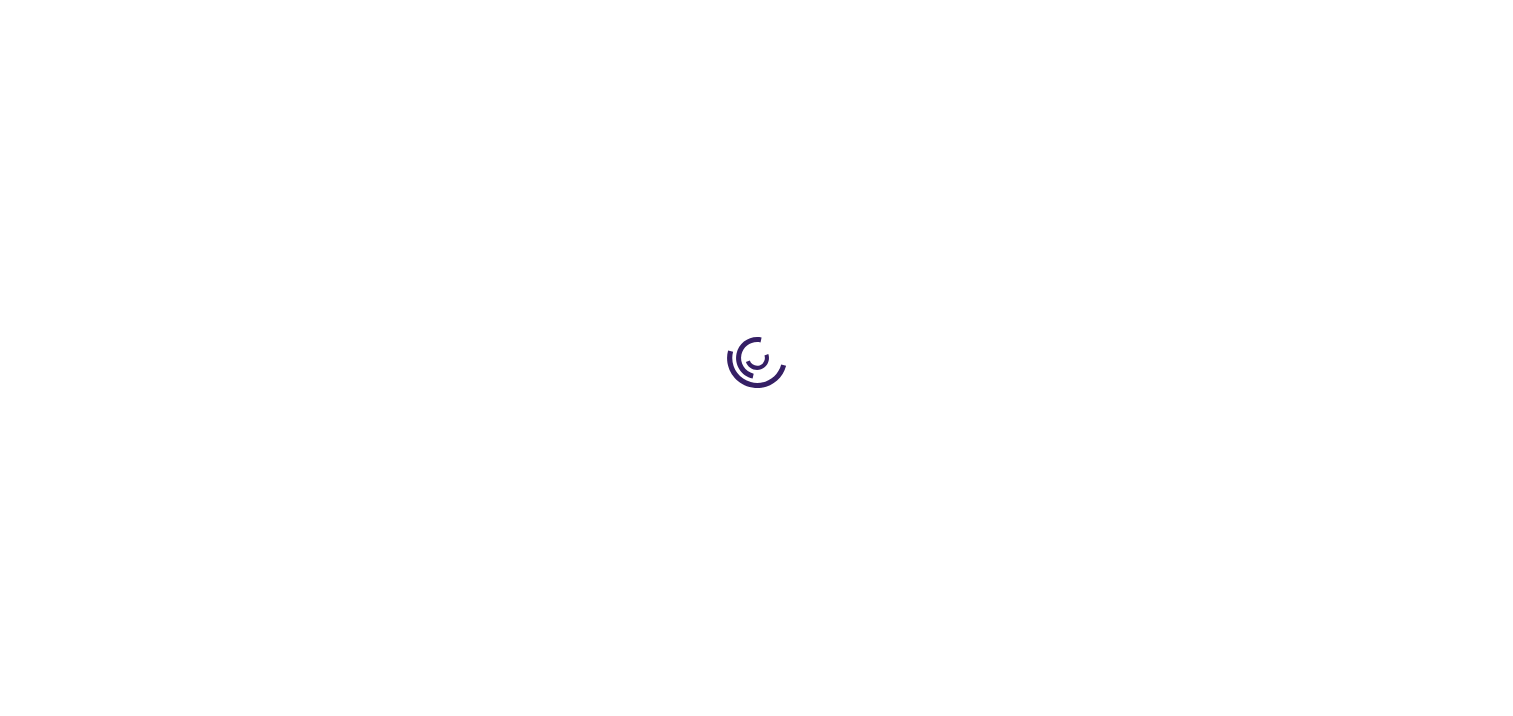 type on "0" 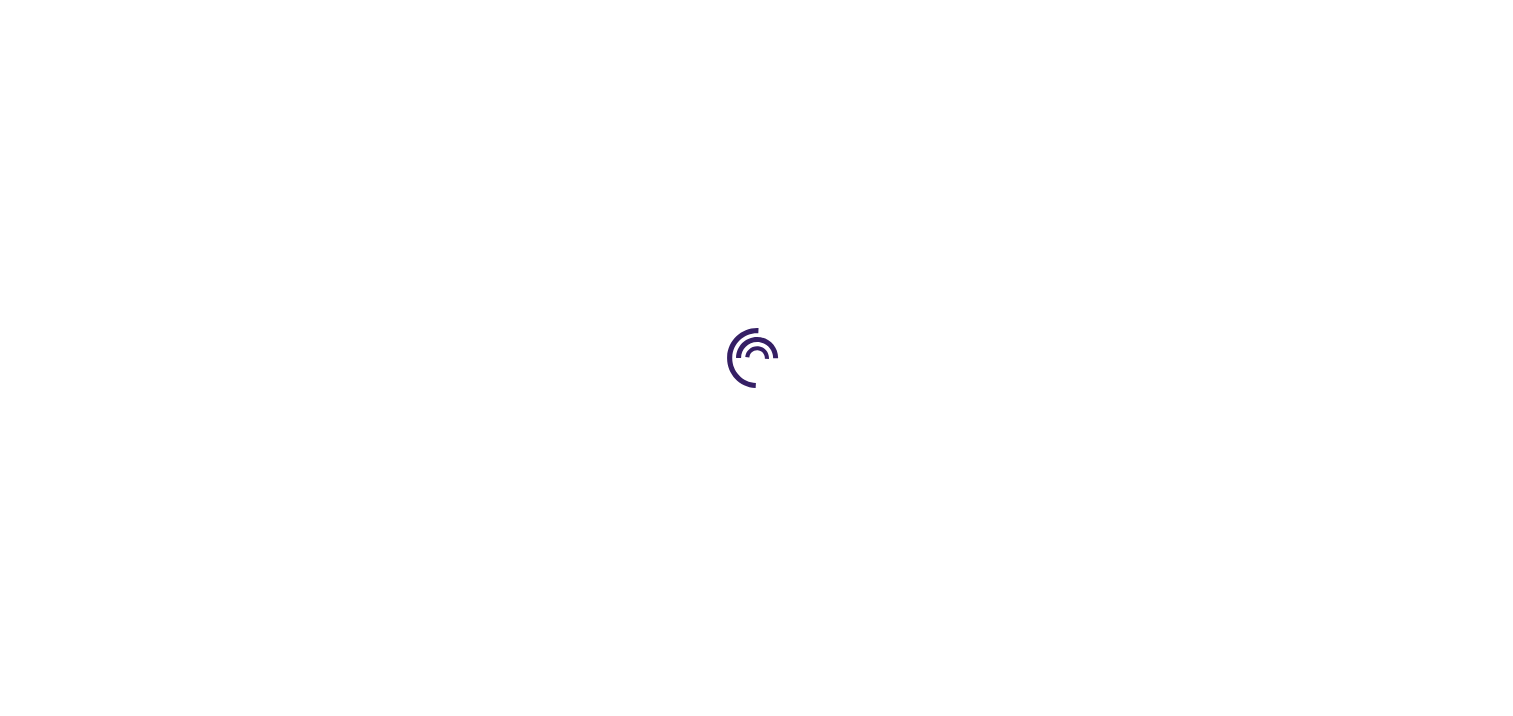 type on "0" 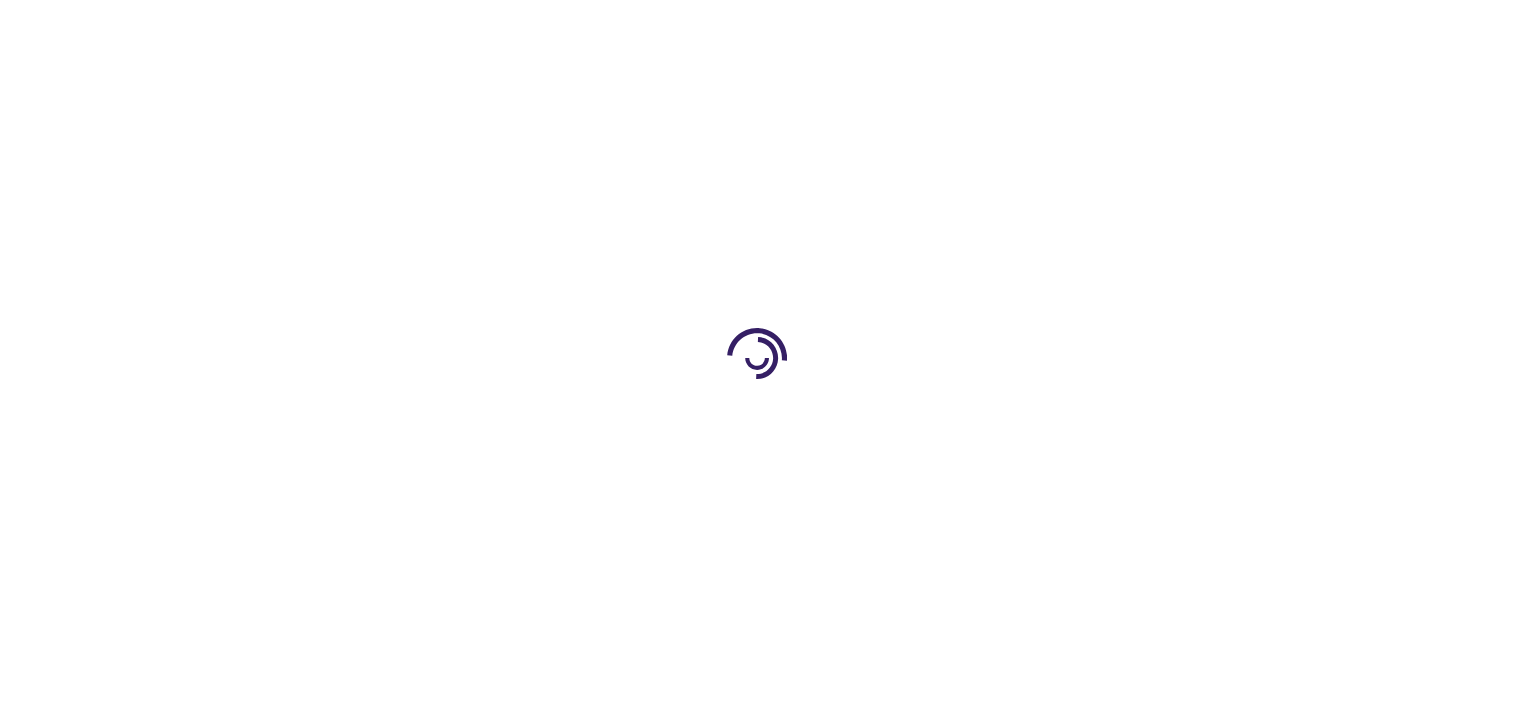 scroll, scrollTop: 1236, scrollLeft: 0, axis: vertical 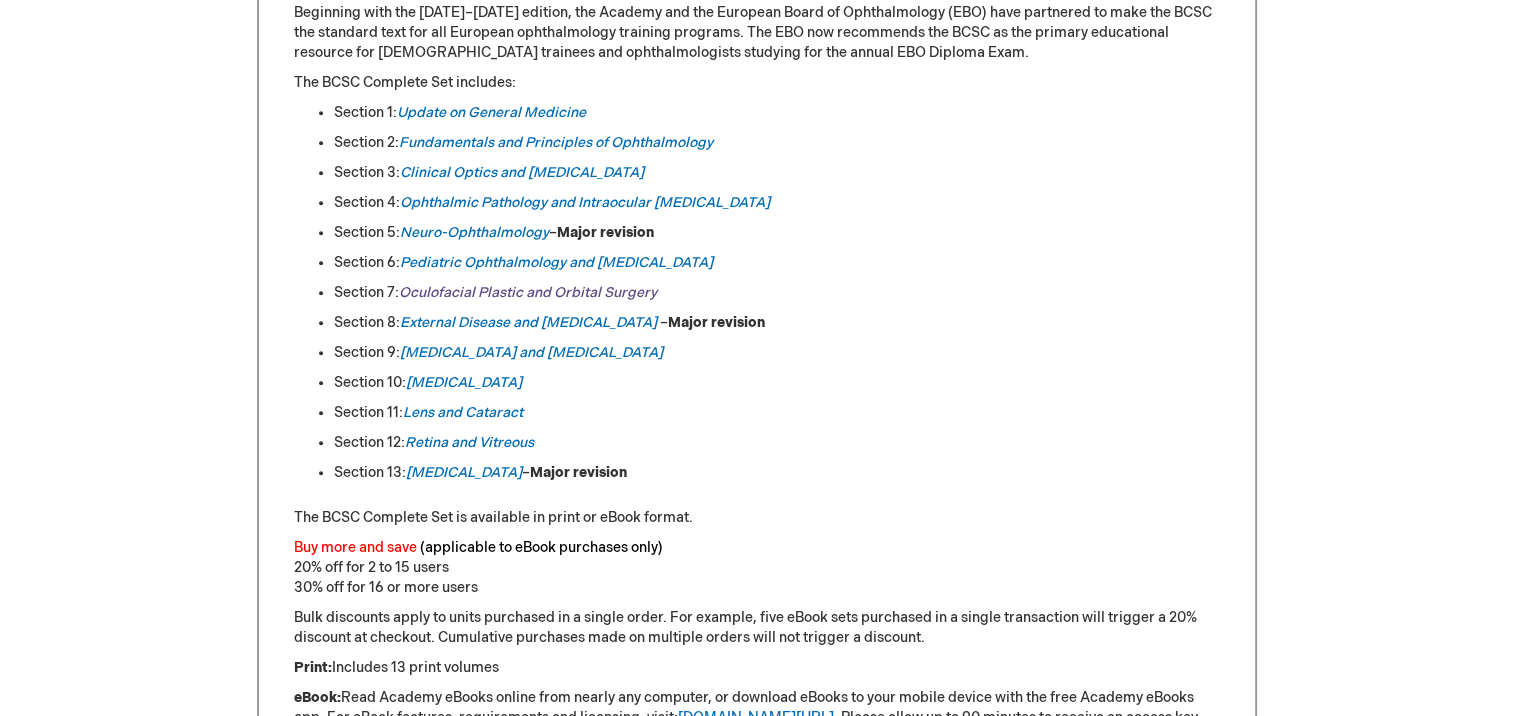 click on "Oculofacial Plastic and Orbital Surgery" at bounding box center (528, 292) 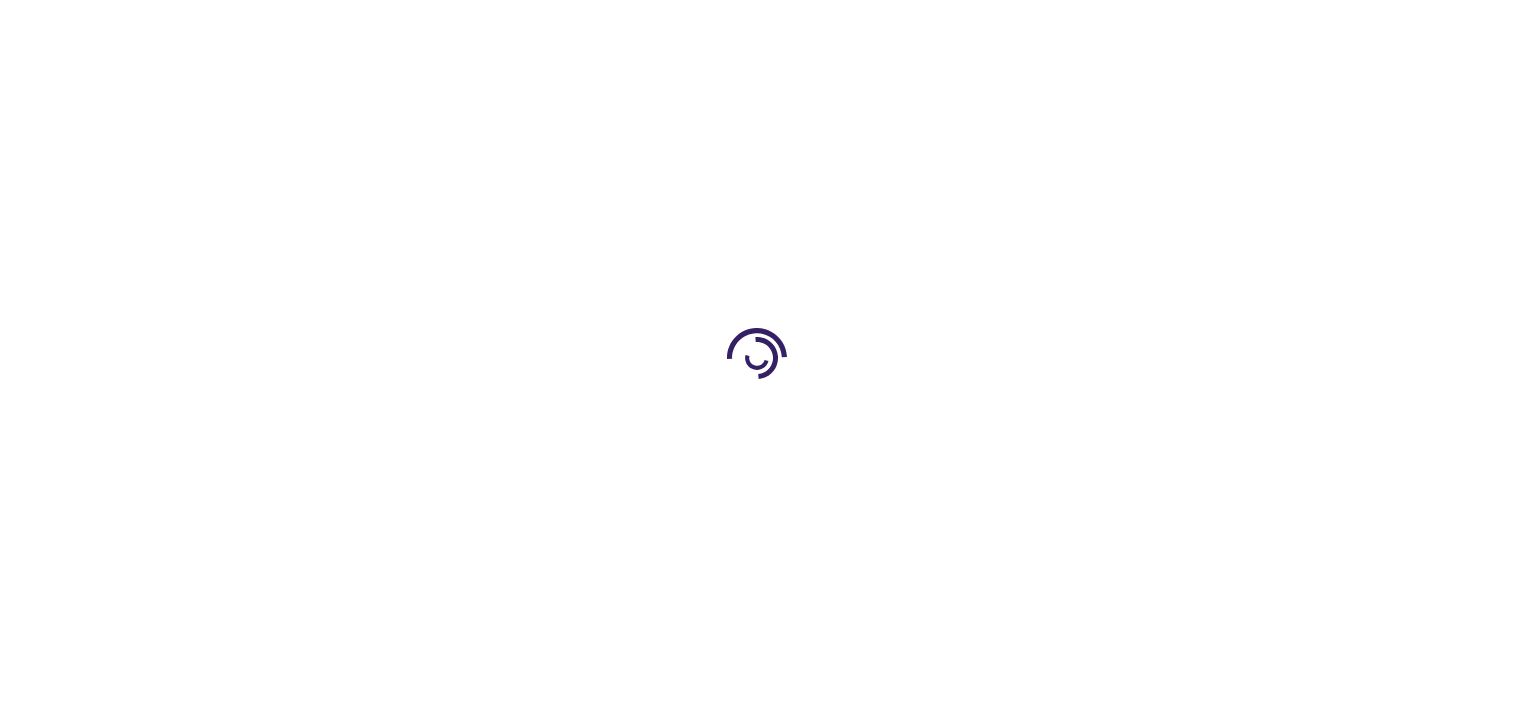 scroll, scrollTop: 0, scrollLeft: 0, axis: both 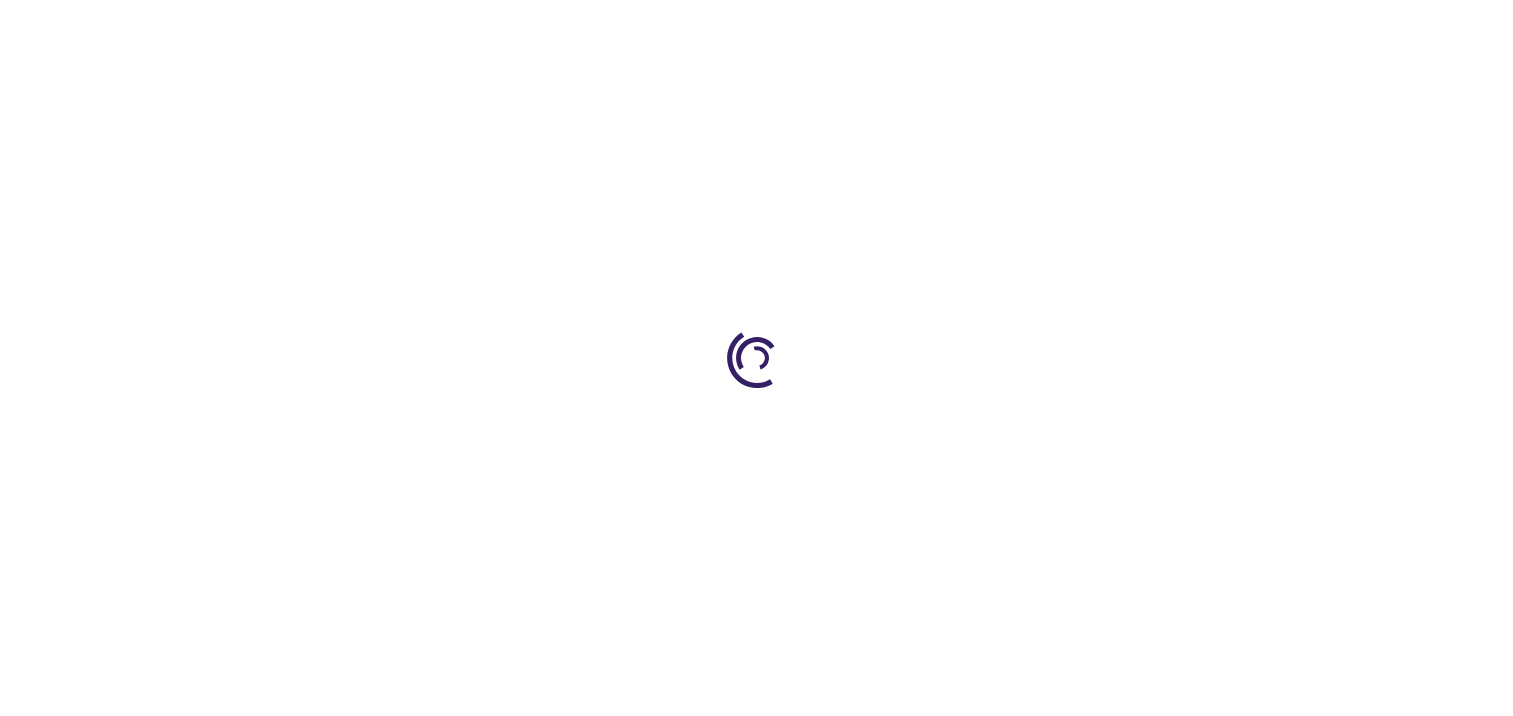 type on "0" 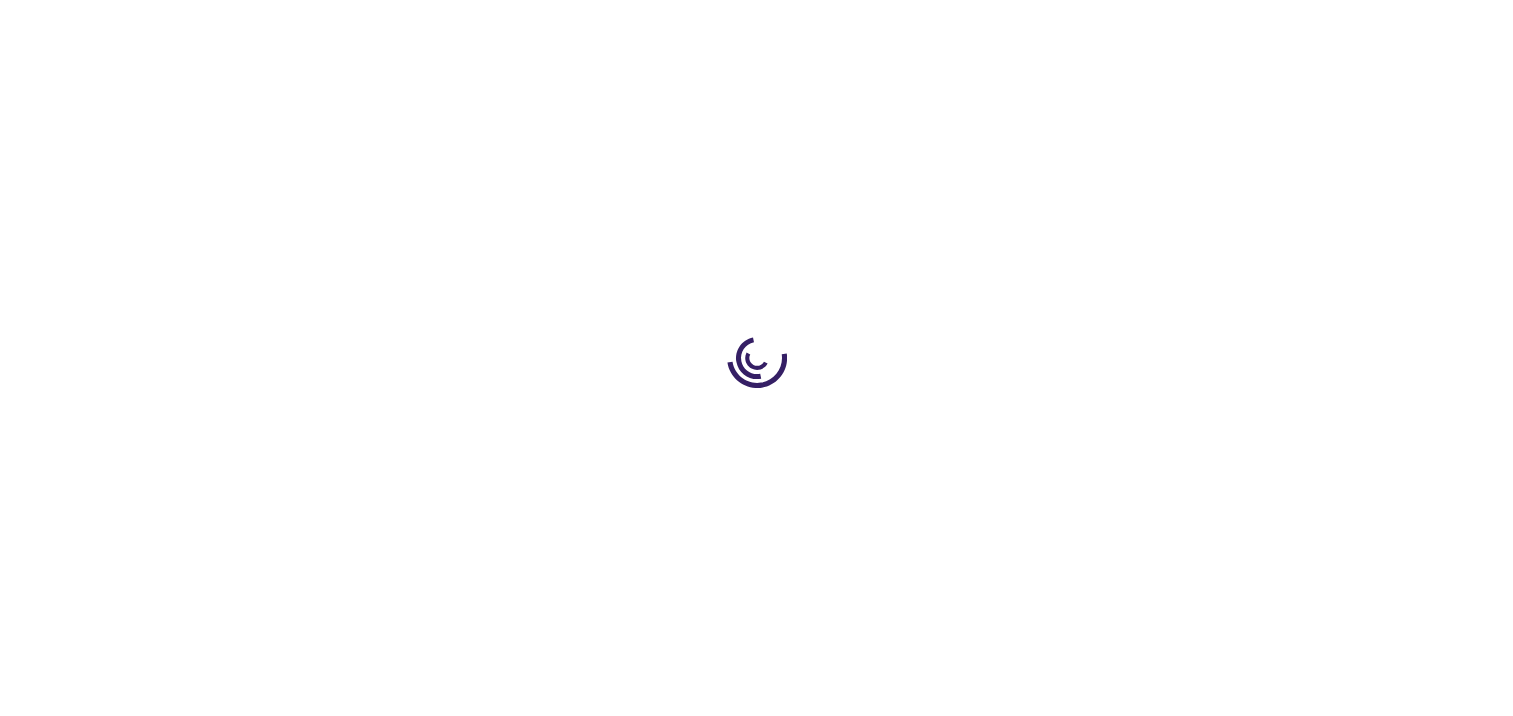 type on "0" 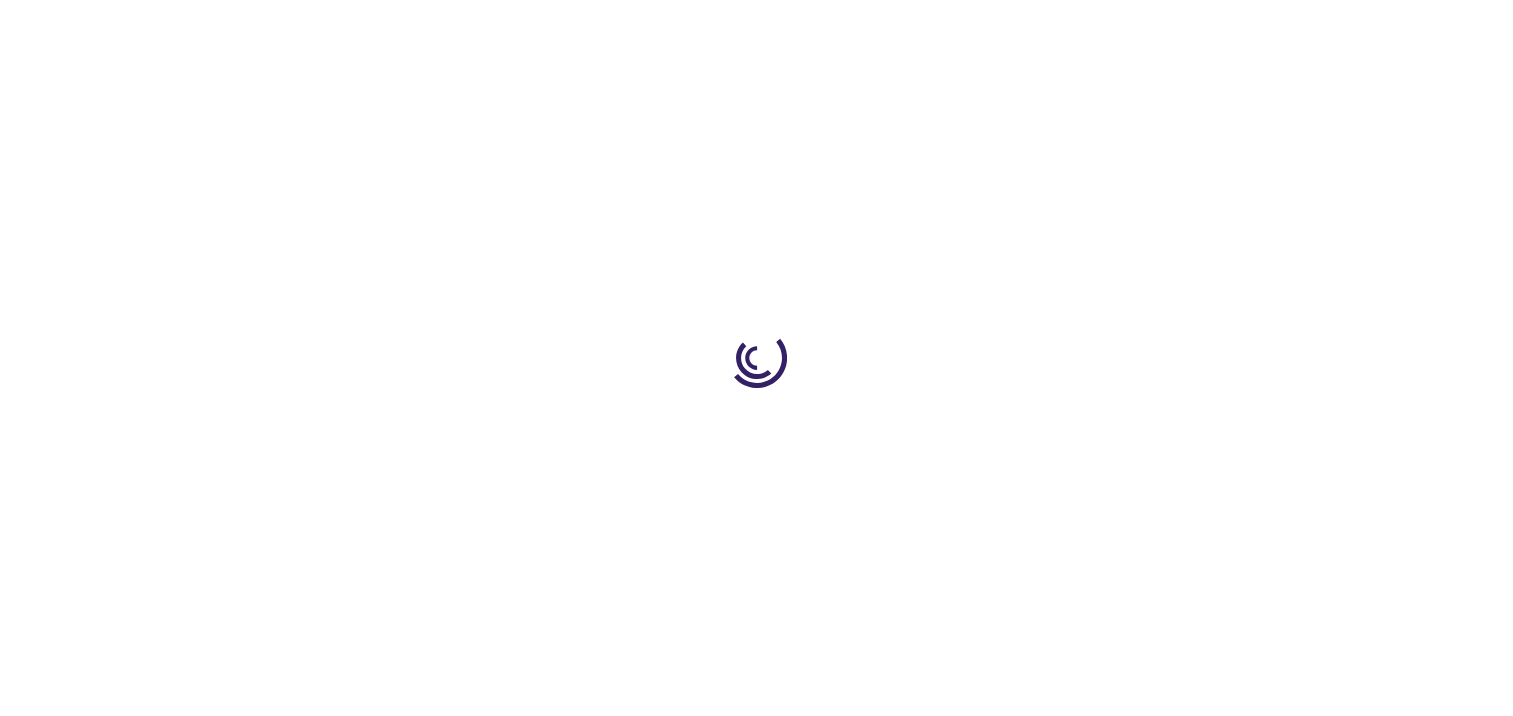 type on "0" 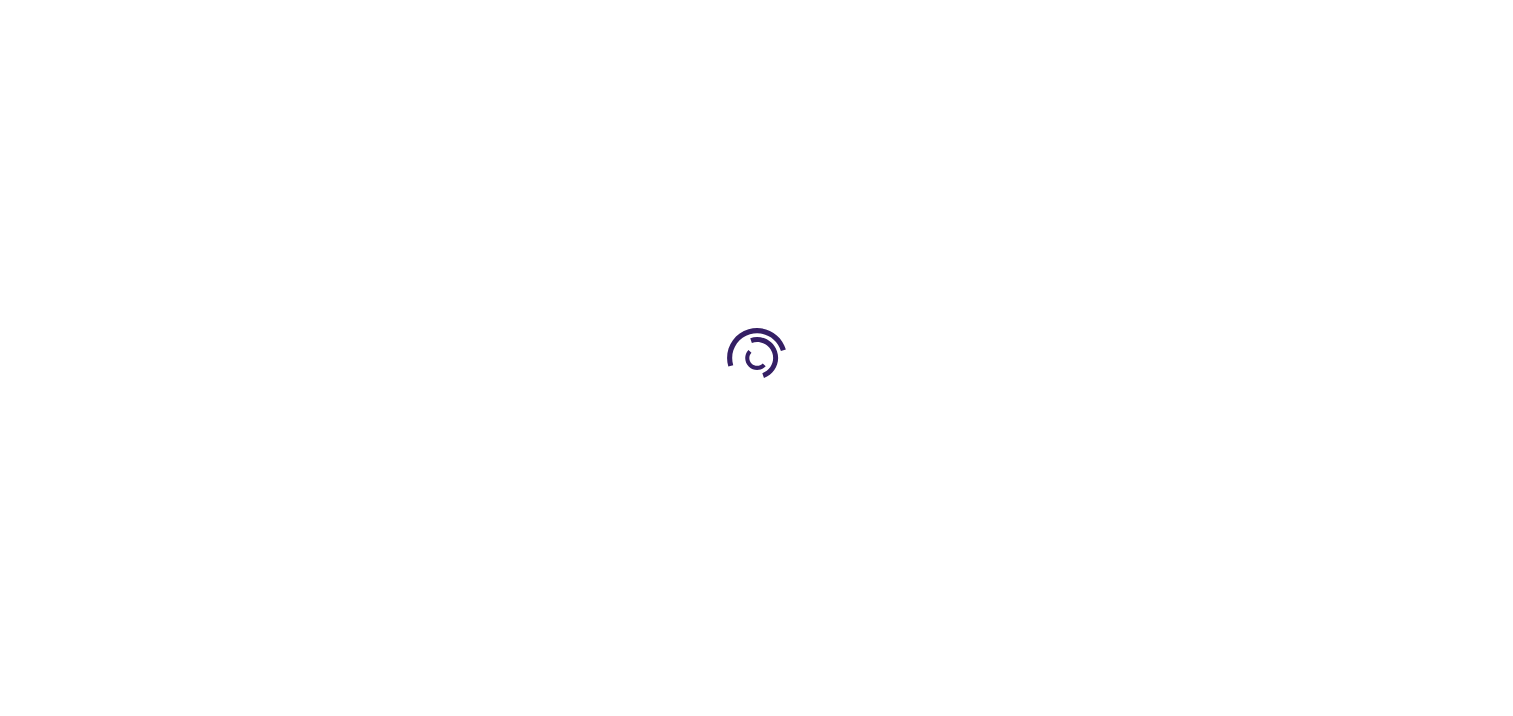 scroll, scrollTop: 0, scrollLeft: 0, axis: both 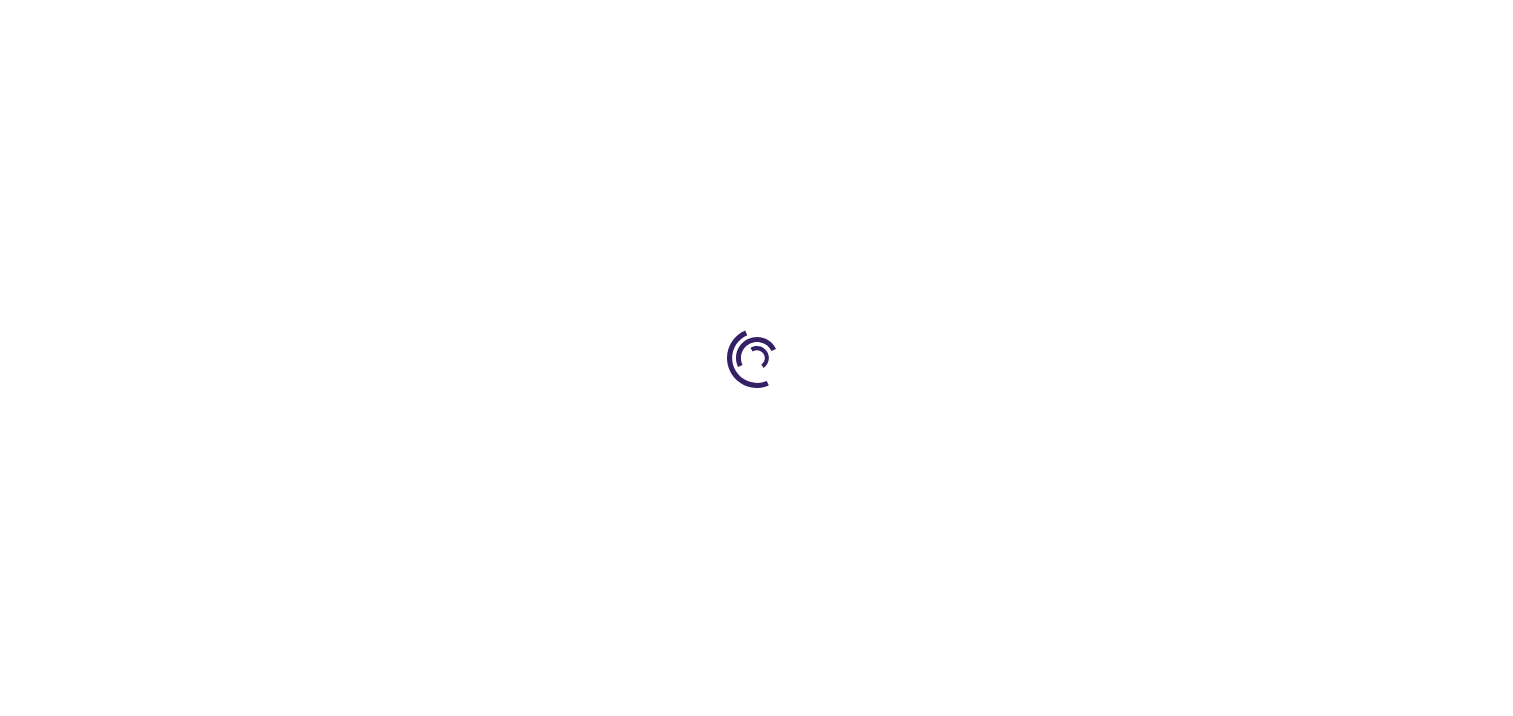 type on "0" 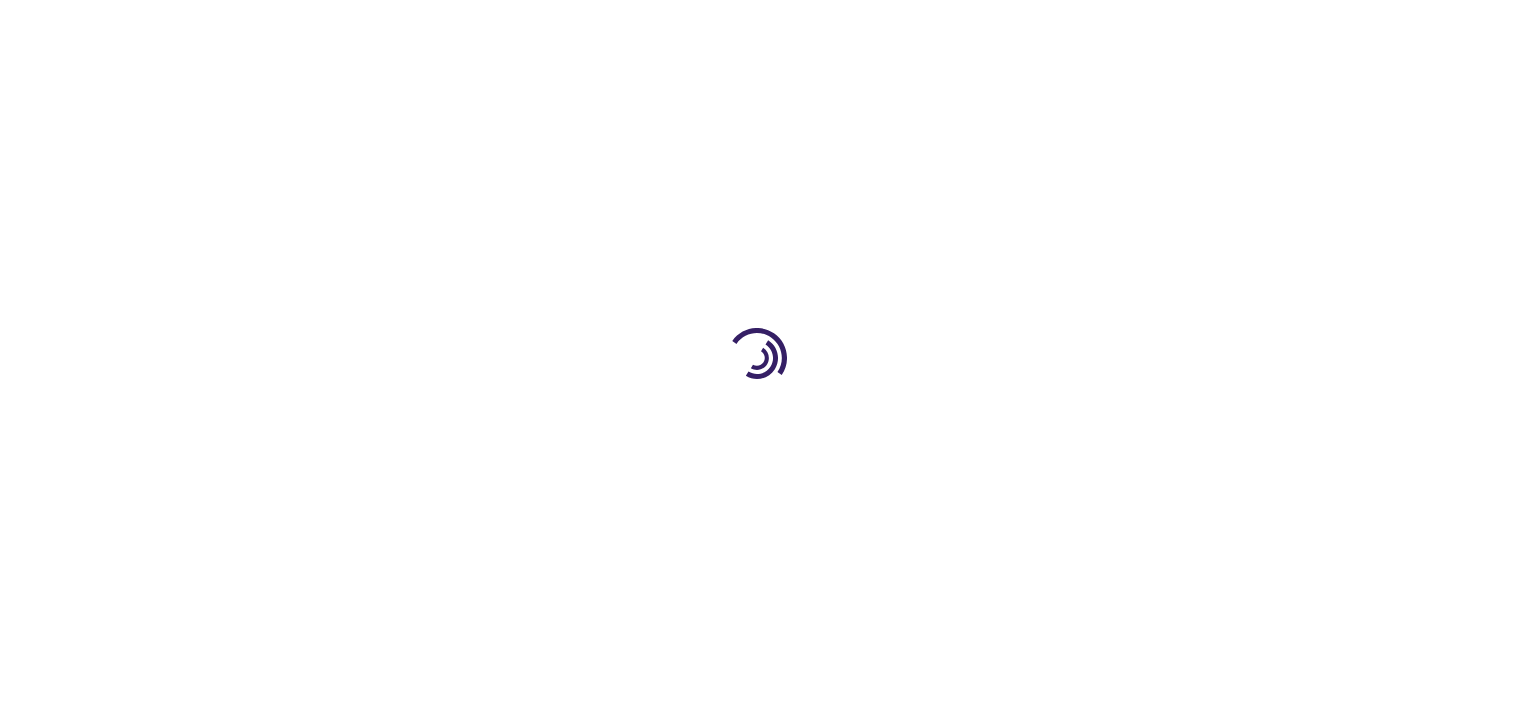 type on "0" 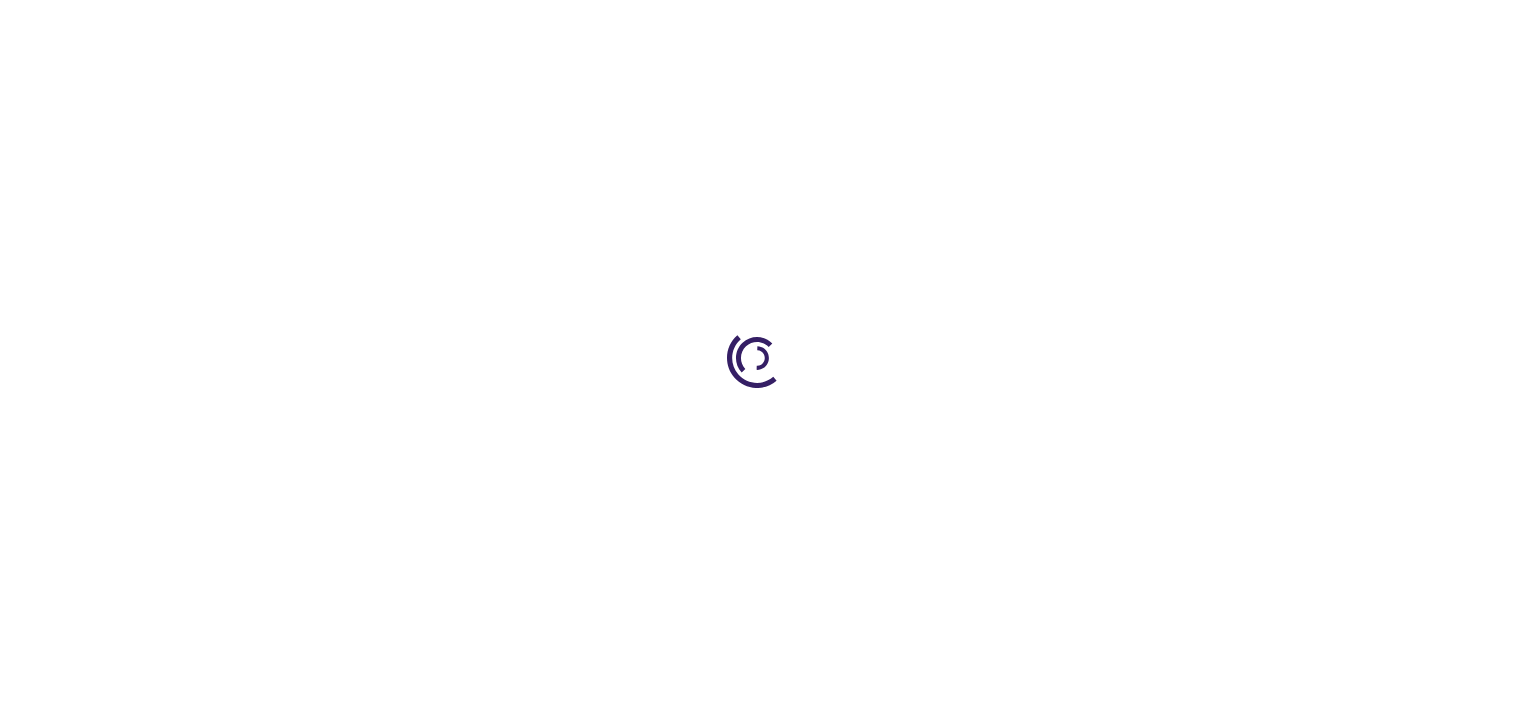 type on "0" 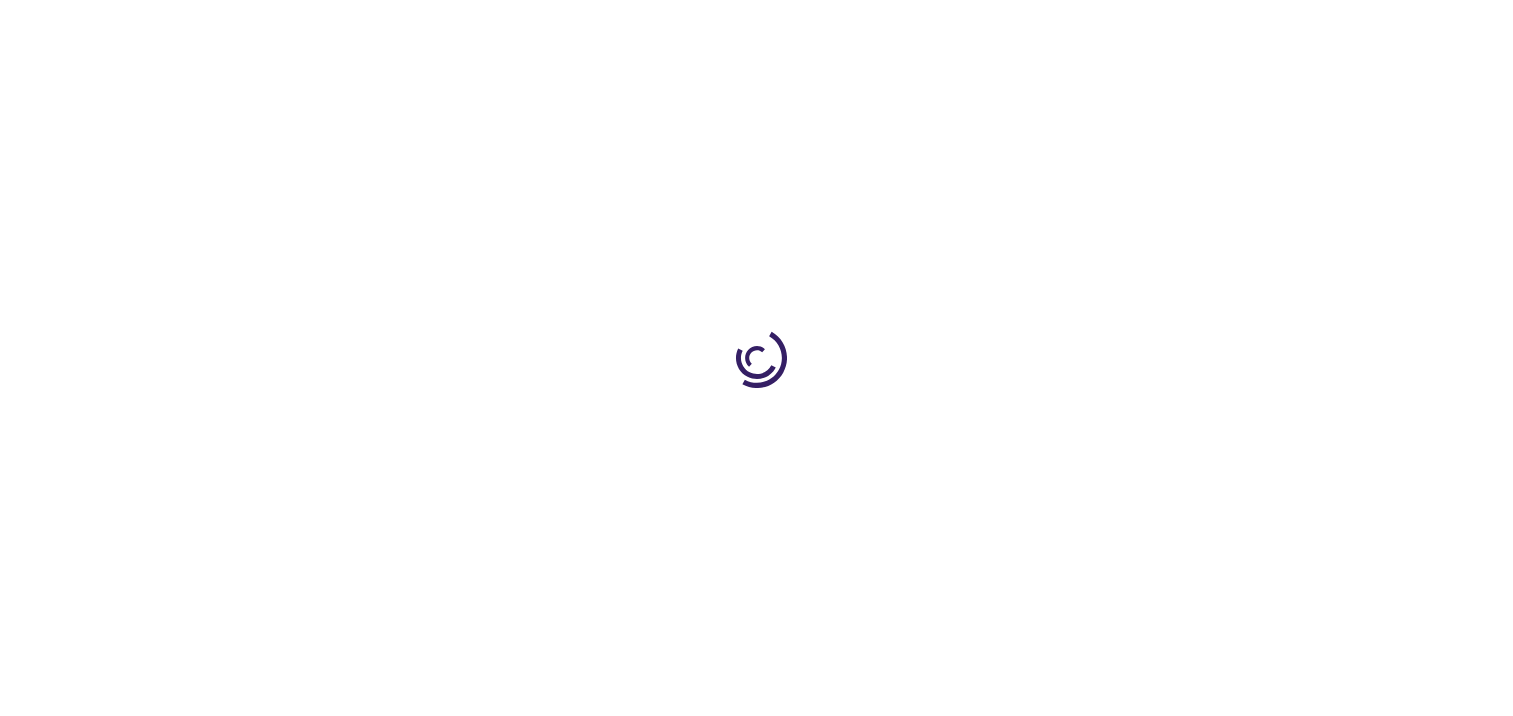 scroll, scrollTop: 1236, scrollLeft: 0, axis: vertical 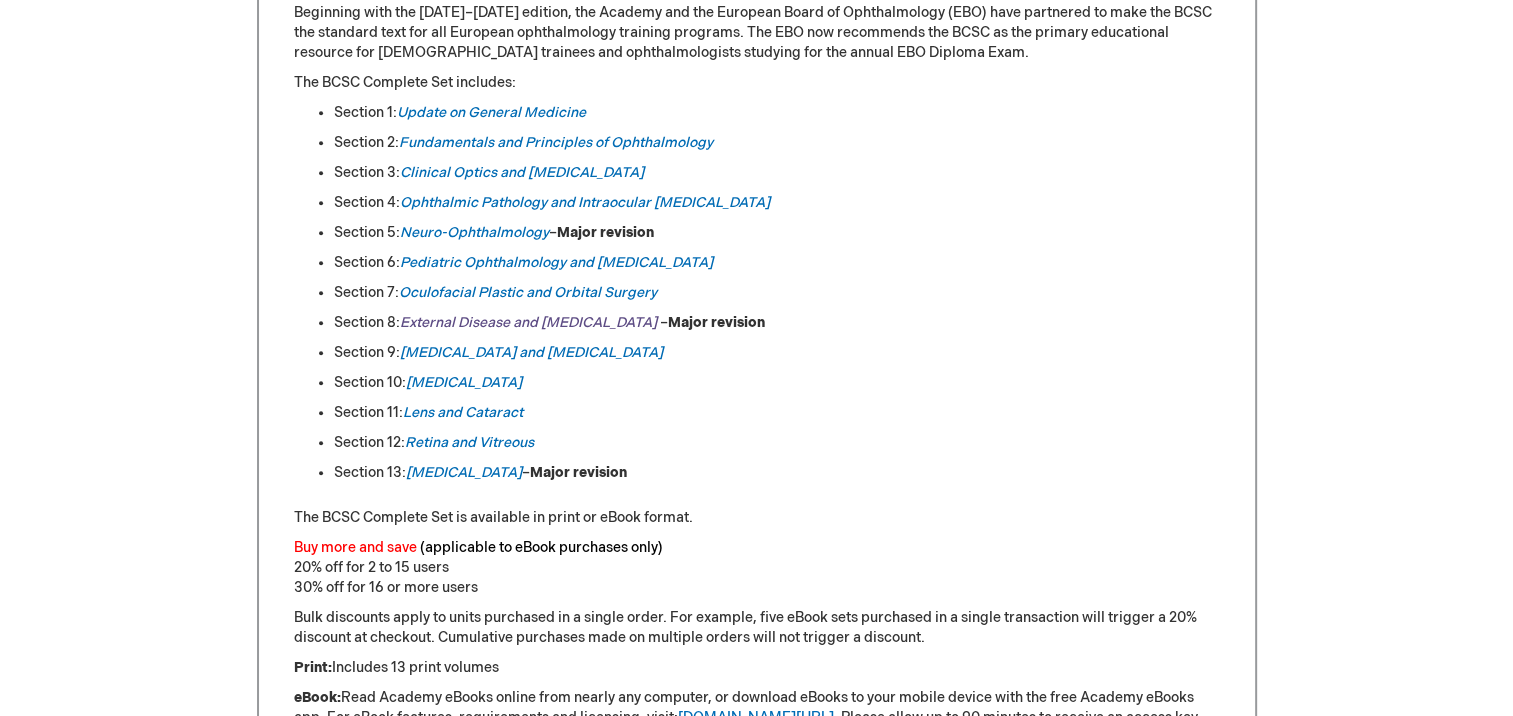 click on "External Disease and Cornea" at bounding box center (528, 322) 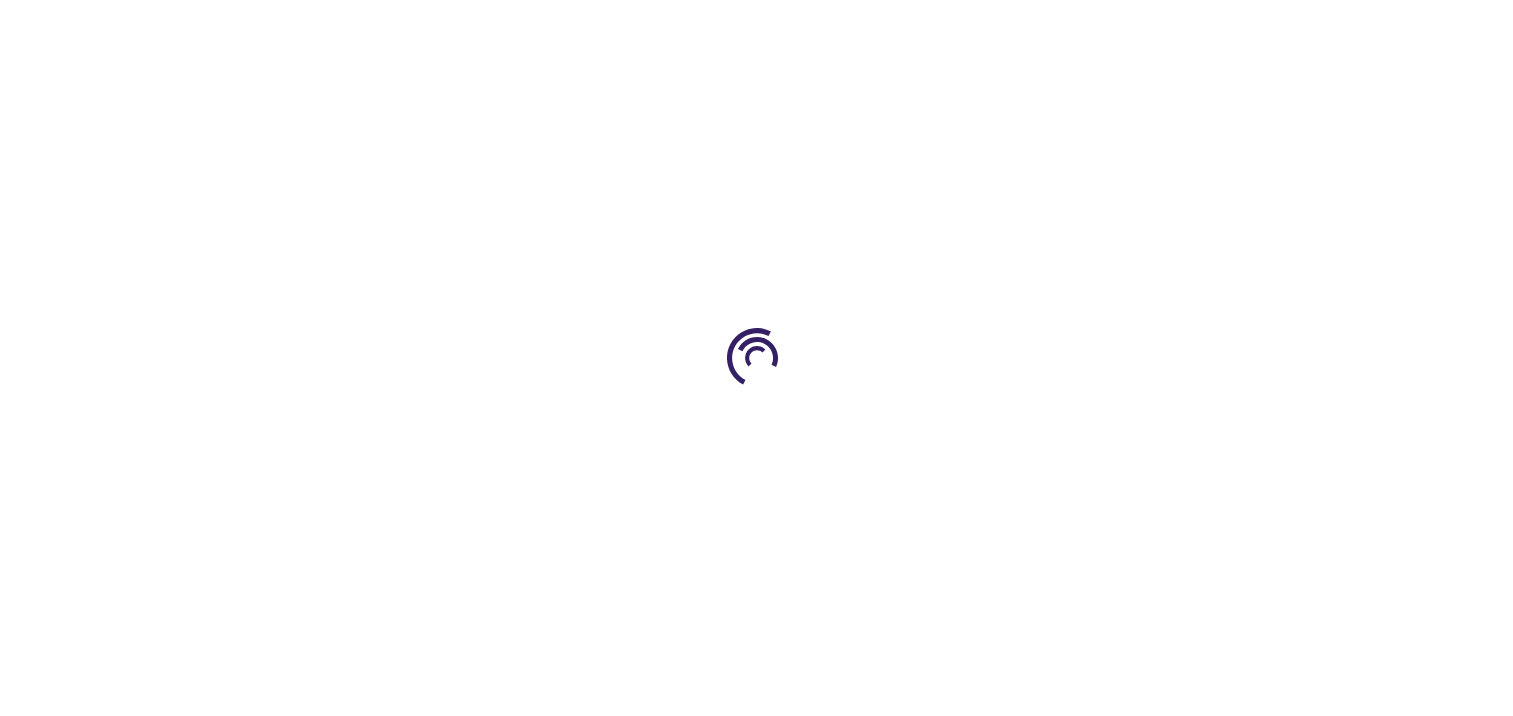scroll, scrollTop: 0, scrollLeft: 0, axis: both 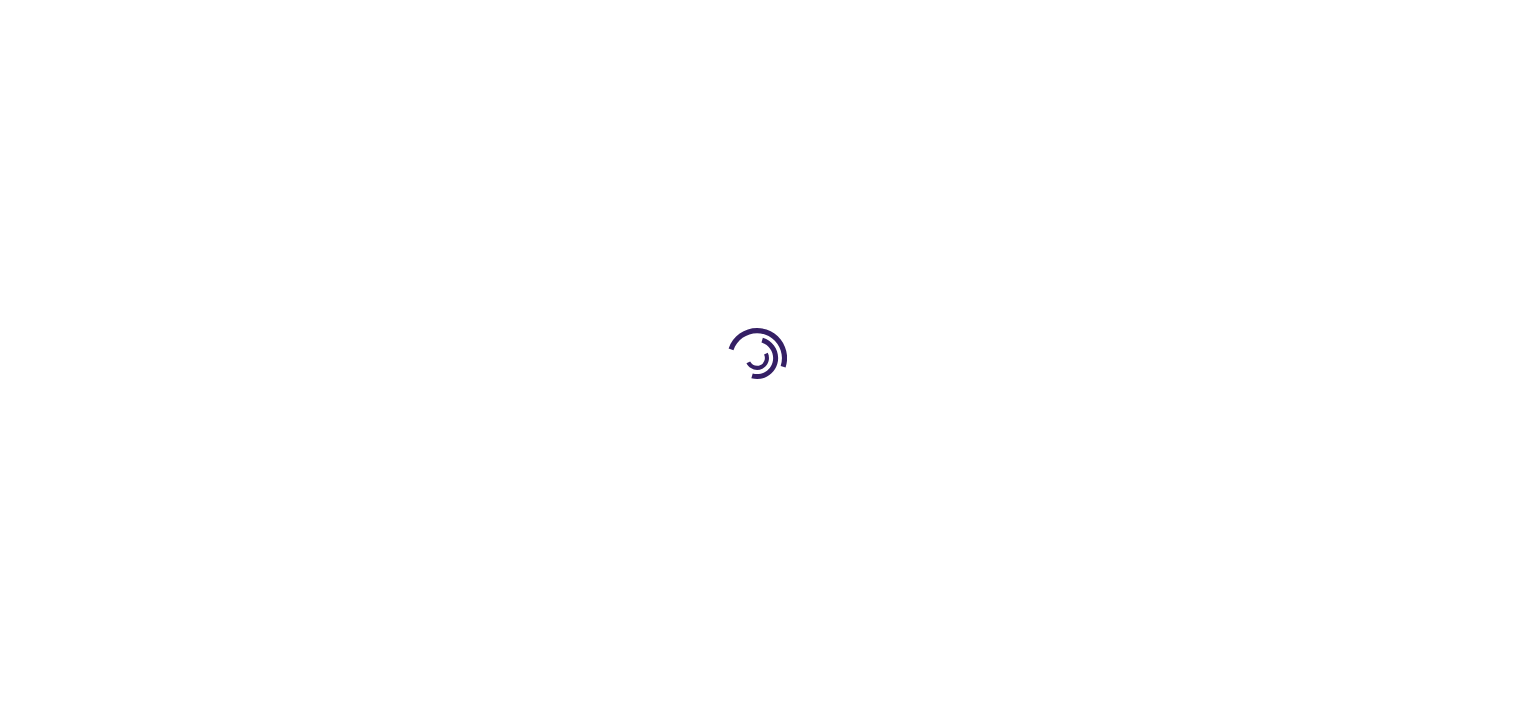 type on "0" 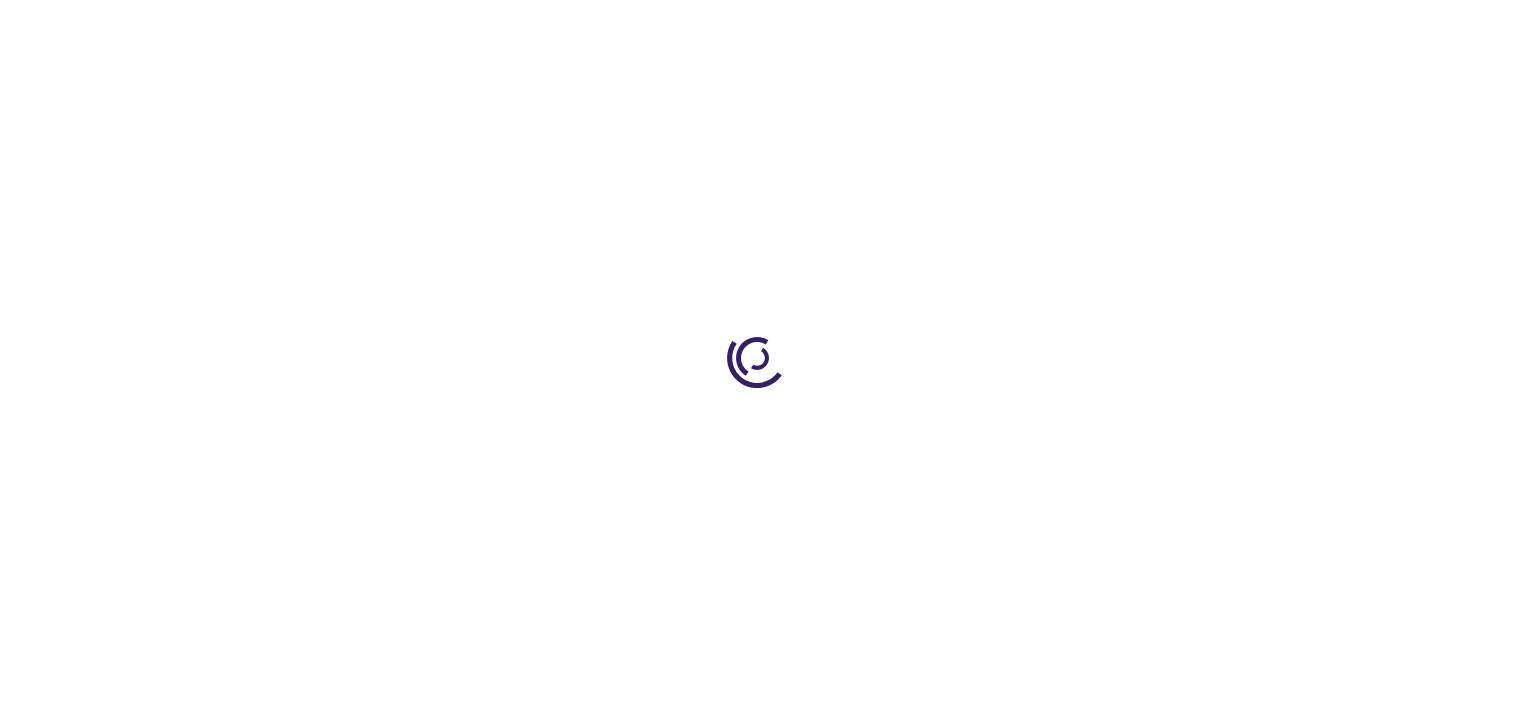 type on "0" 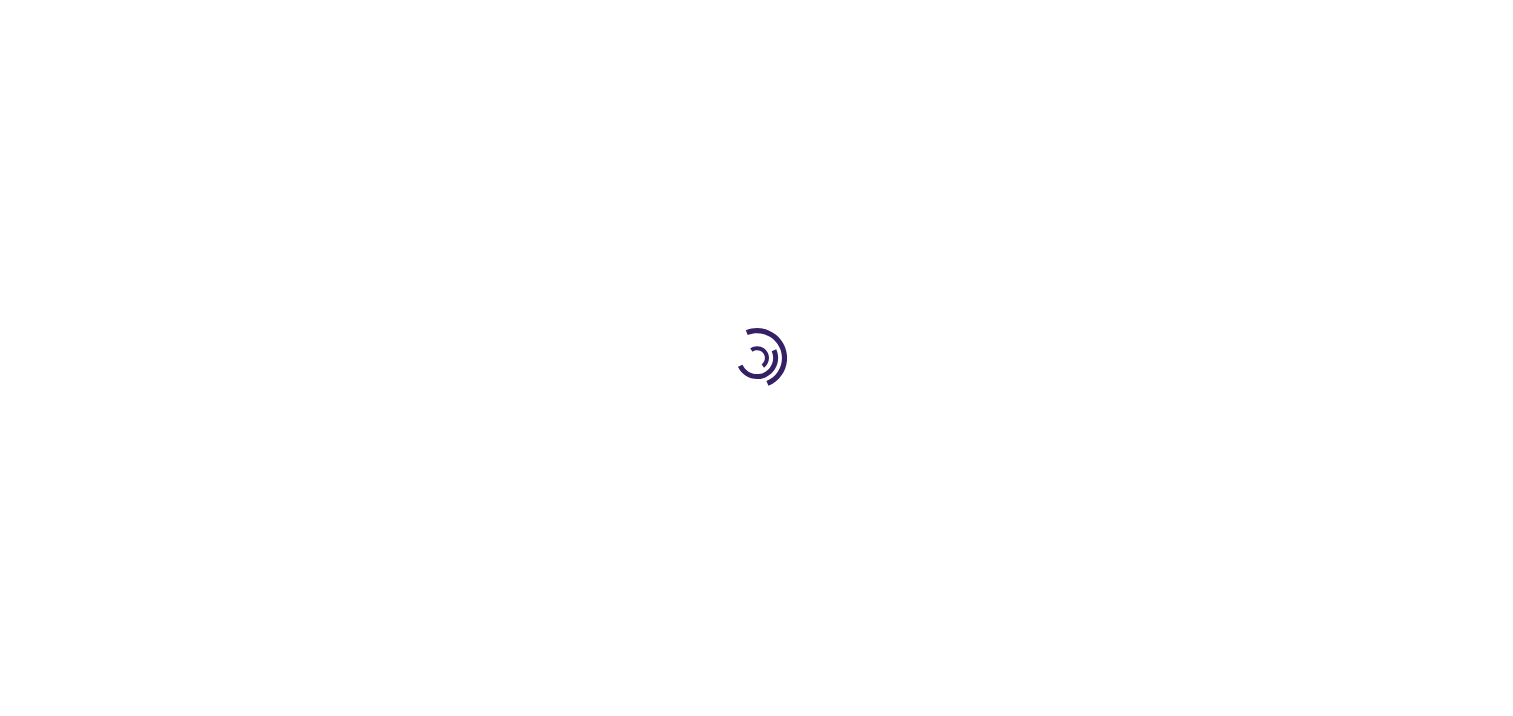 type on "0" 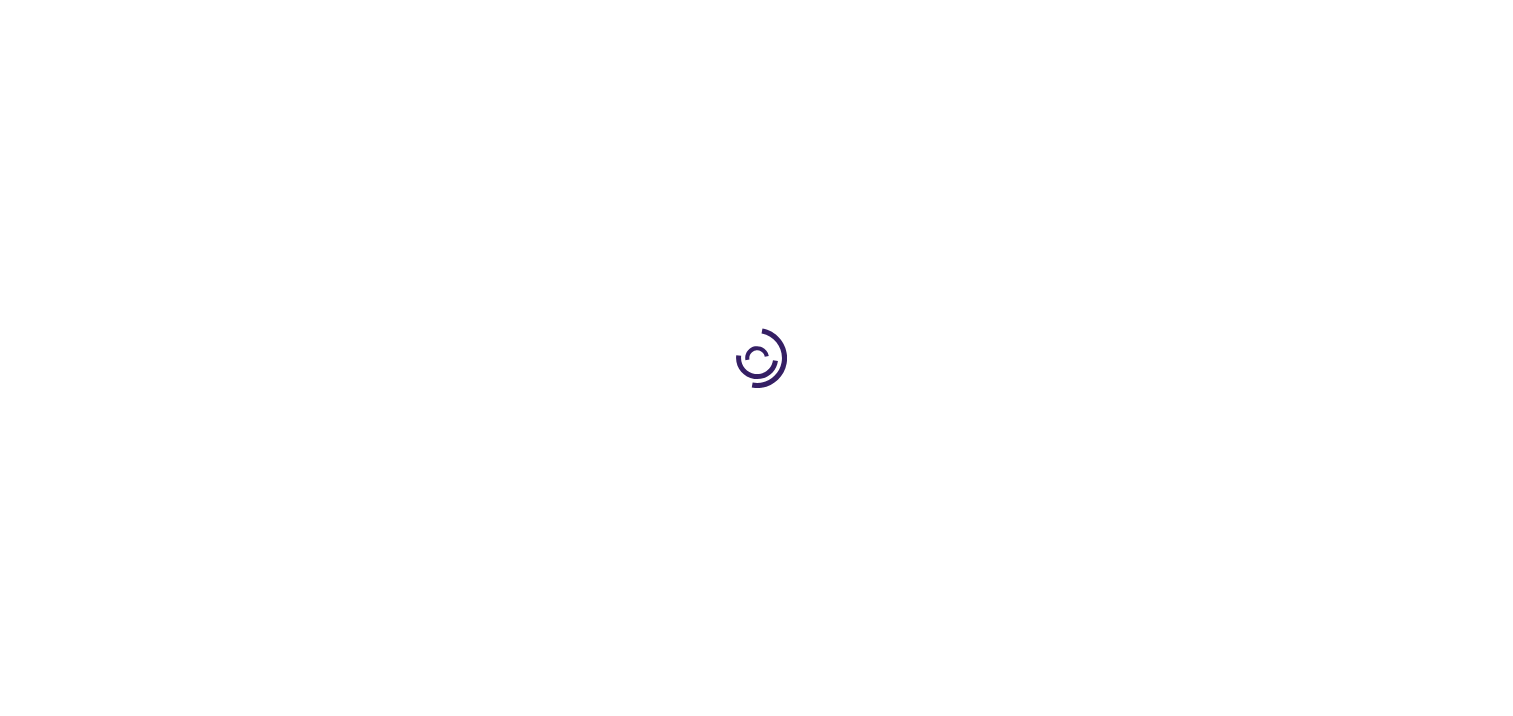 scroll, scrollTop: 0, scrollLeft: 0, axis: both 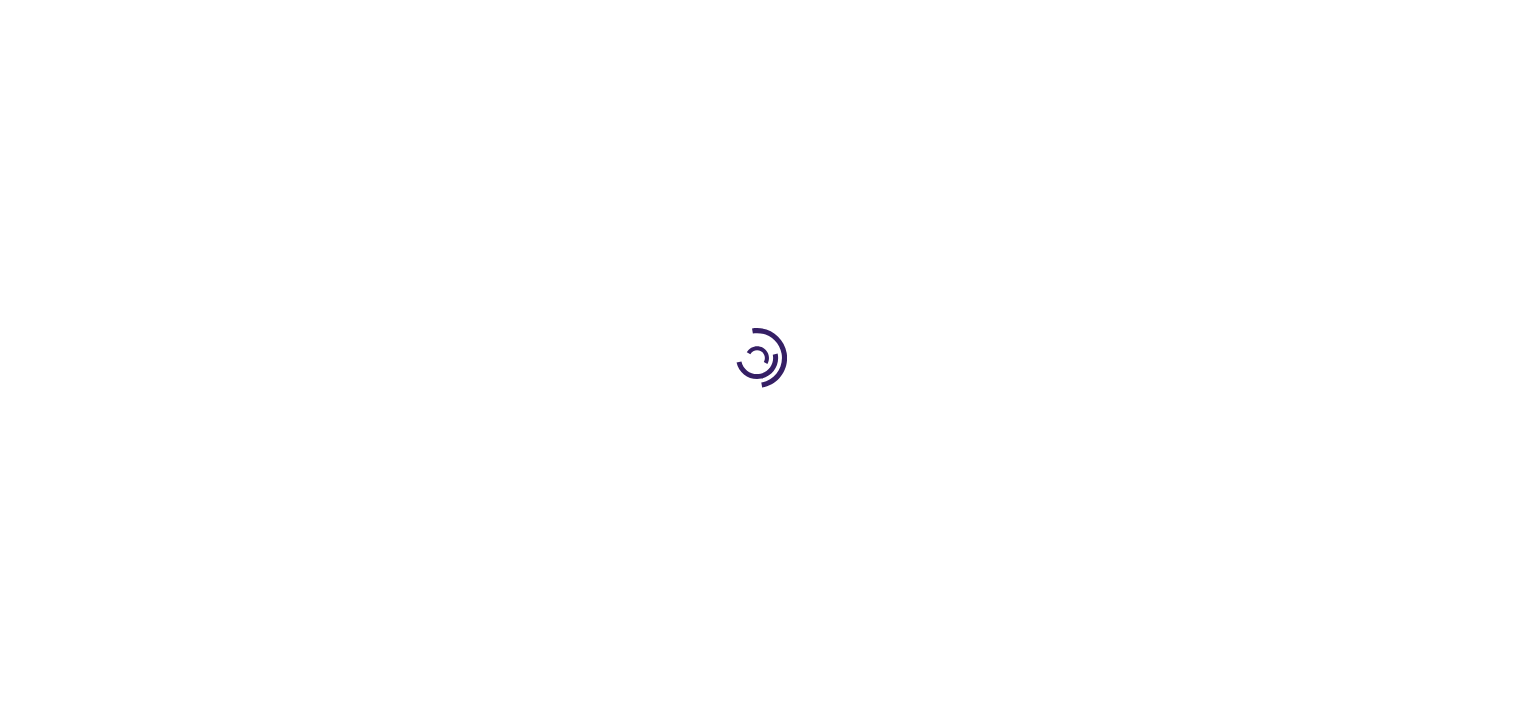 type on "0" 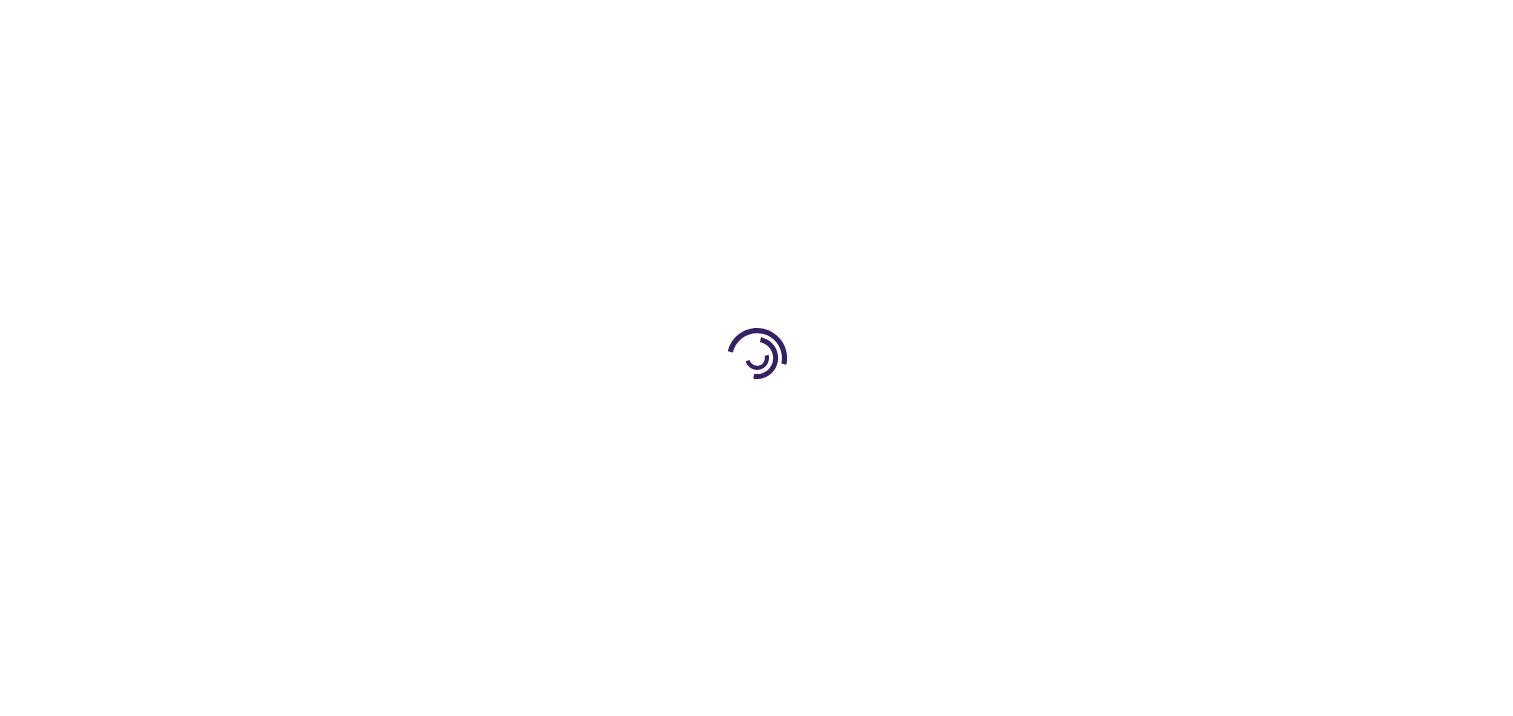 type on "0" 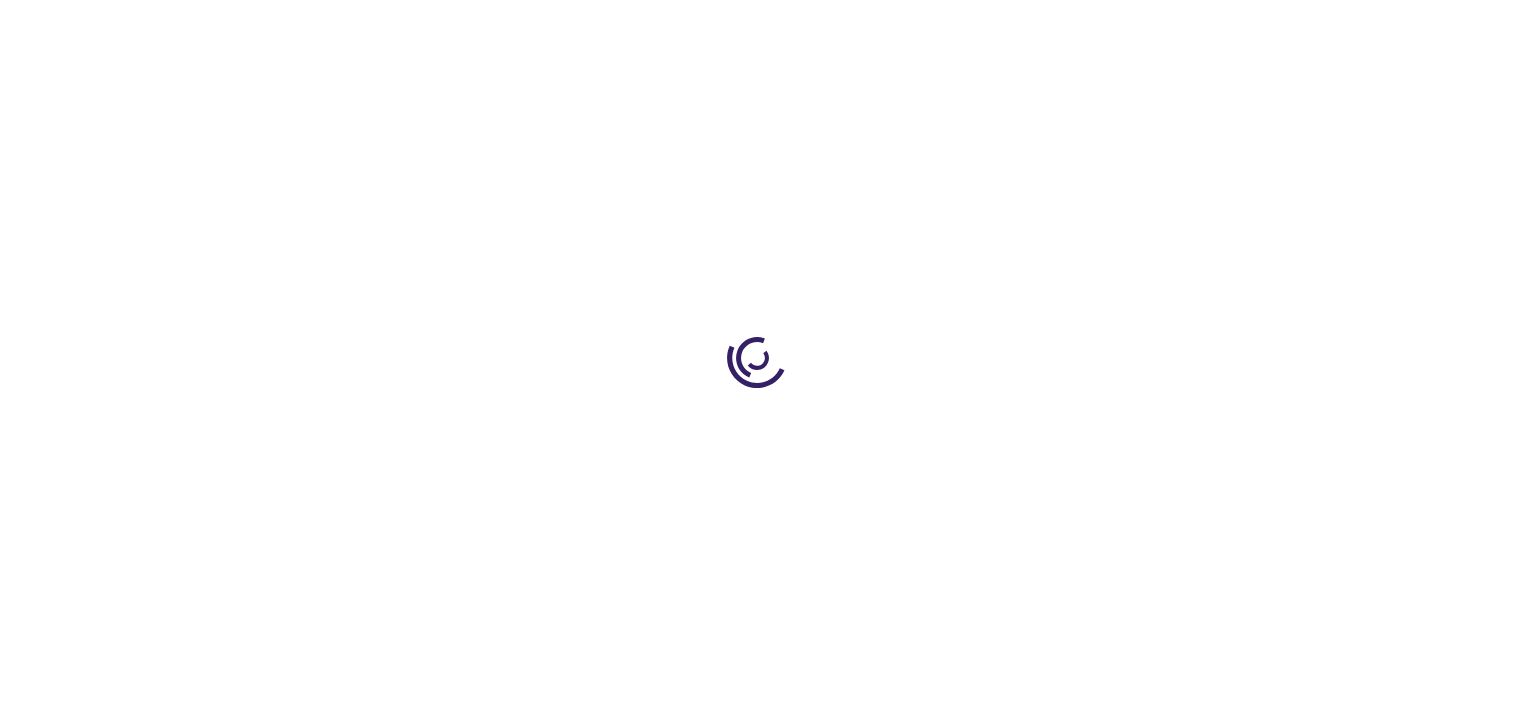 type on "0" 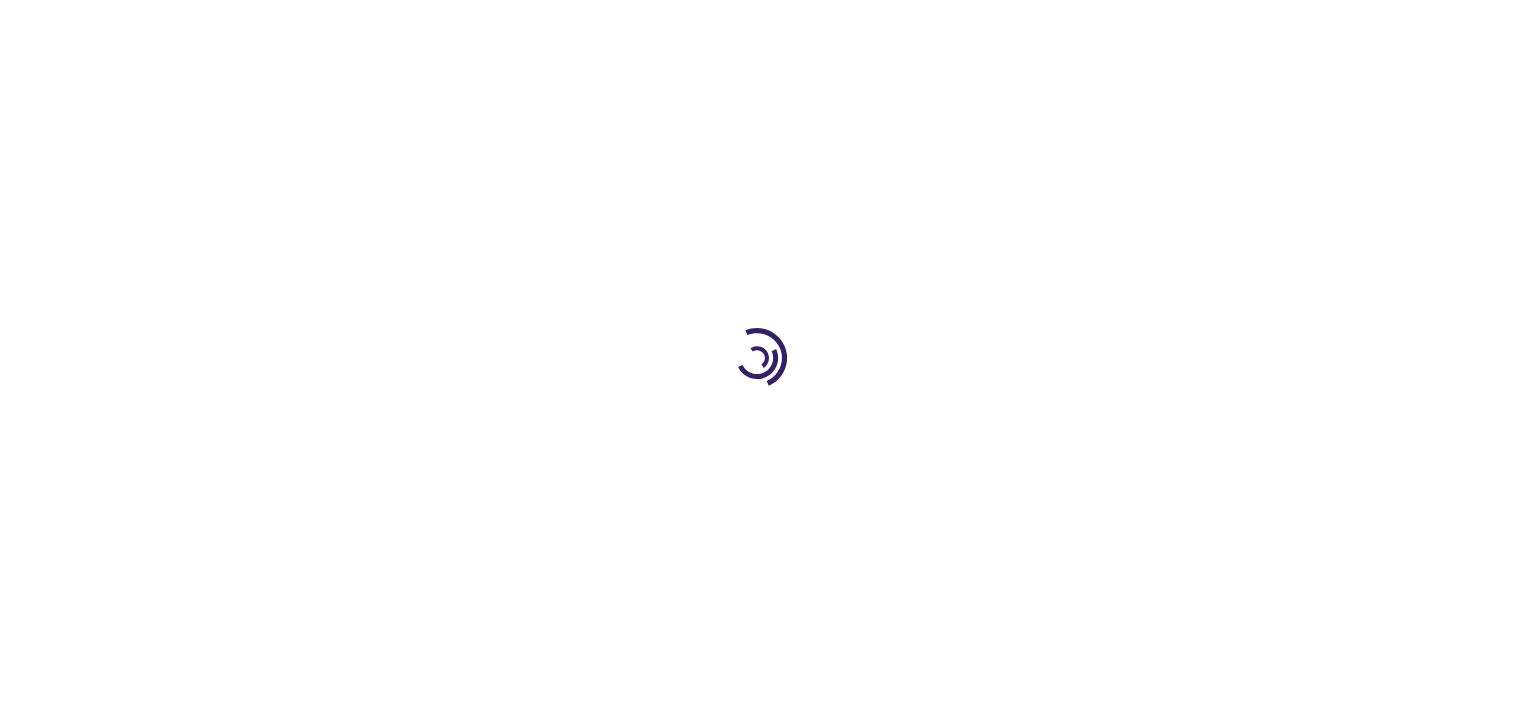 scroll, scrollTop: 0, scrollLeft: 0, axis: both 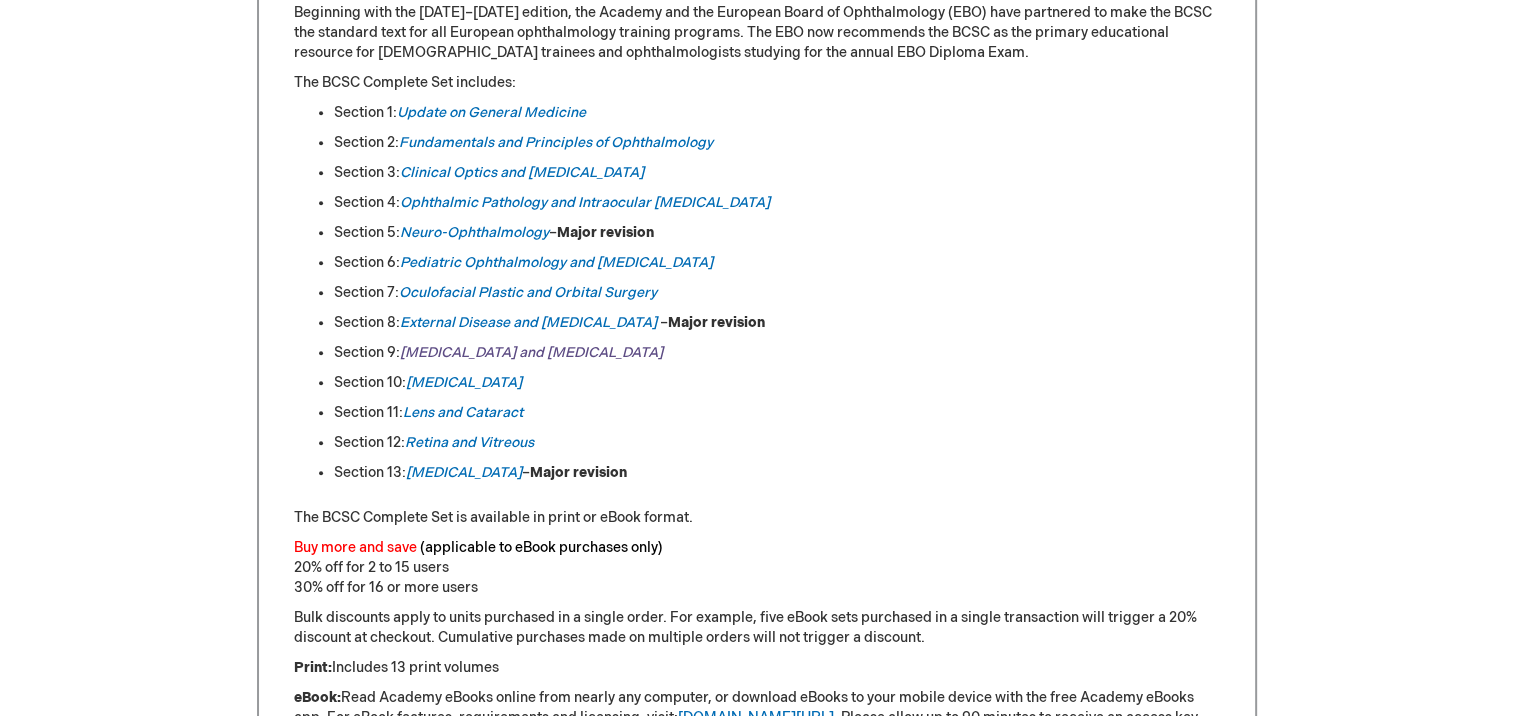 click on "Uveitis and Ocular Inflammation" at bounding box center [531, 352] 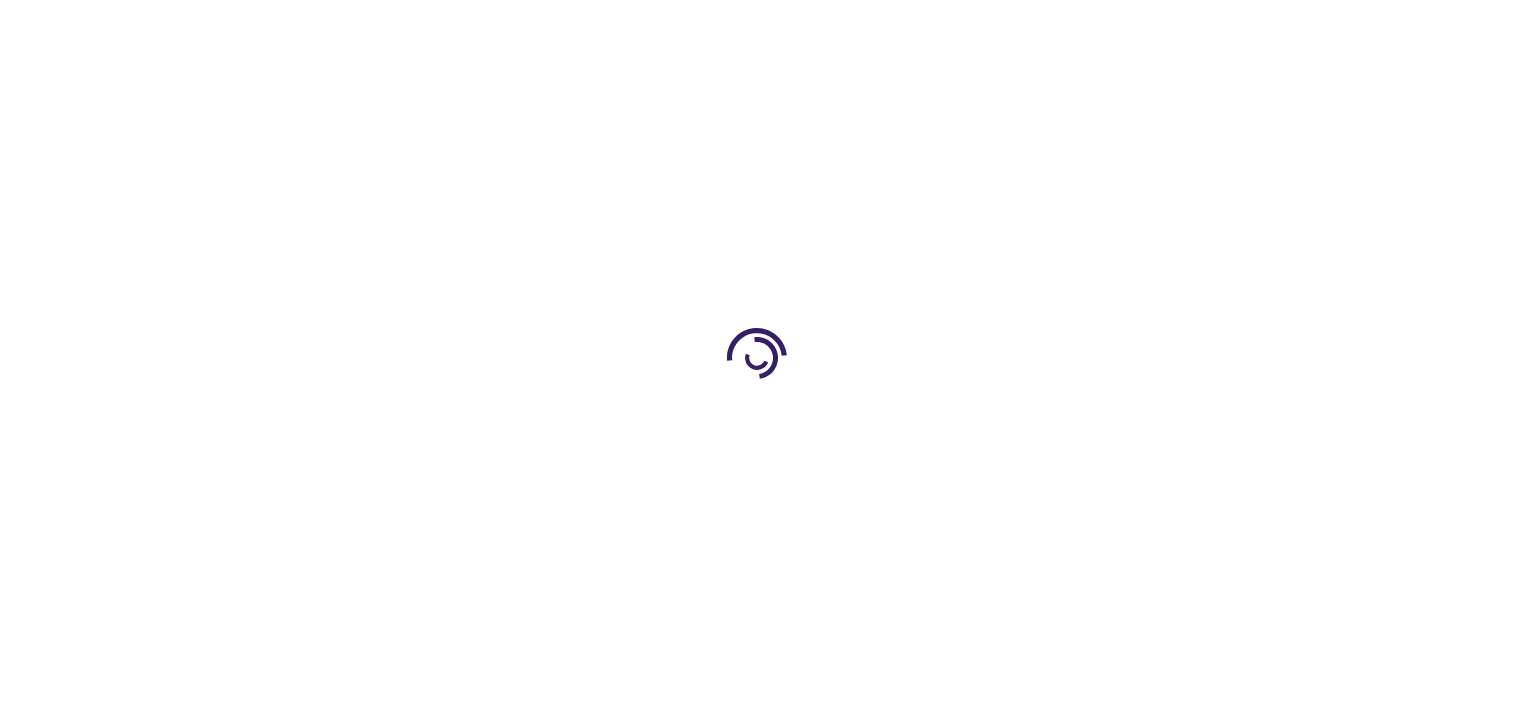 type on "0" 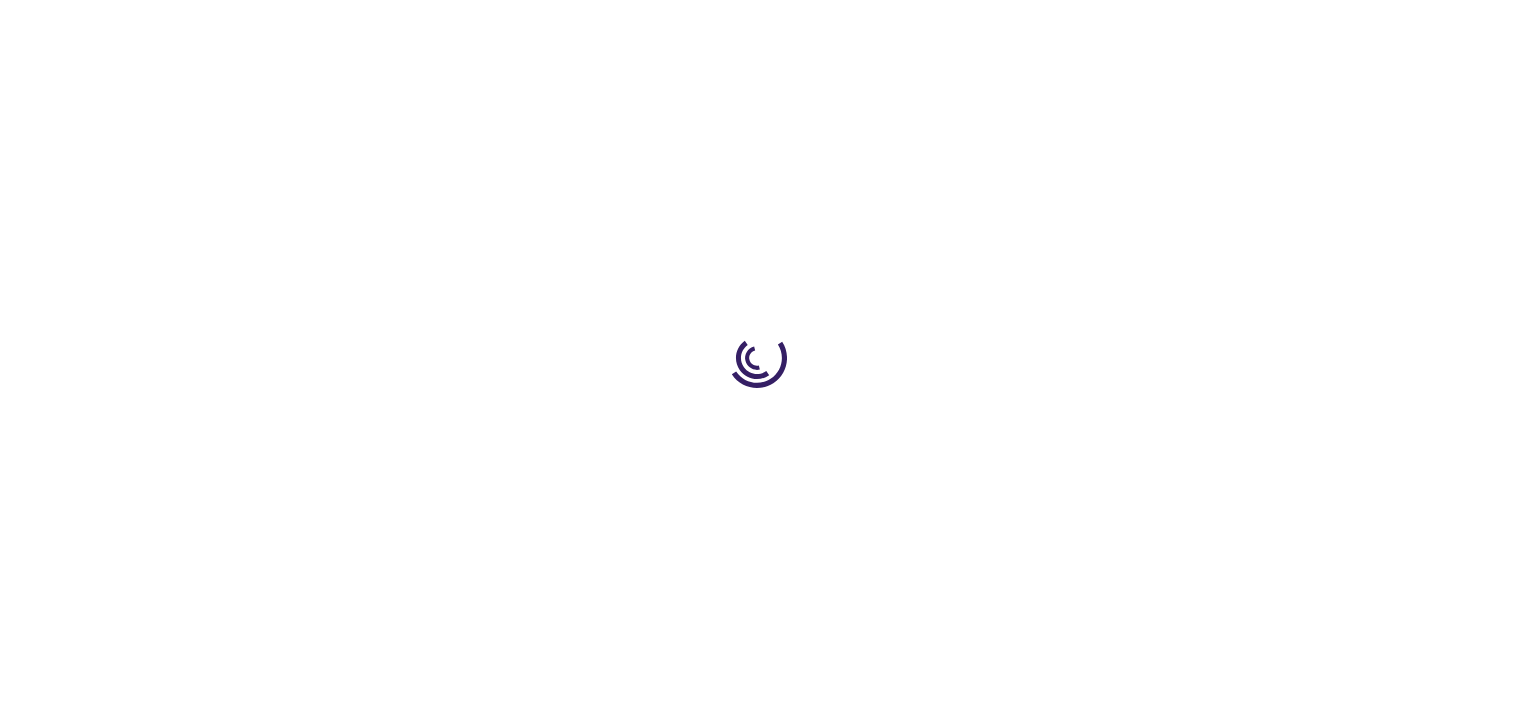 type on "0" 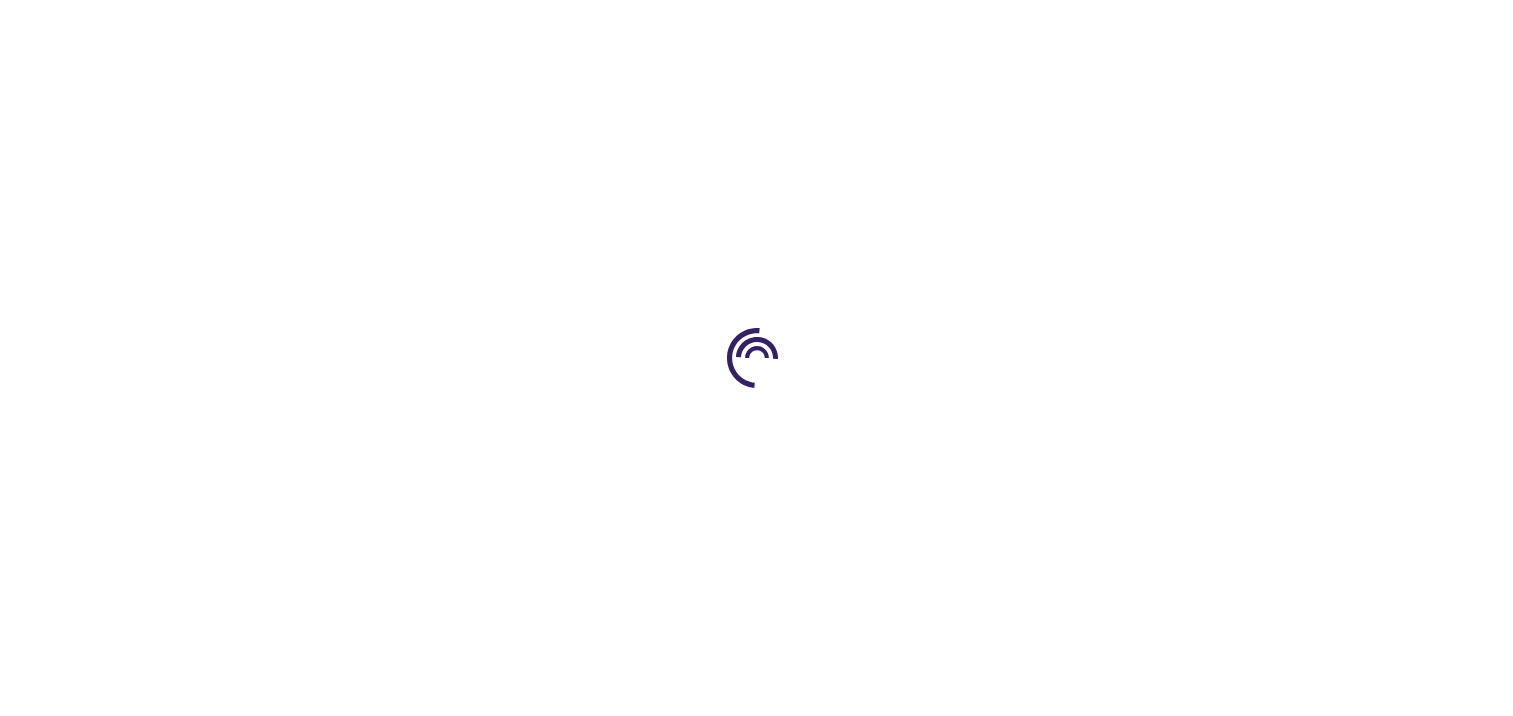 type on "0" 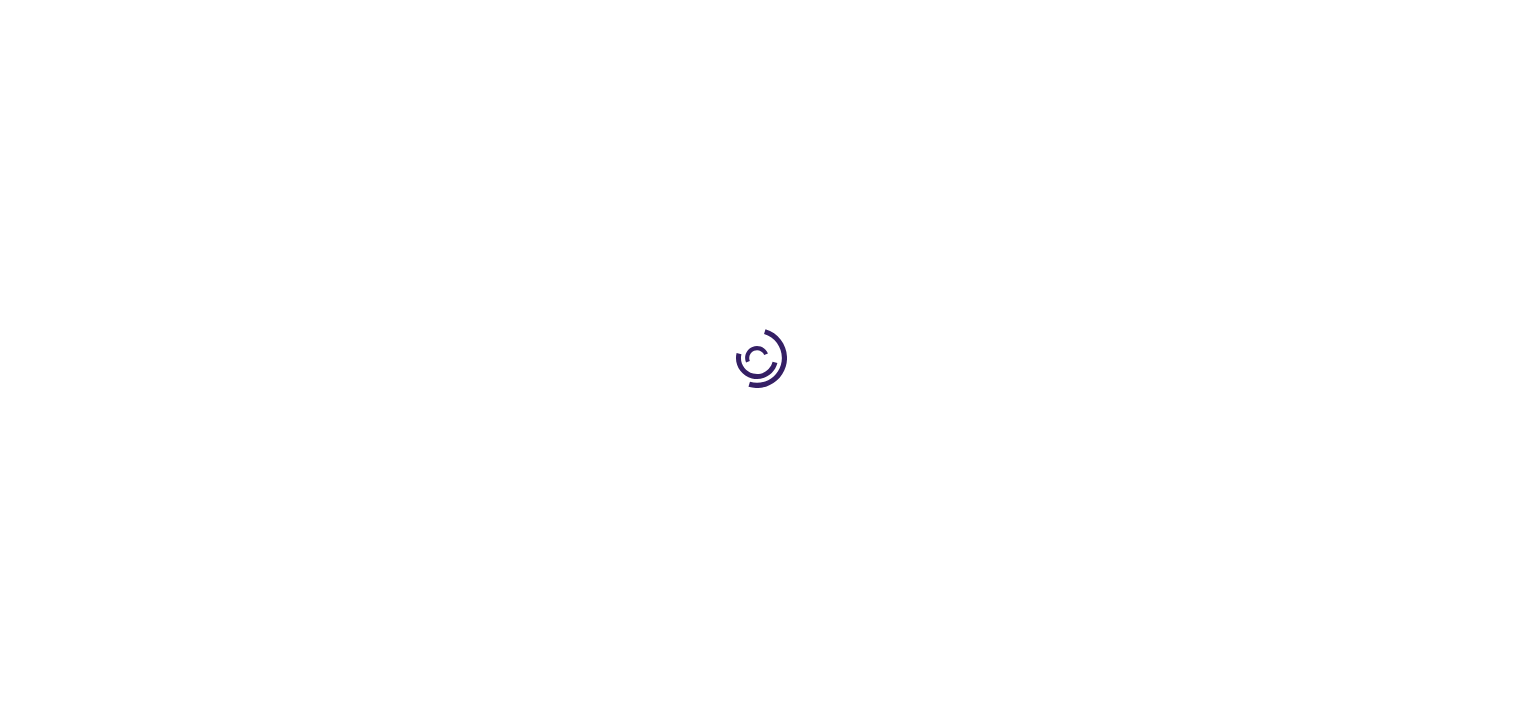 scroll, scrollTop: 0, scrollLeft: 0, axis: both 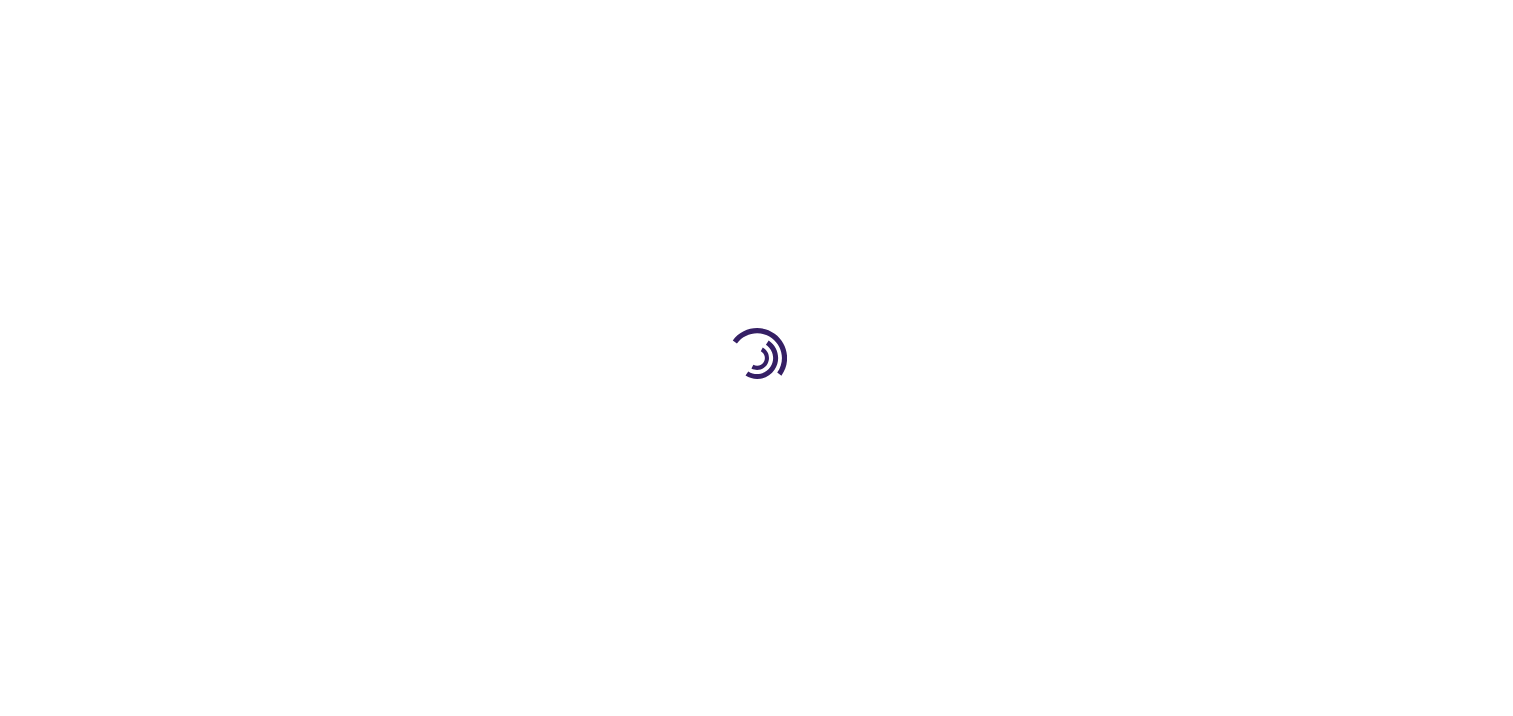 type on "0" 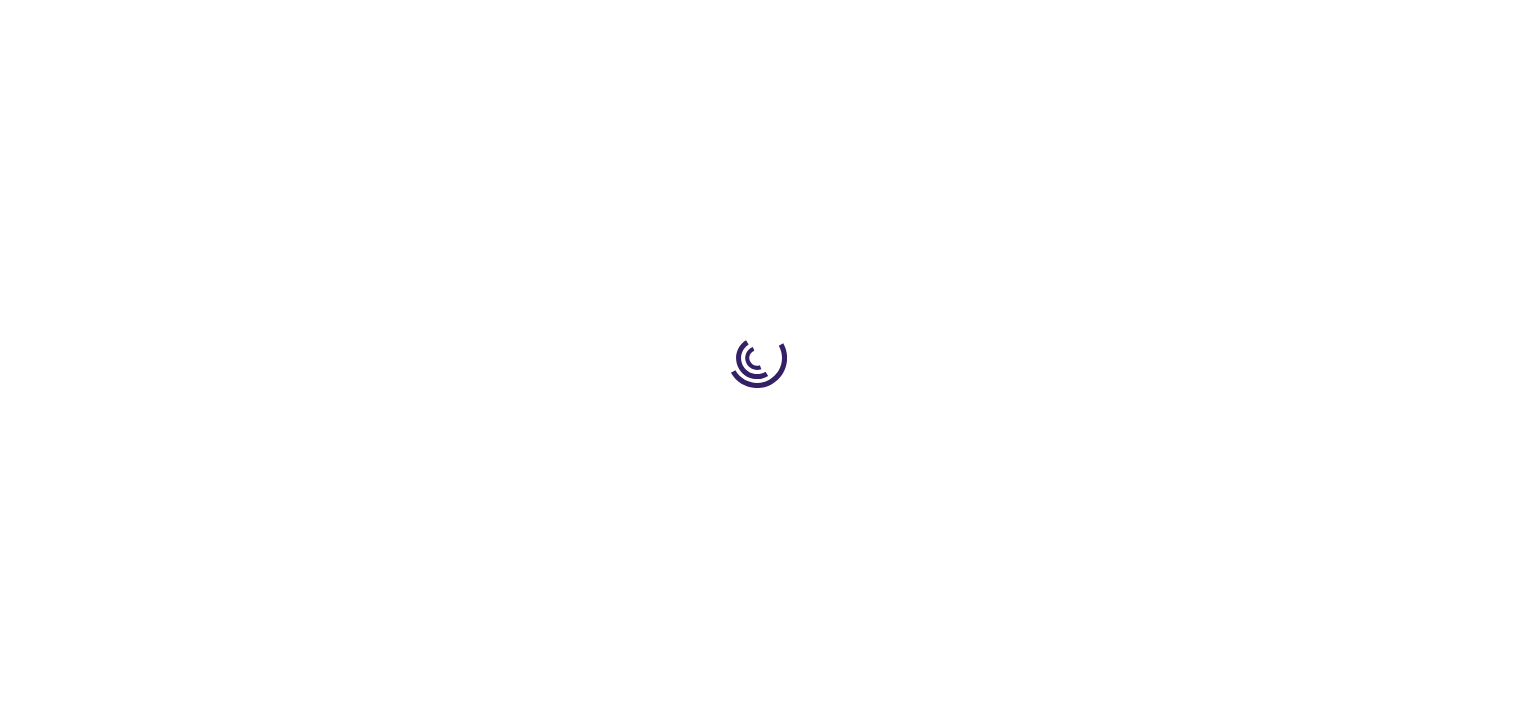 type on "0" 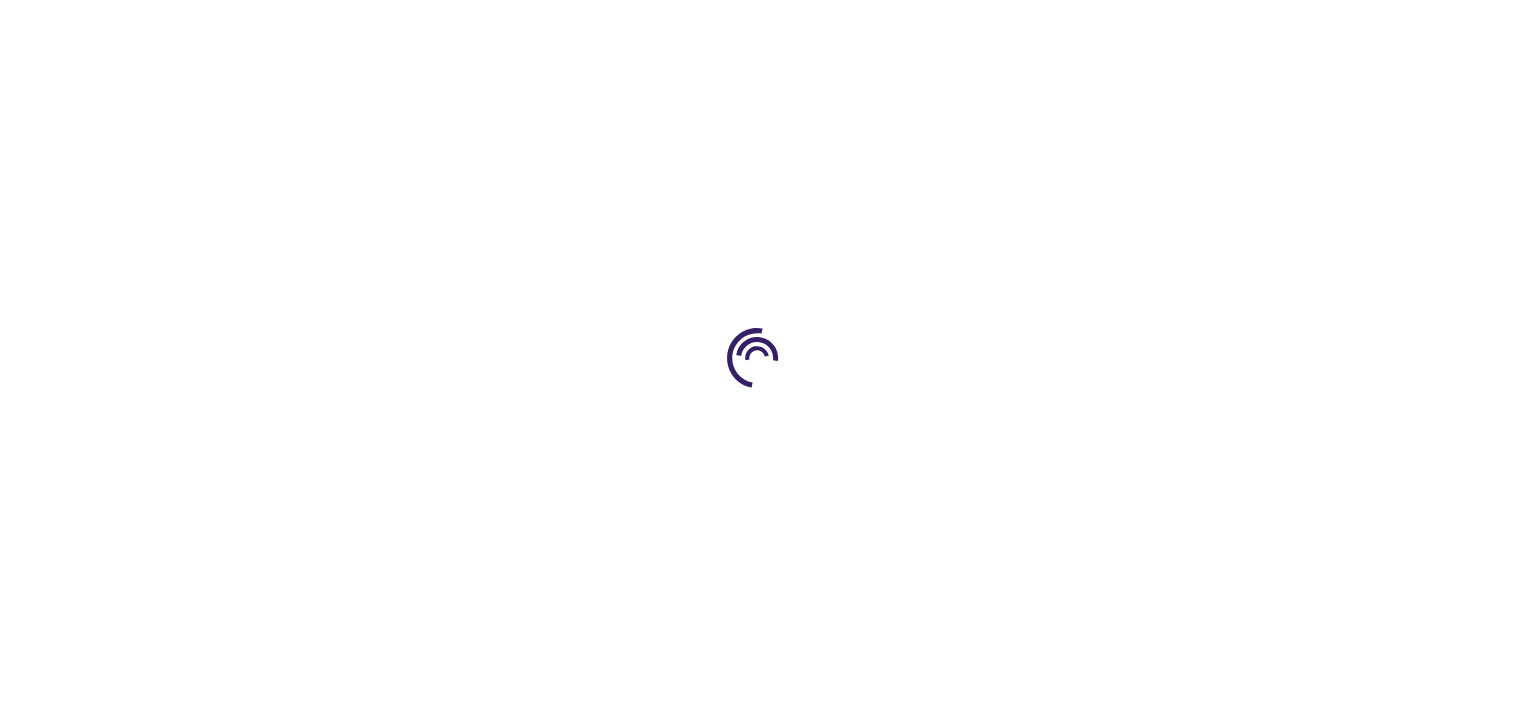 type on "0" 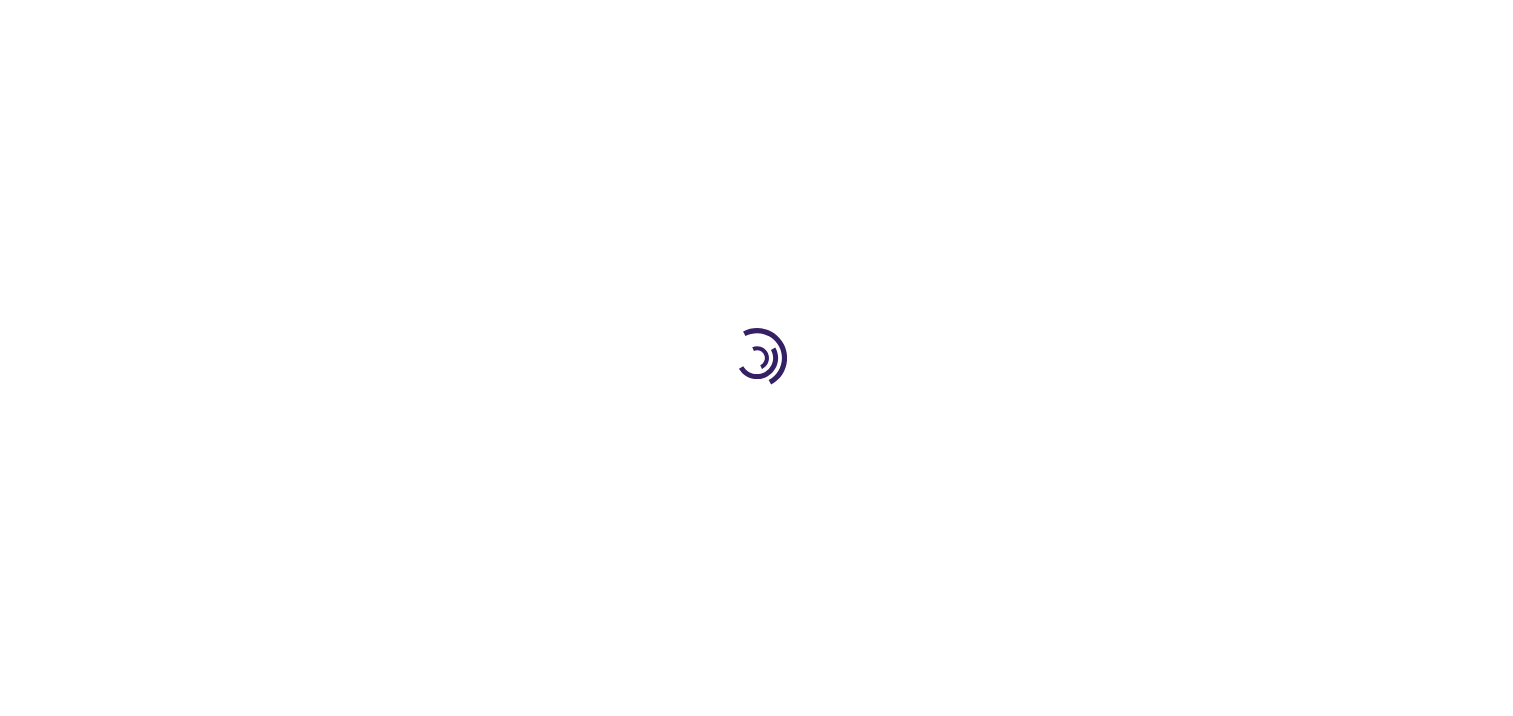 scroll, scrollTop: 0, scrollLeft: 0, axis: both 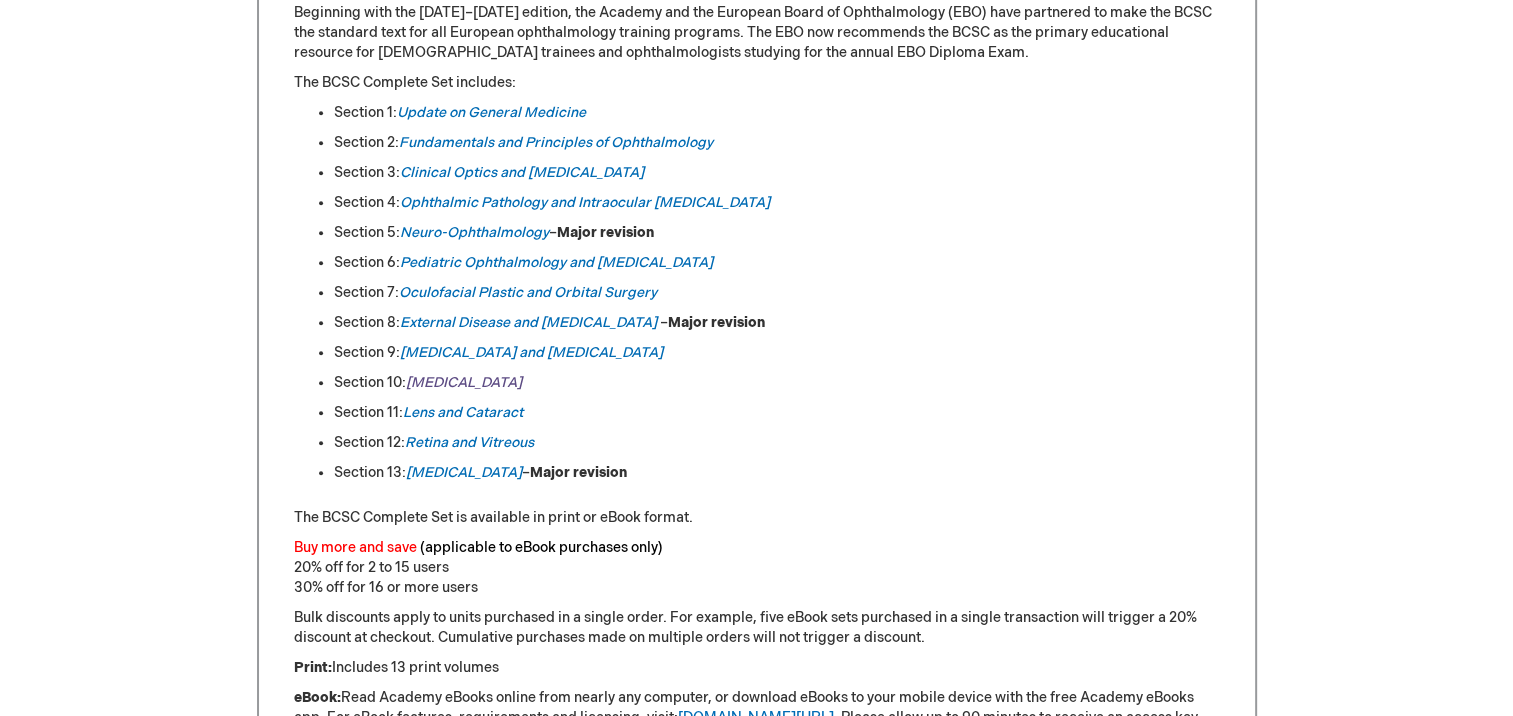 click on "[MEDICAL_DATA]" at bounding box center [464, 382] 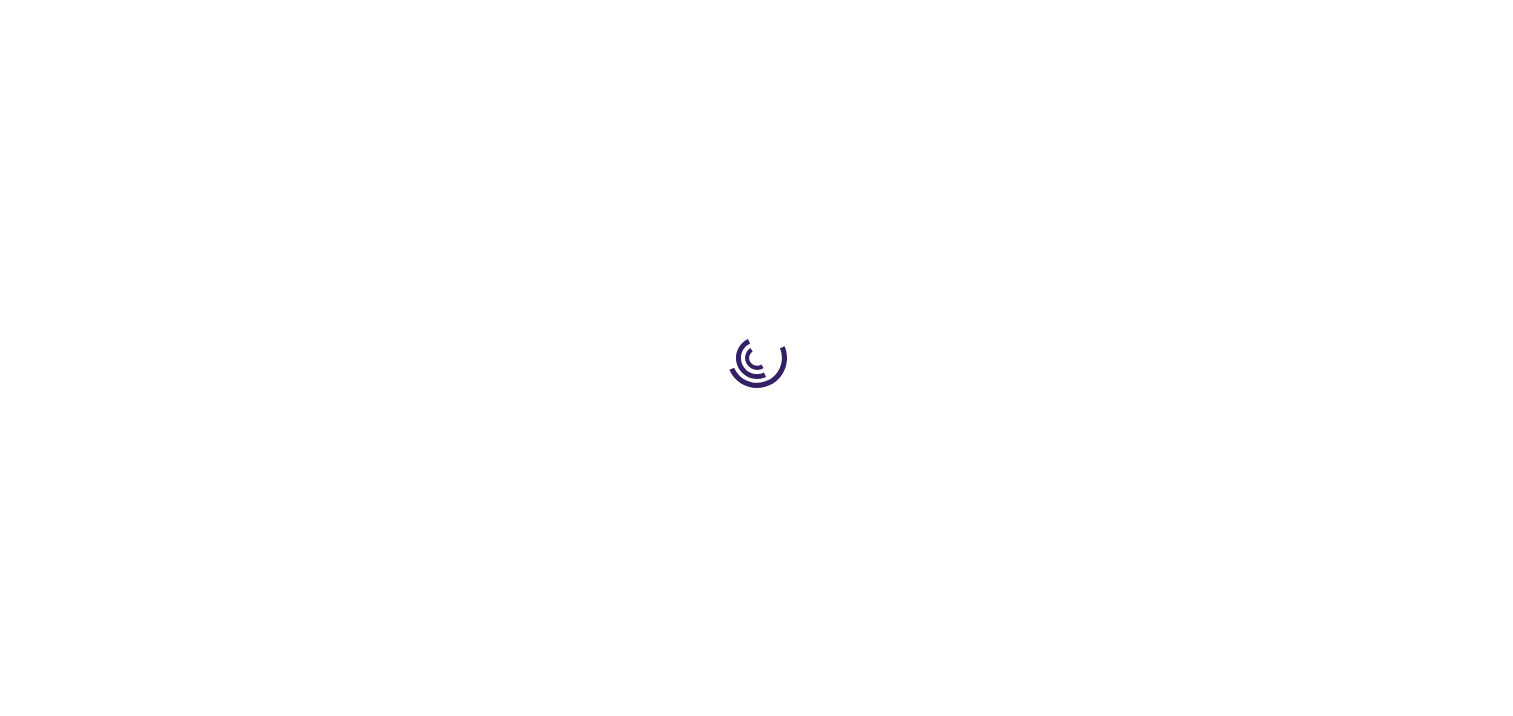 scroll, scrollTop: 0, scrollLeft: 0, axis: both 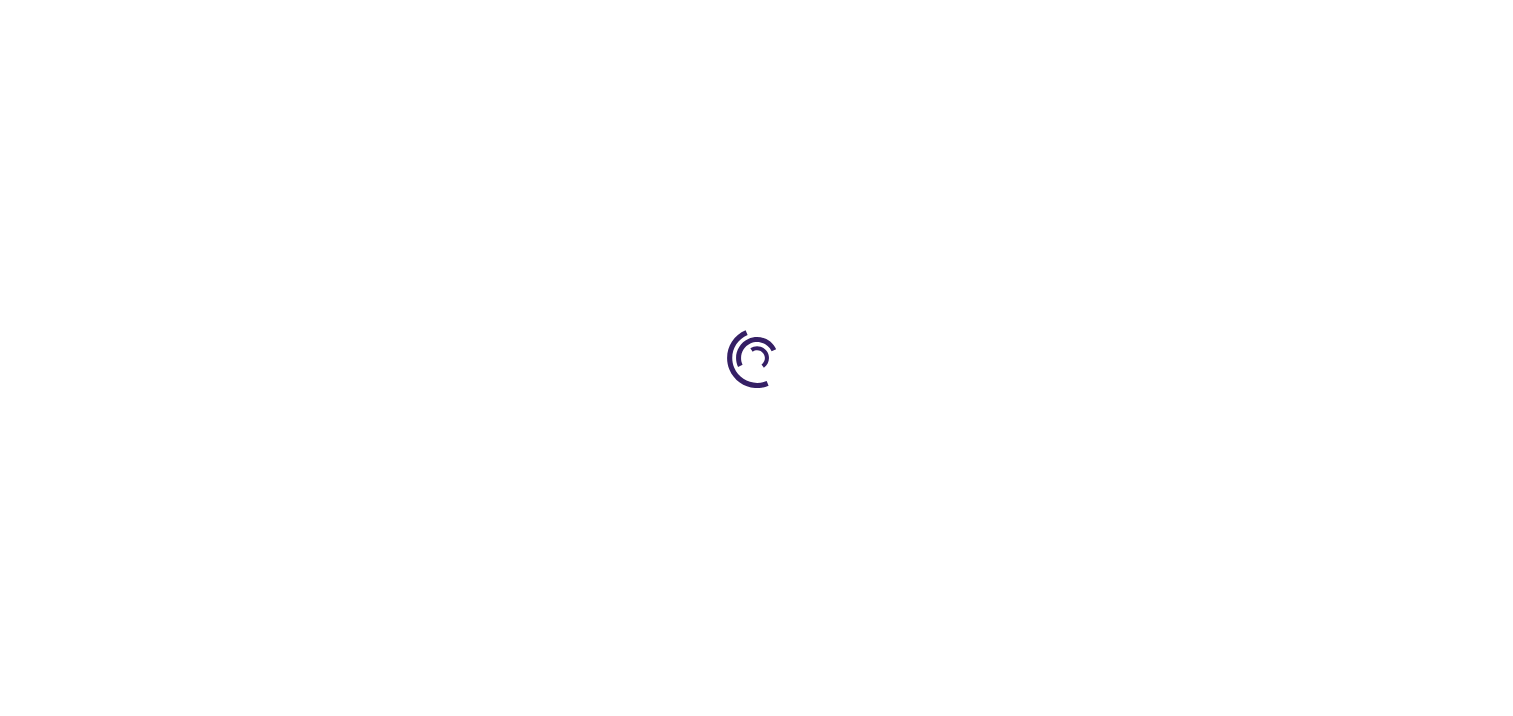 type on "0" 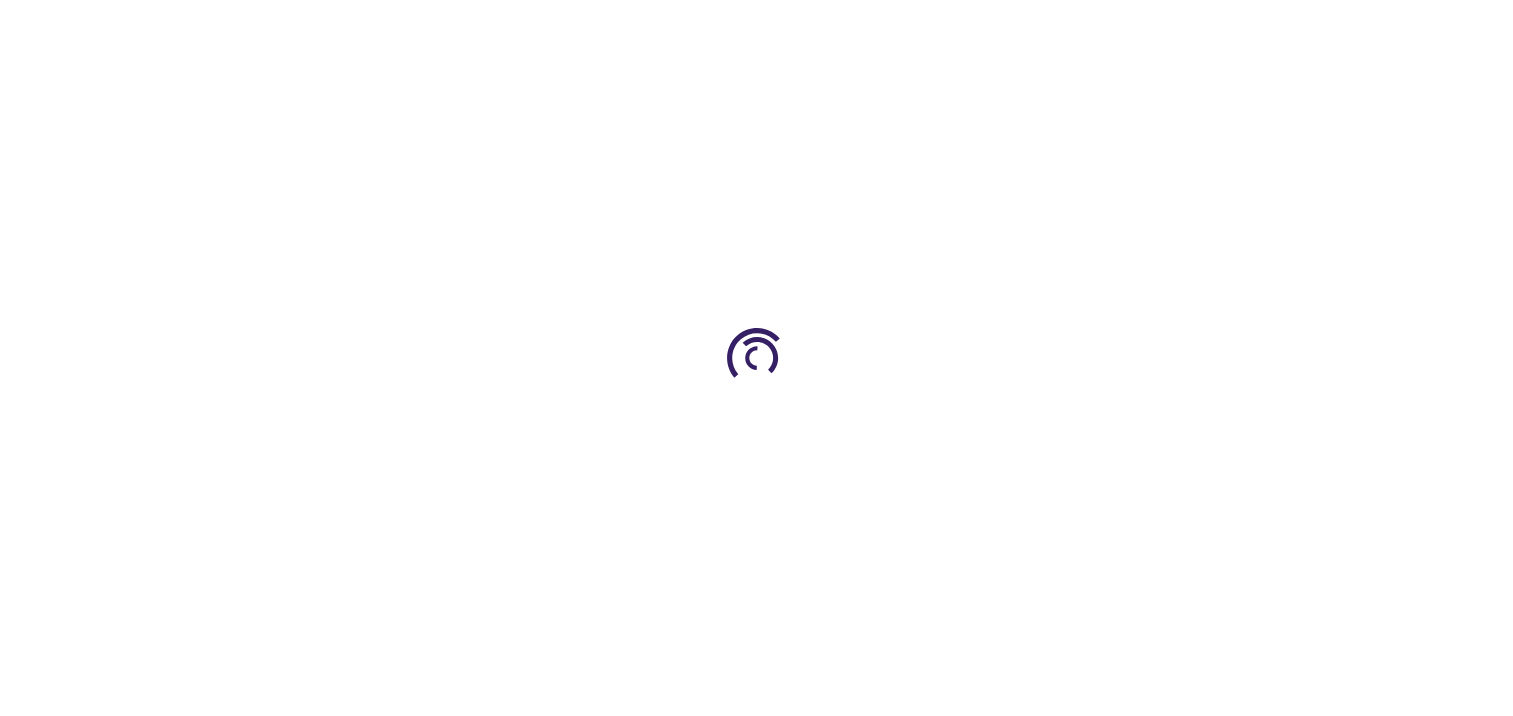 type on "0" 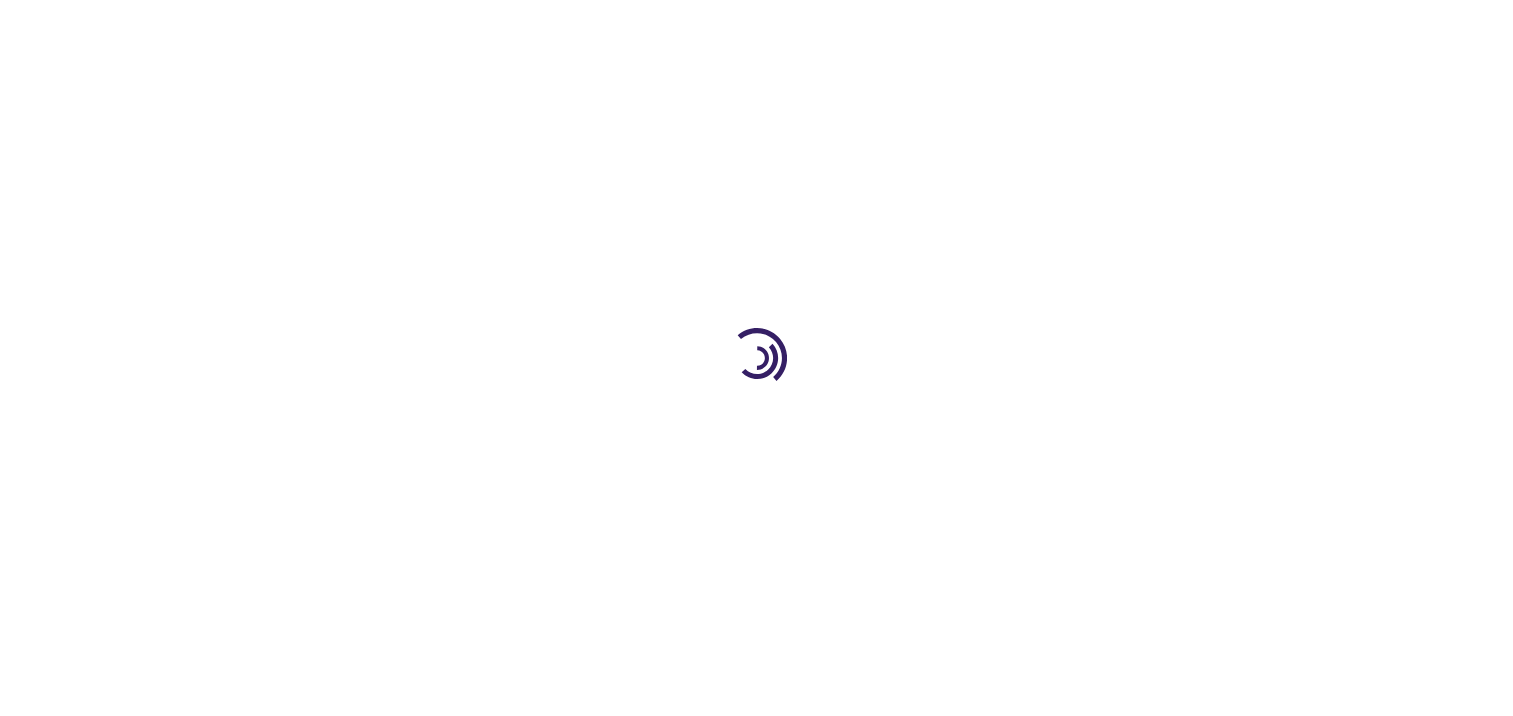 type on "0" 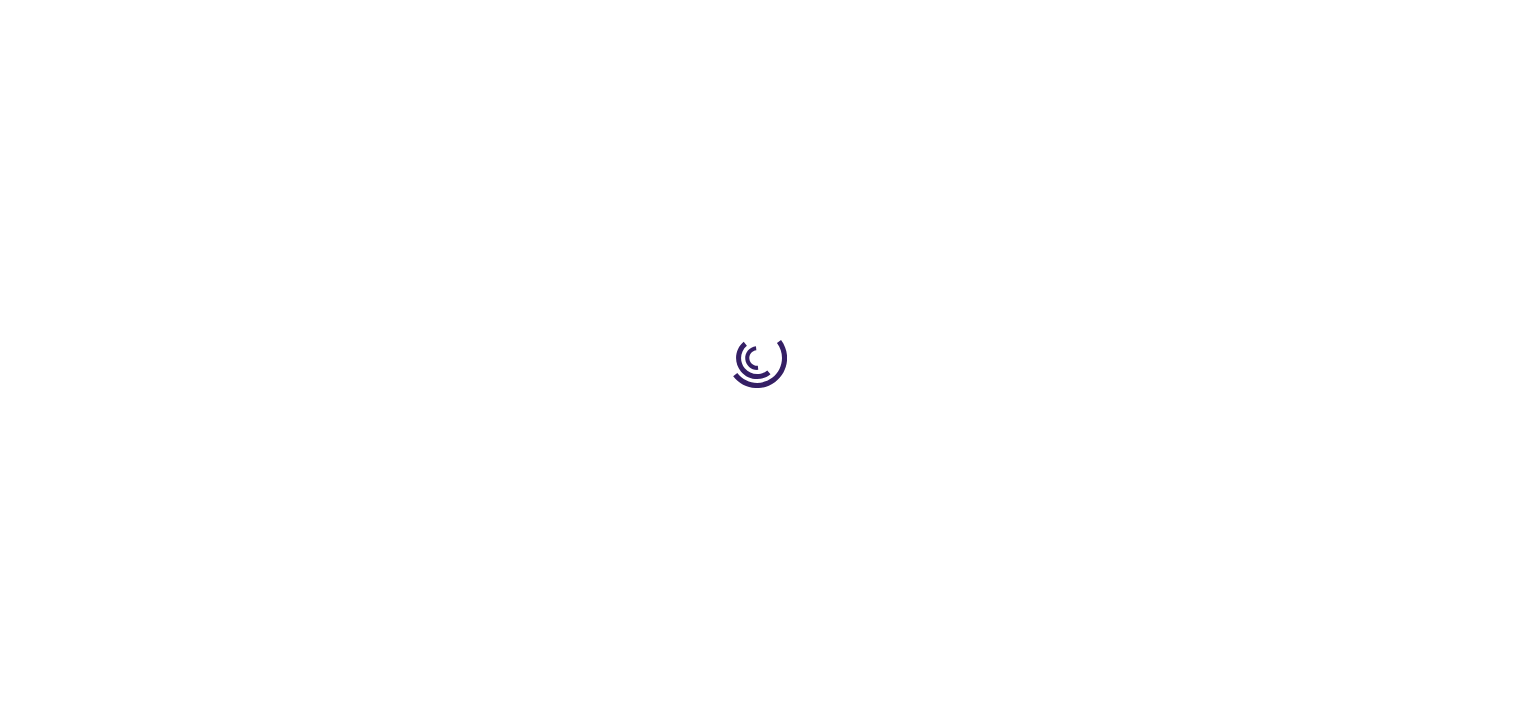 scroll, scrollTop: 0, scrollLeft: 0, axis: both 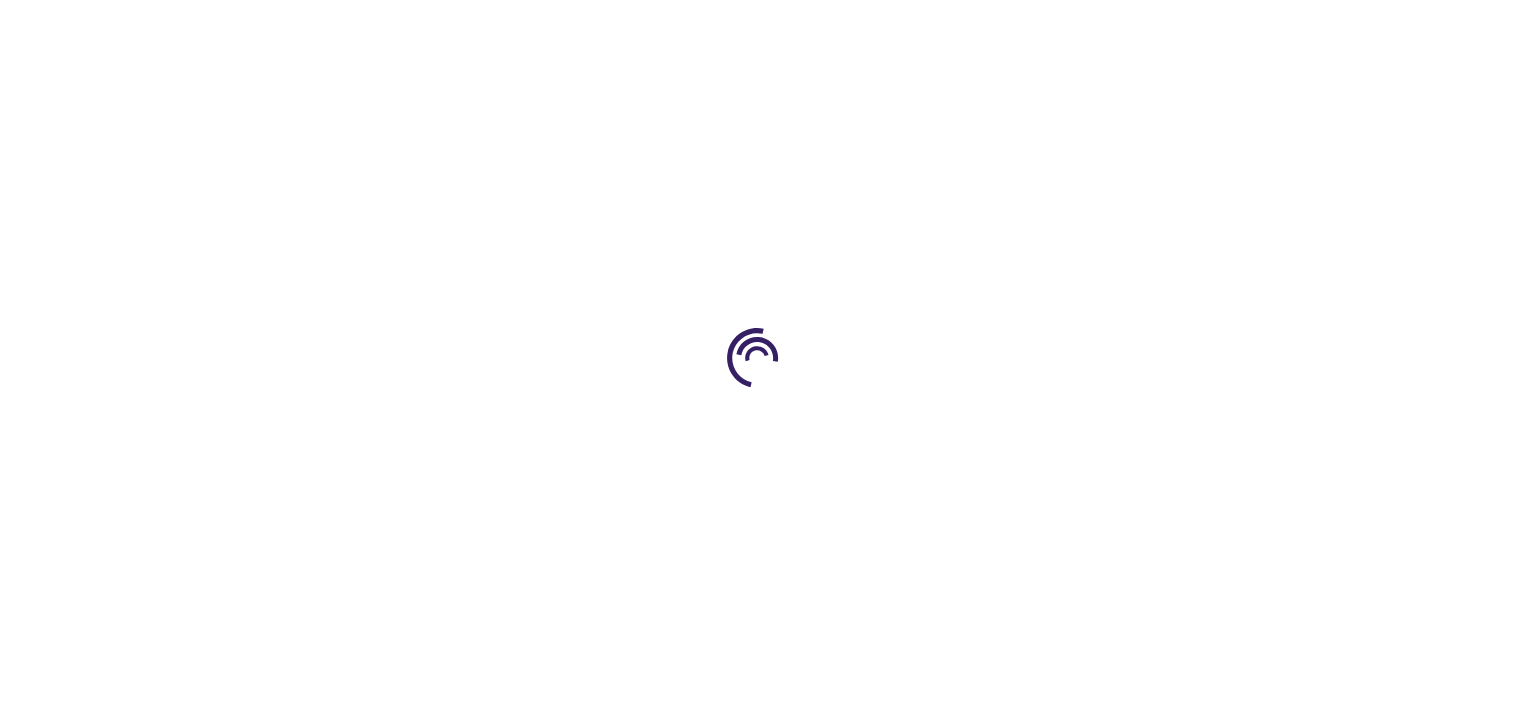 type on "0" 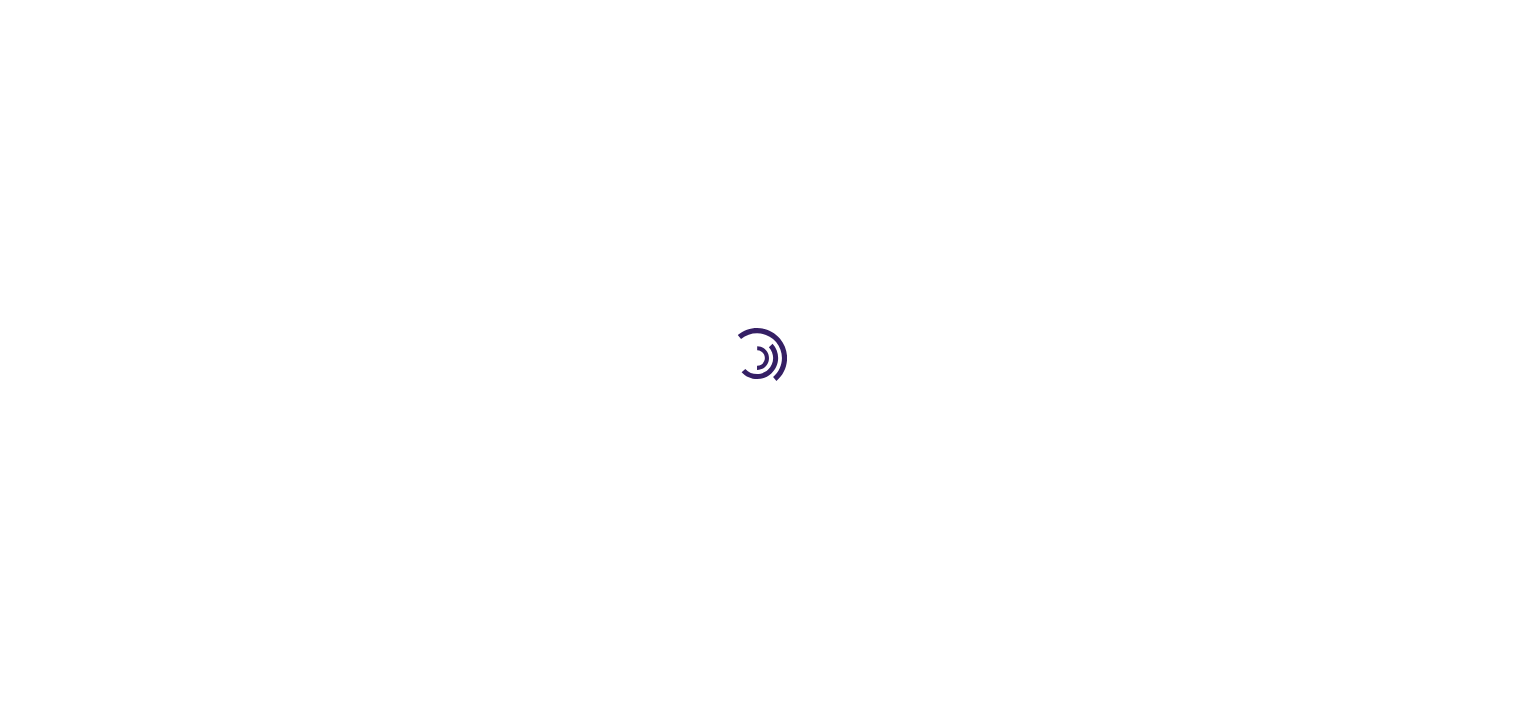 type on "0" 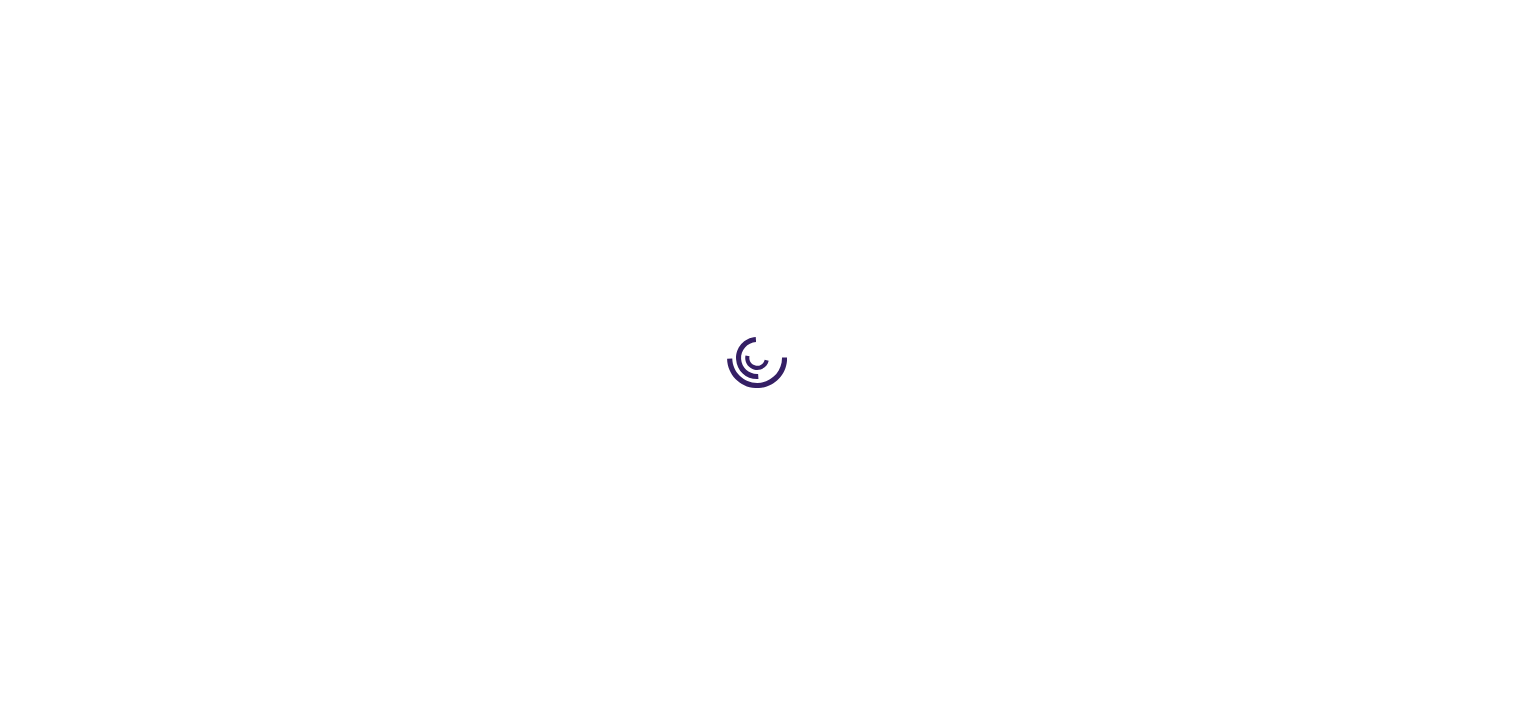 type on "0" 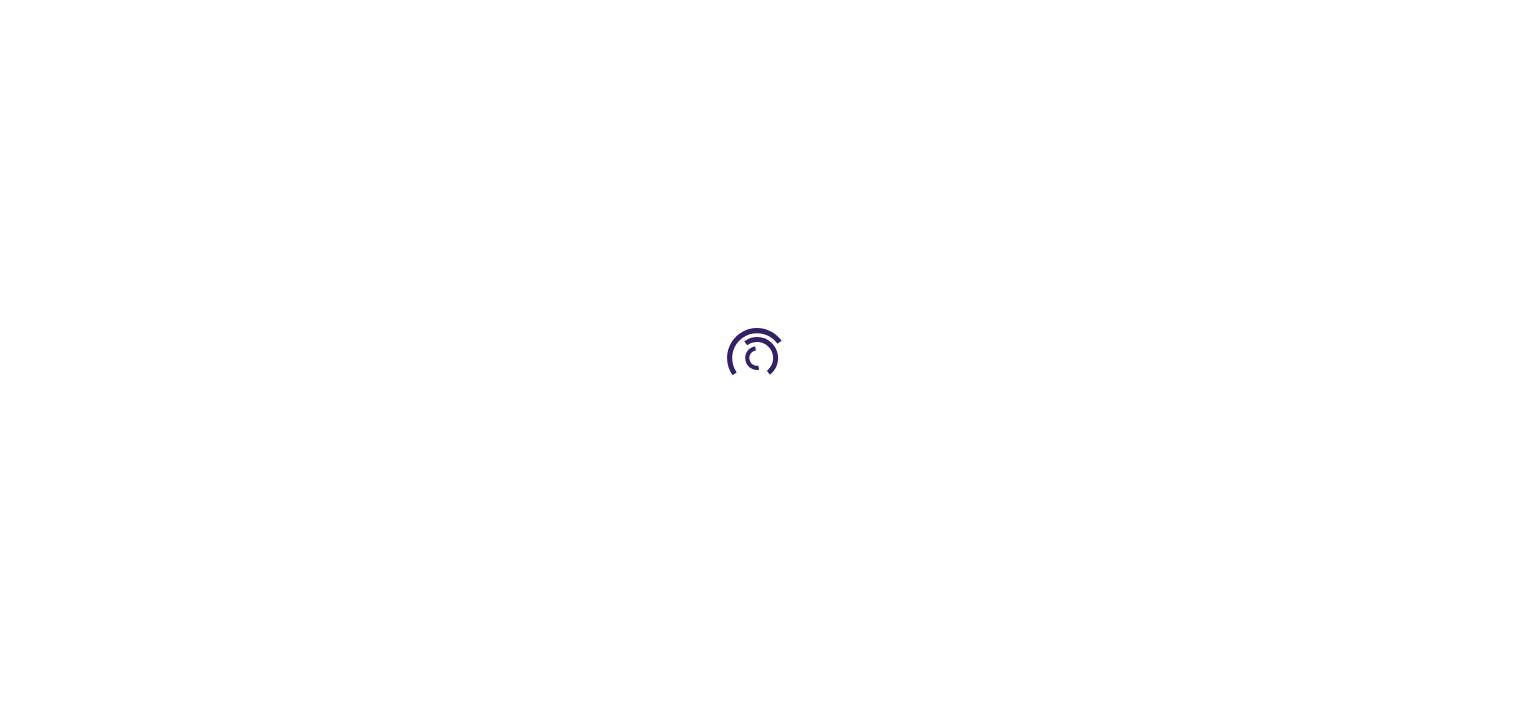 scroll, scrollTop: 0, scrollLeft: 0, axis: both 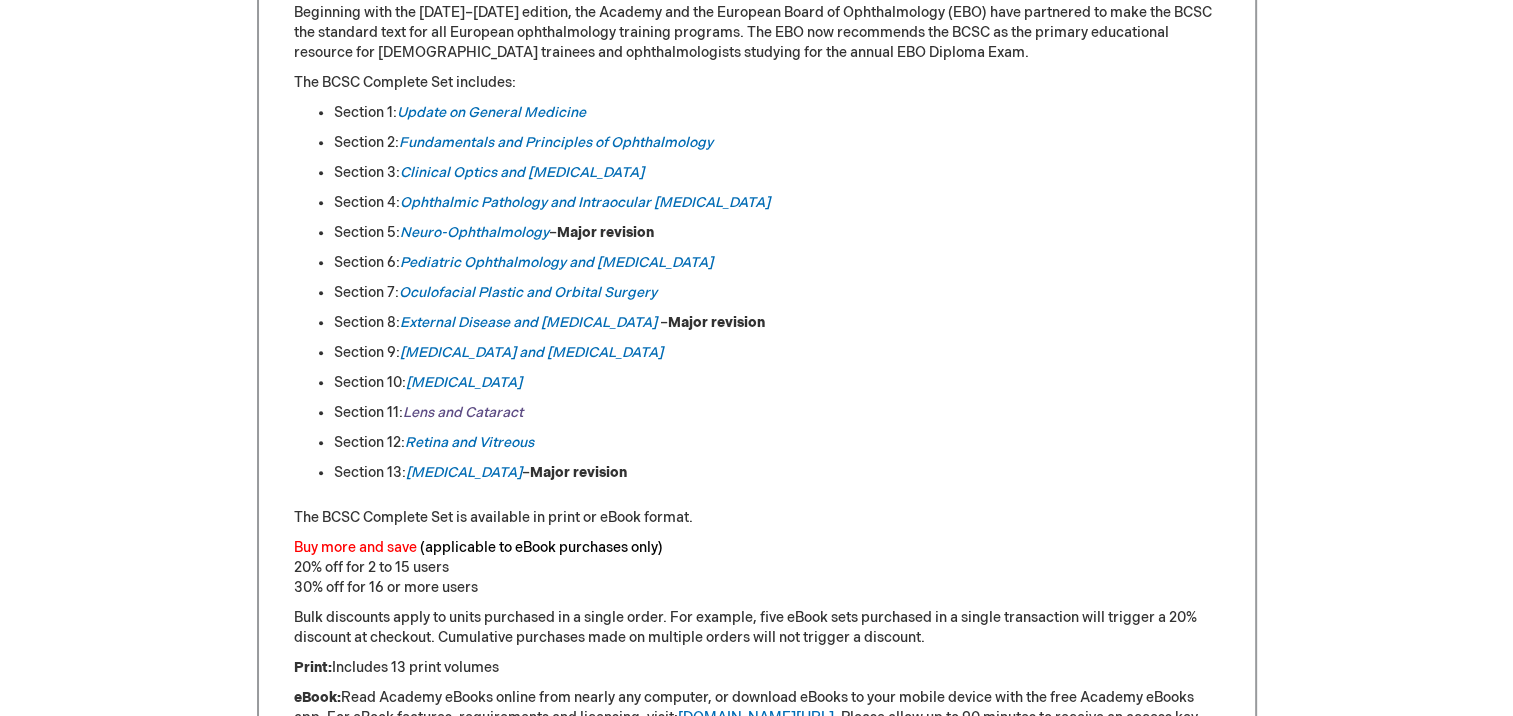 click on "Lens and Cataract" at bounding box center [463, 412] 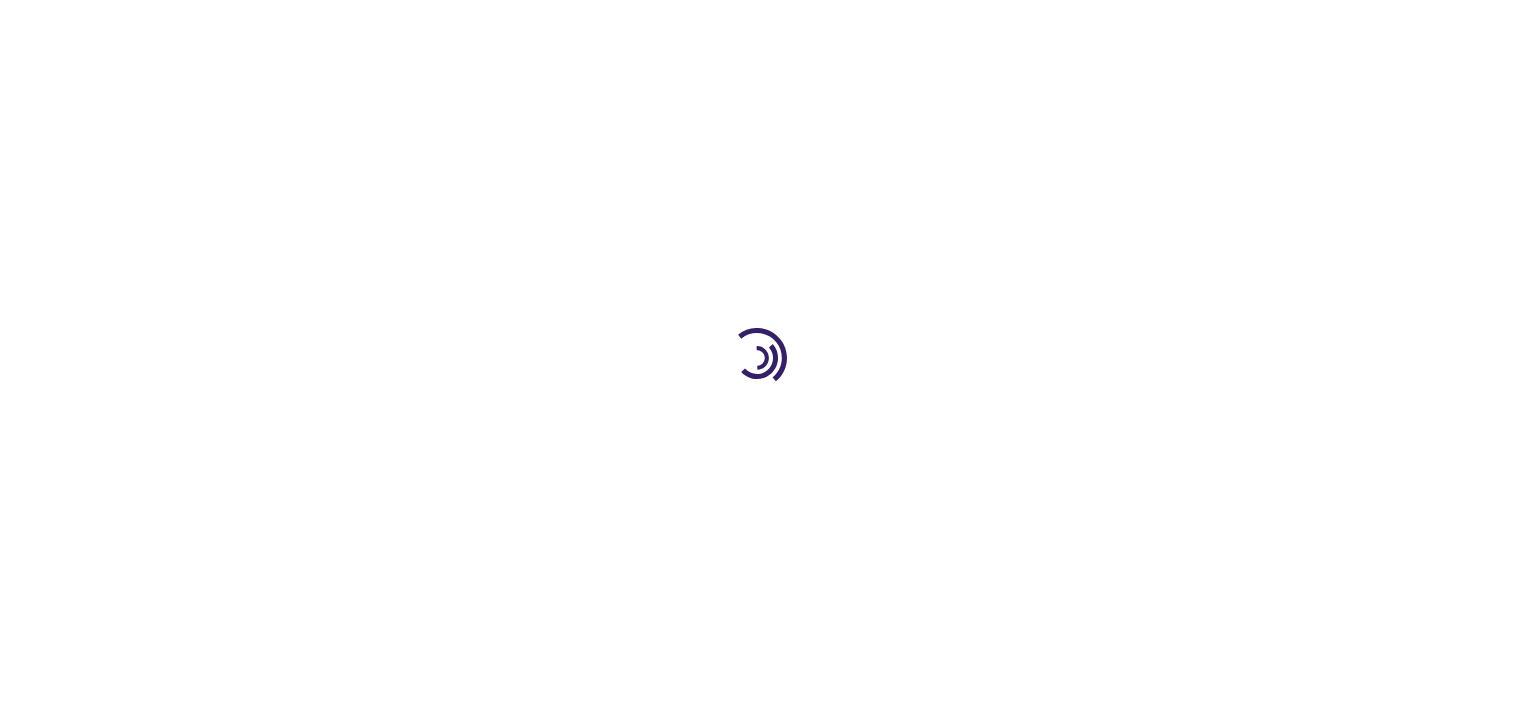 scroll, scrollTop: 0, scrollLeft: 0, axis: both 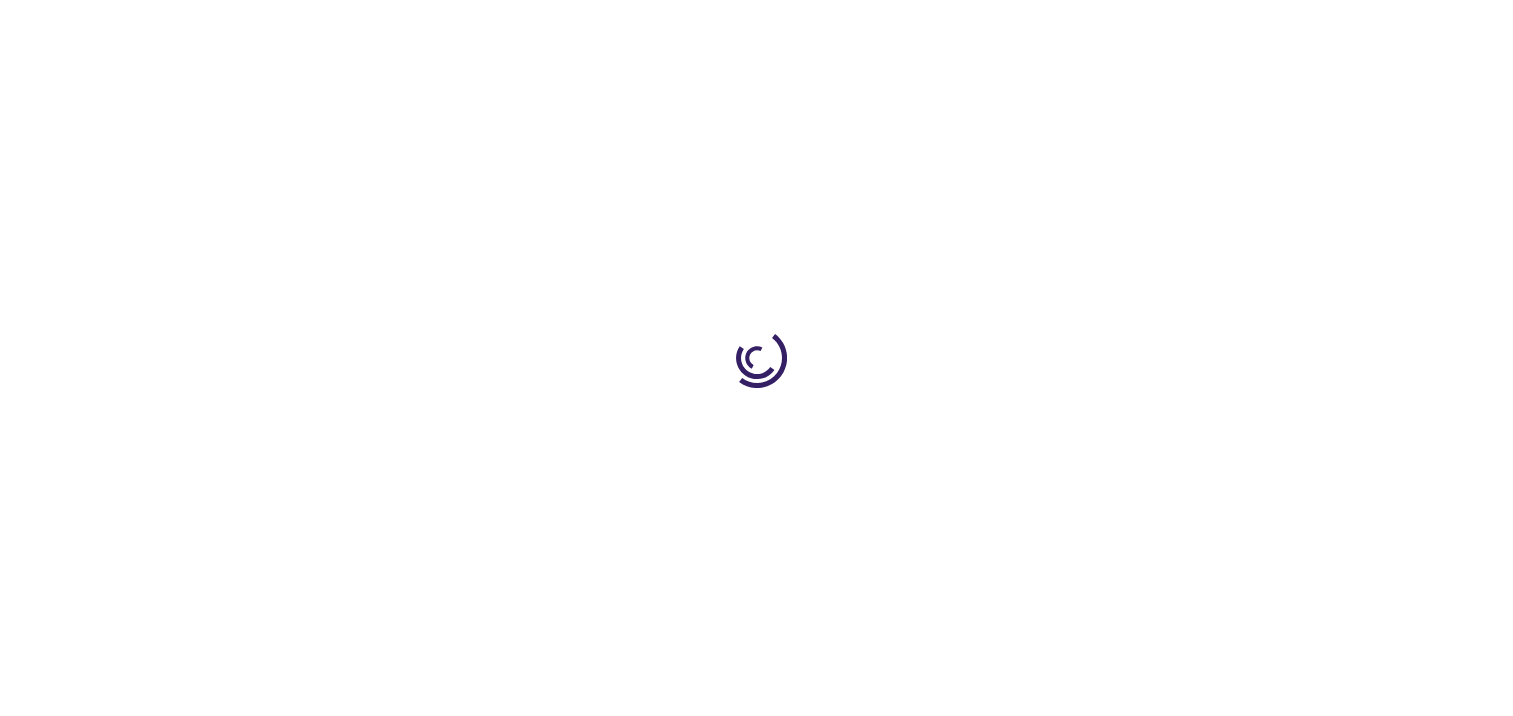 type on "0" 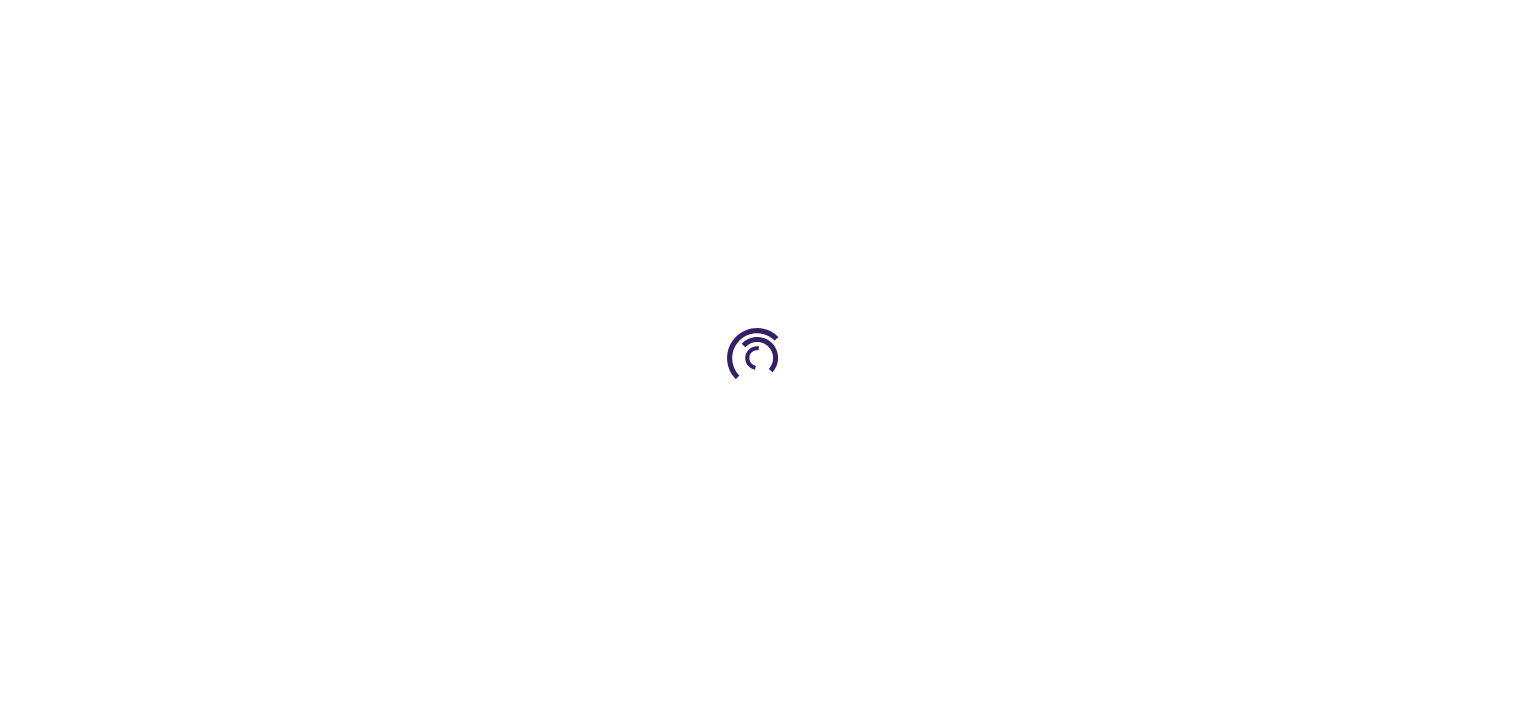 type on "0" 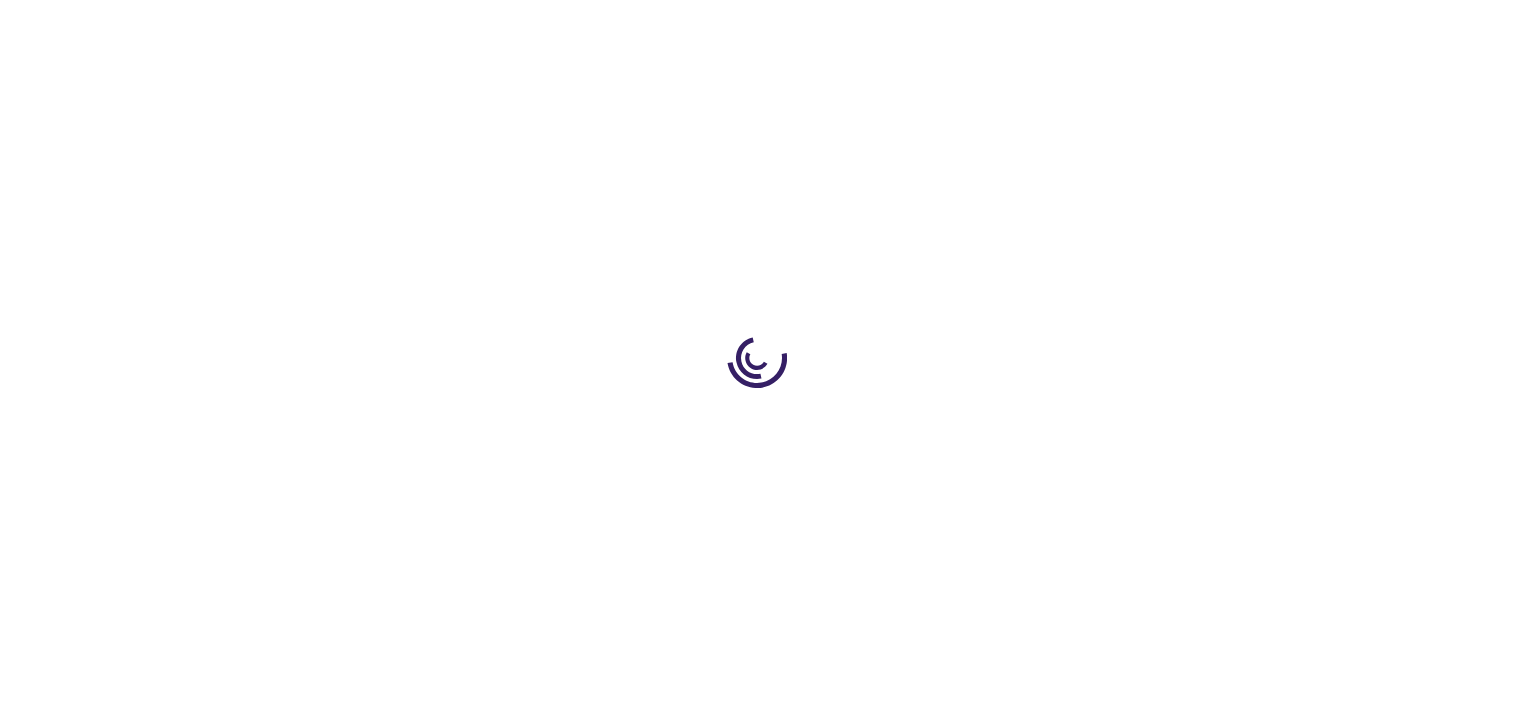 type on "0" 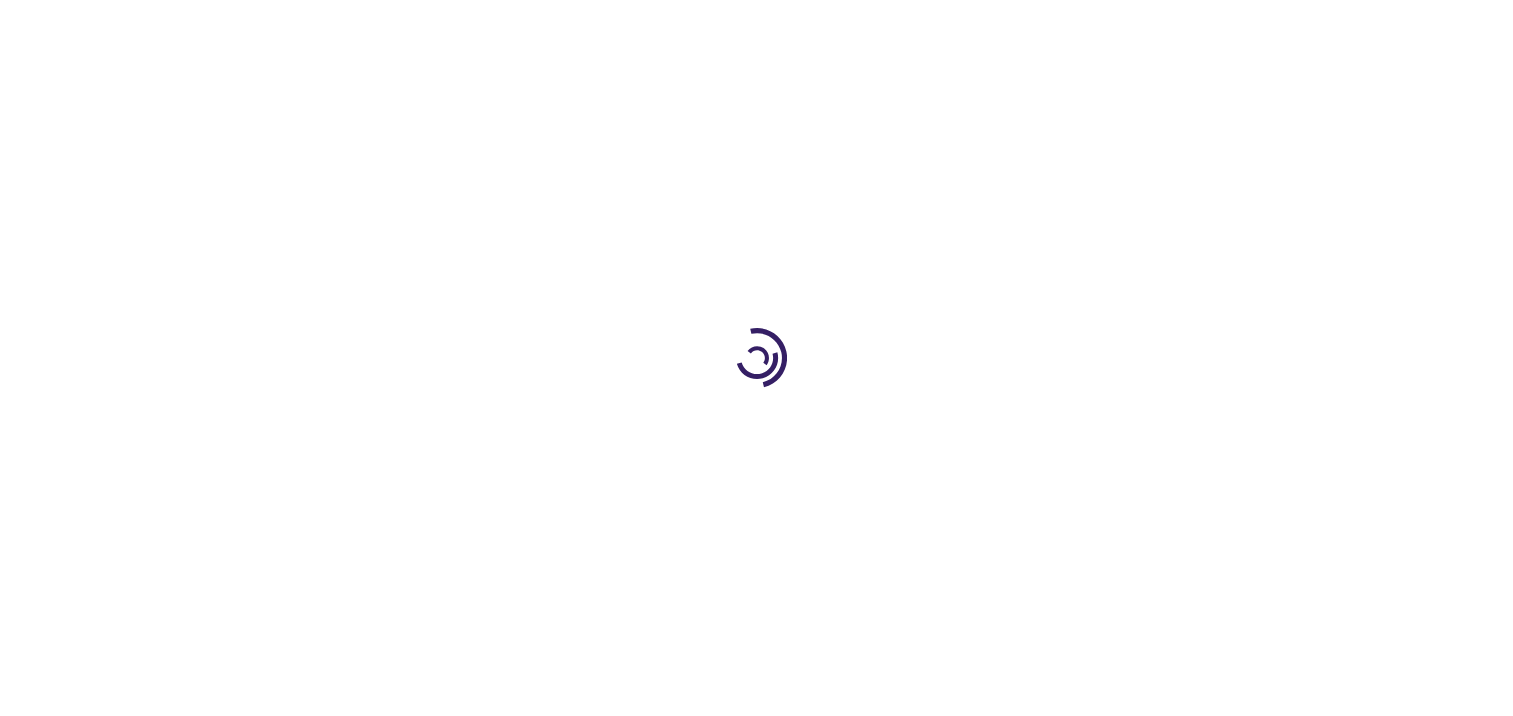 scroll, scrollTop: 0, scrollLeft: 0, axis: both 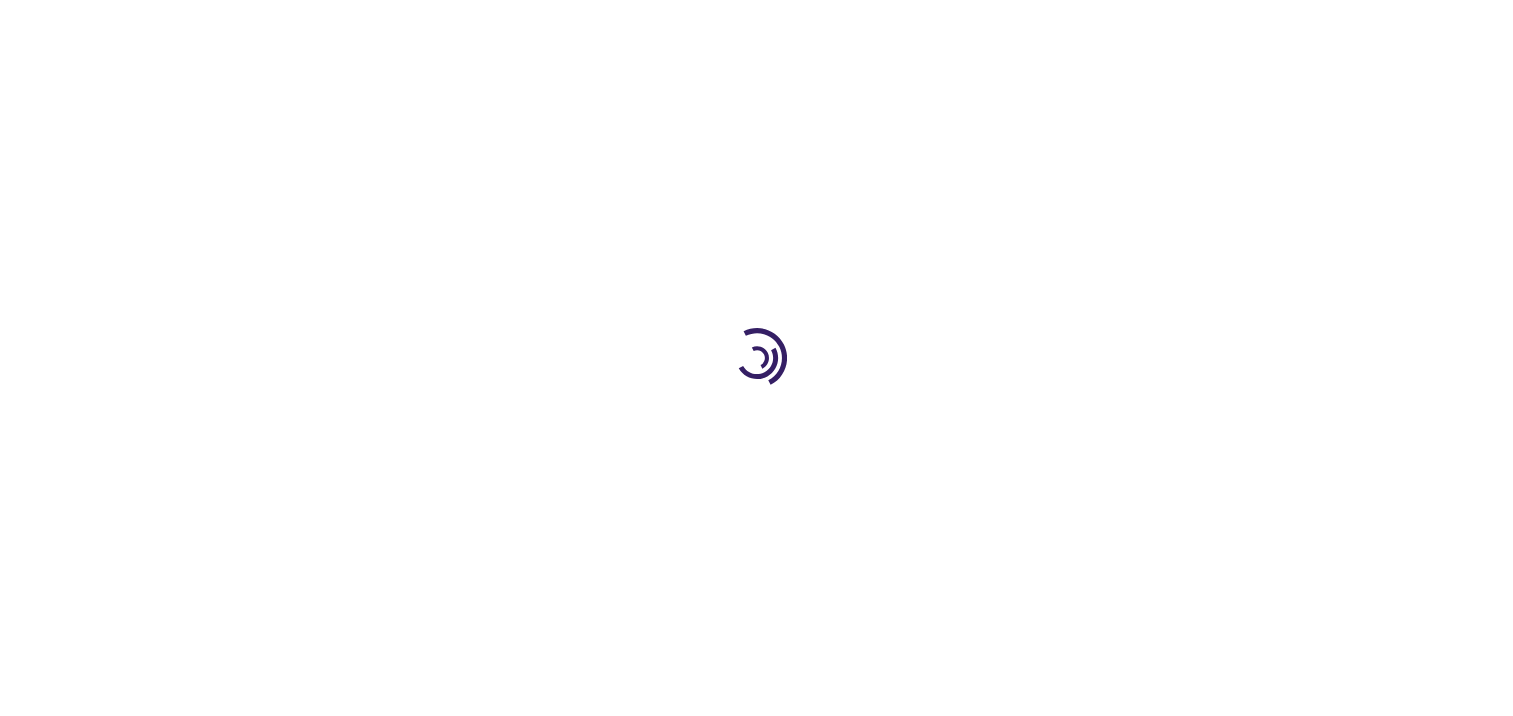 type on "0" 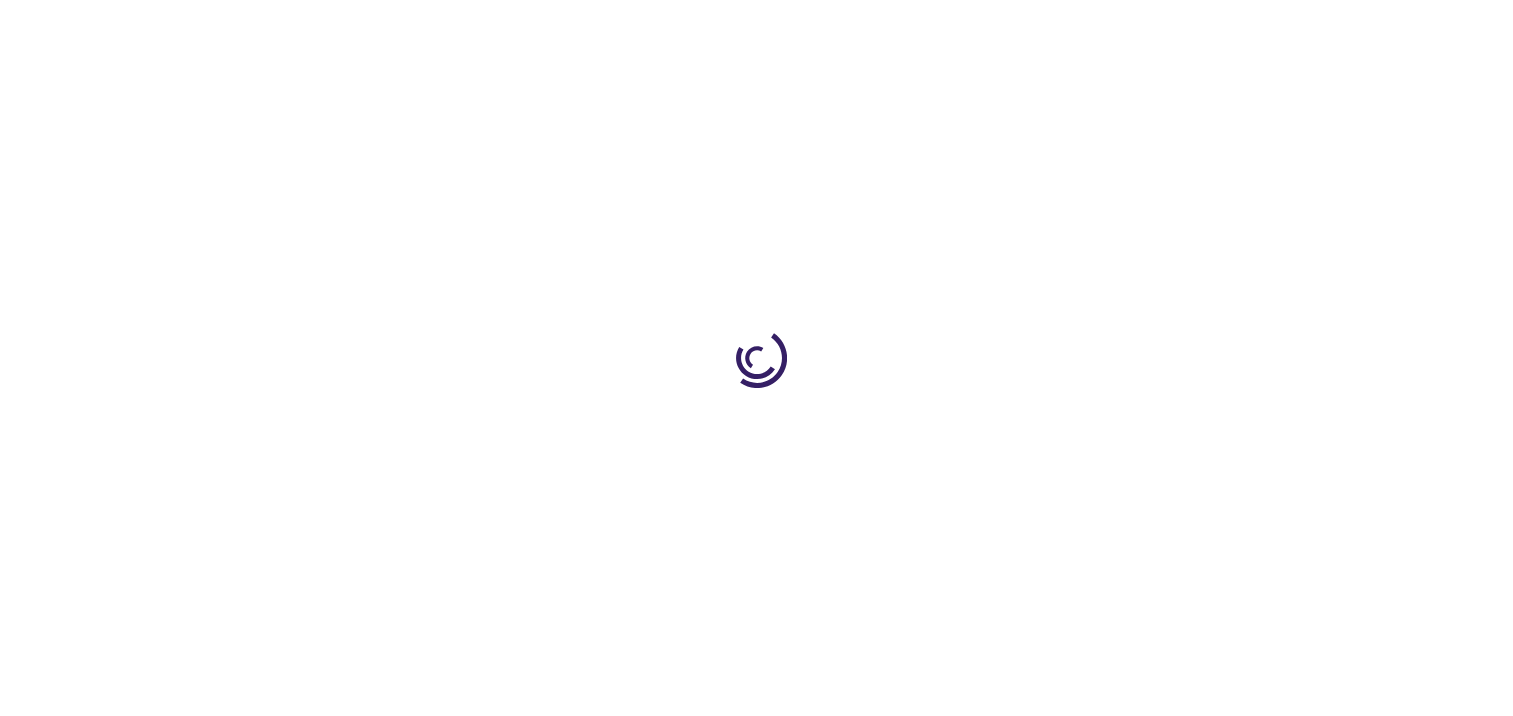 type on "0" 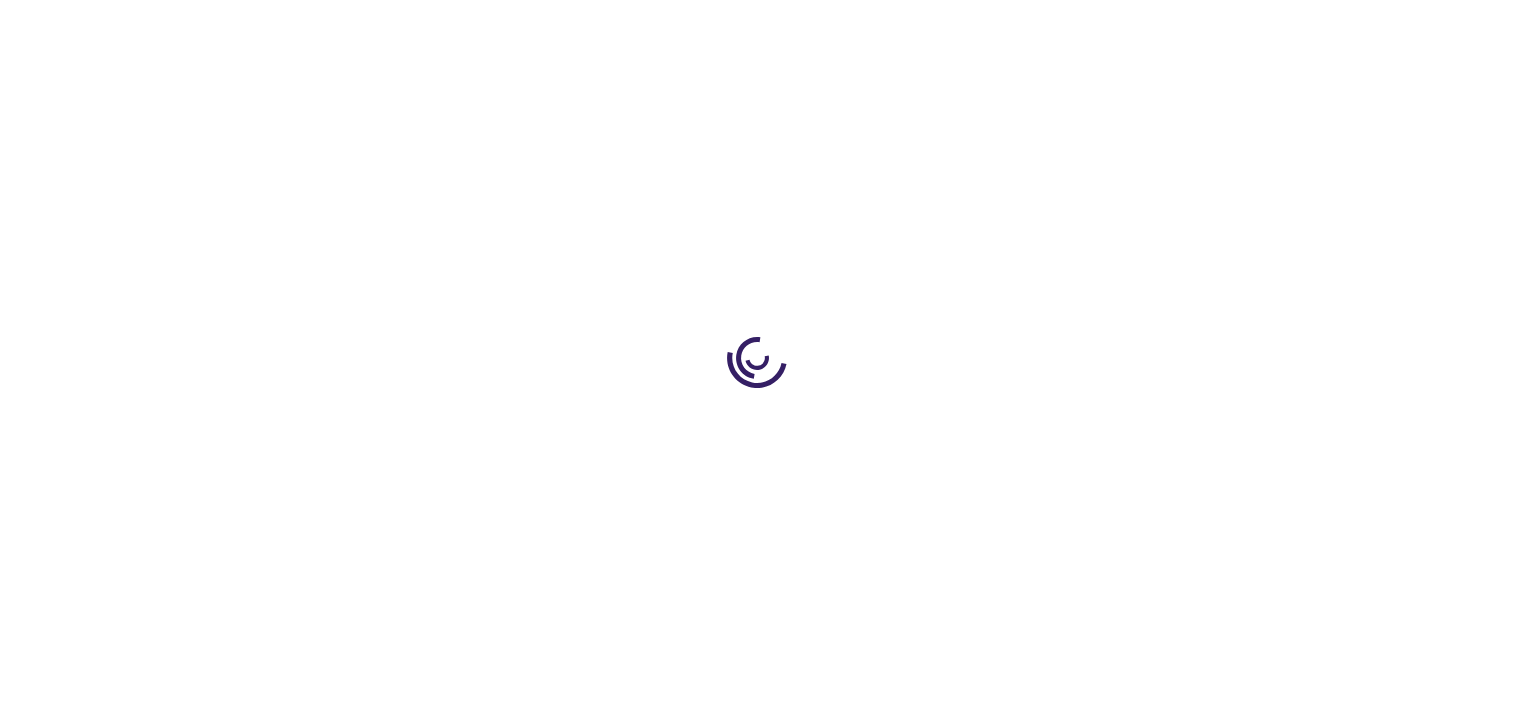 type on "0" 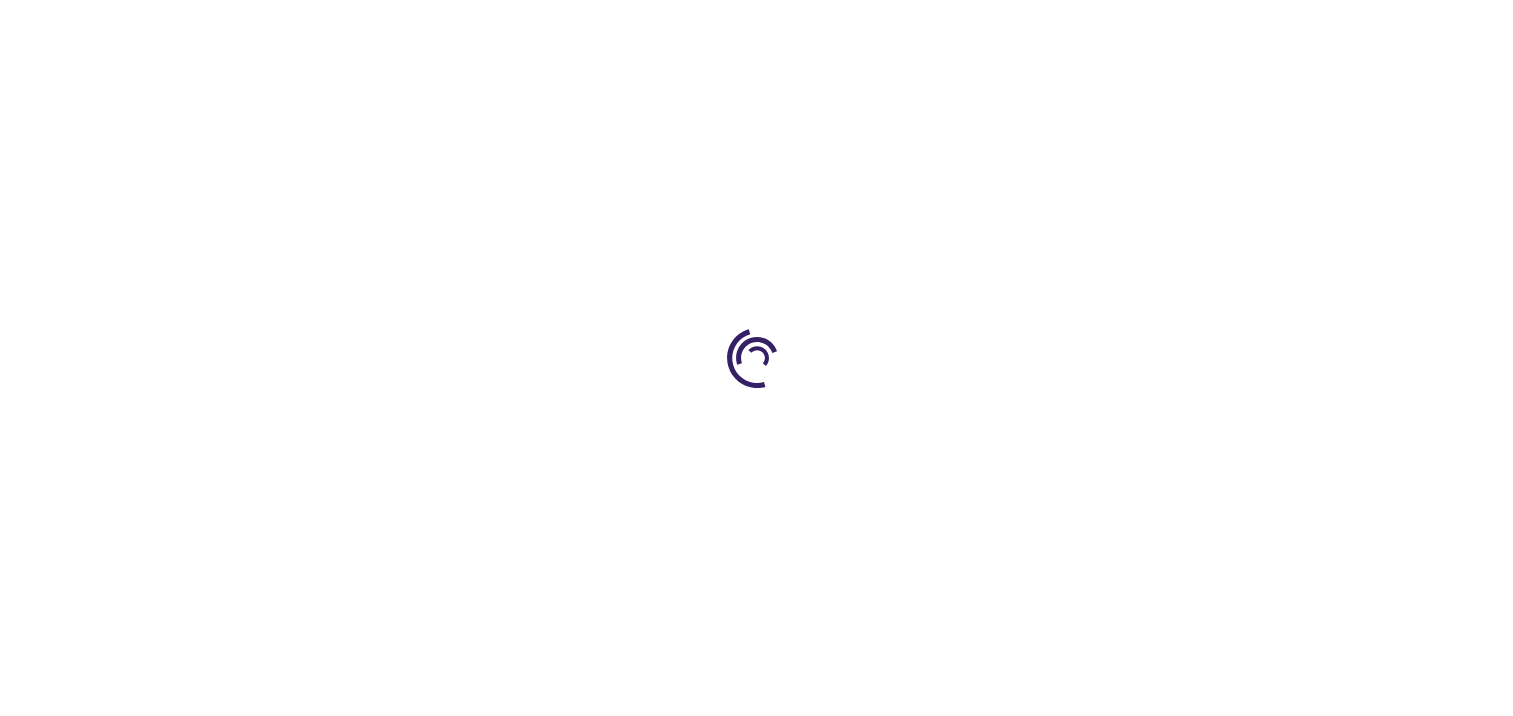 scroll, scrollTop: 0, scrollLeft: 0, axis: both 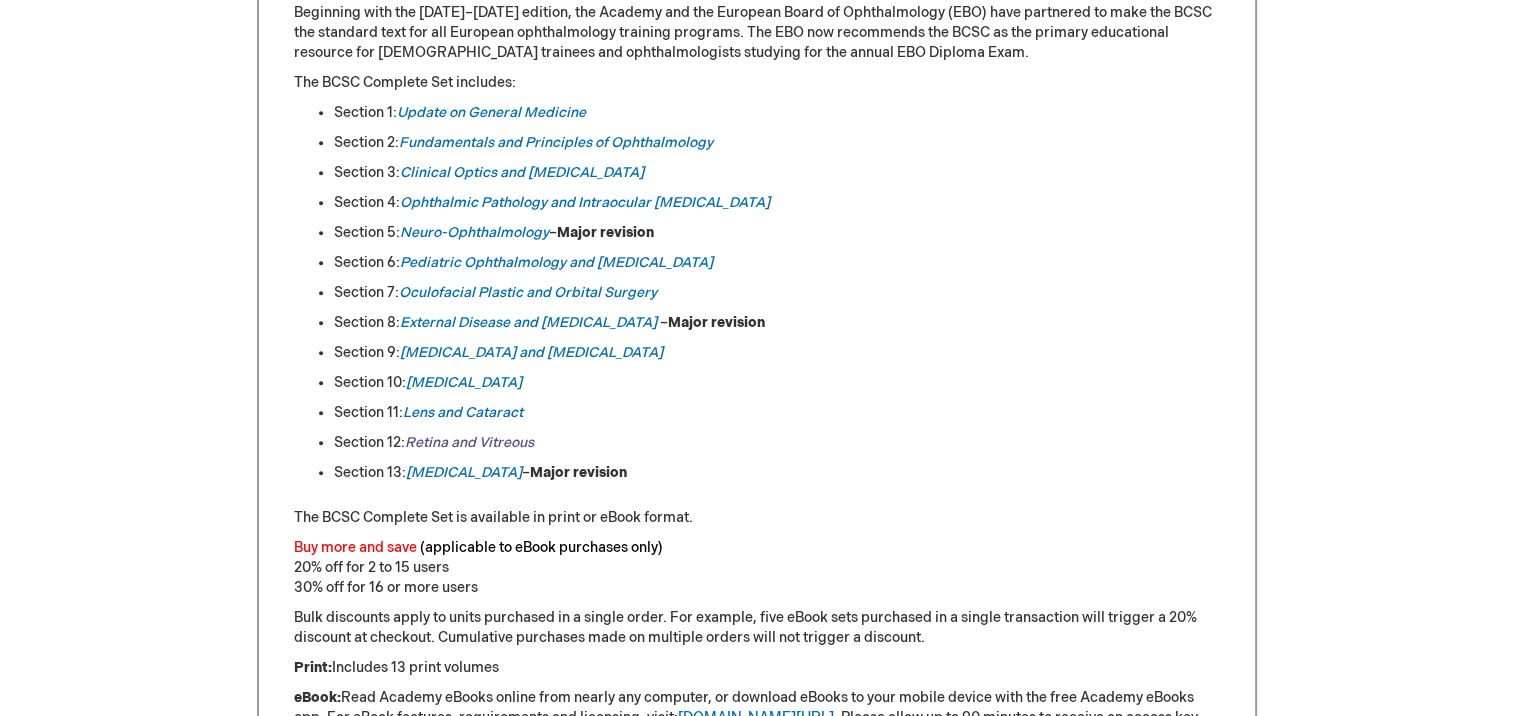 click on "Retina and Vitreous" at bounding box center [469, 442] 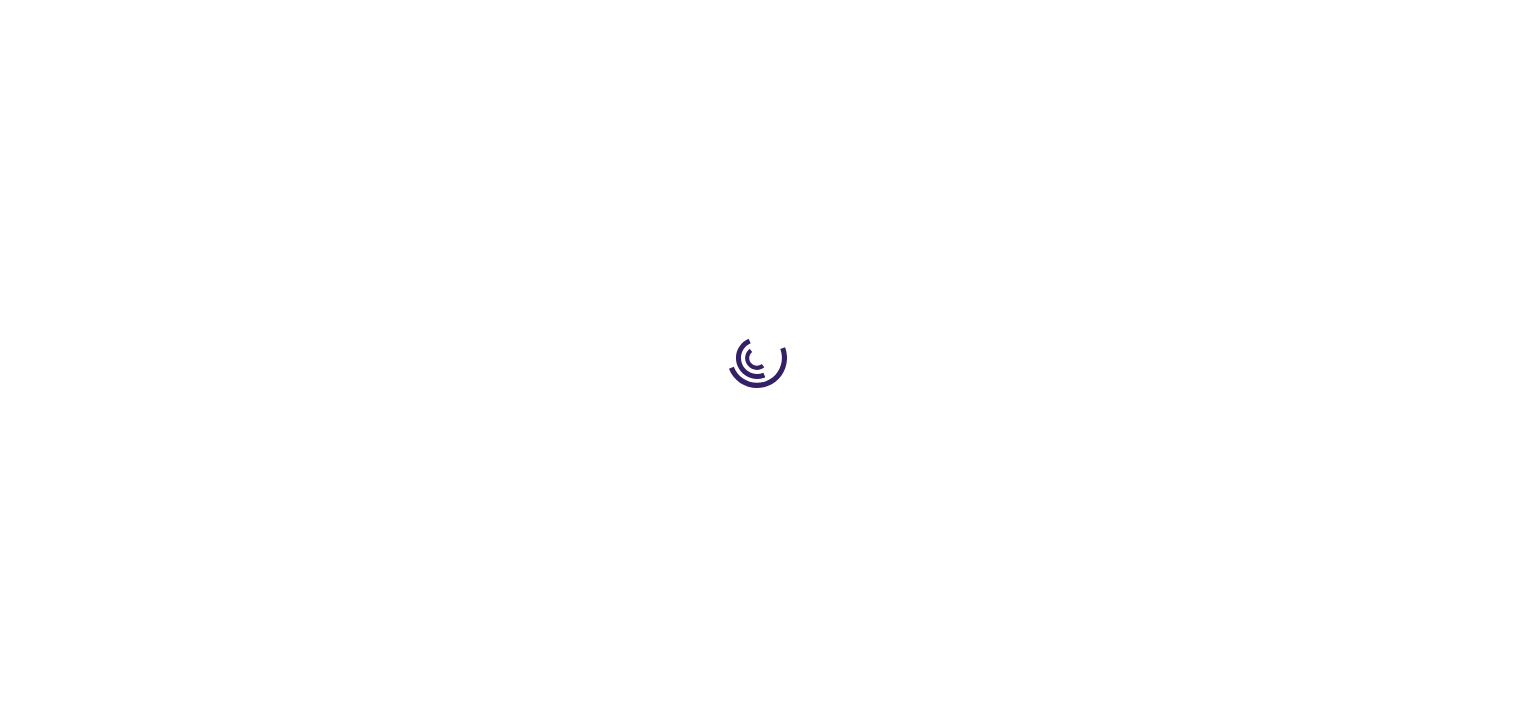 type on "0" 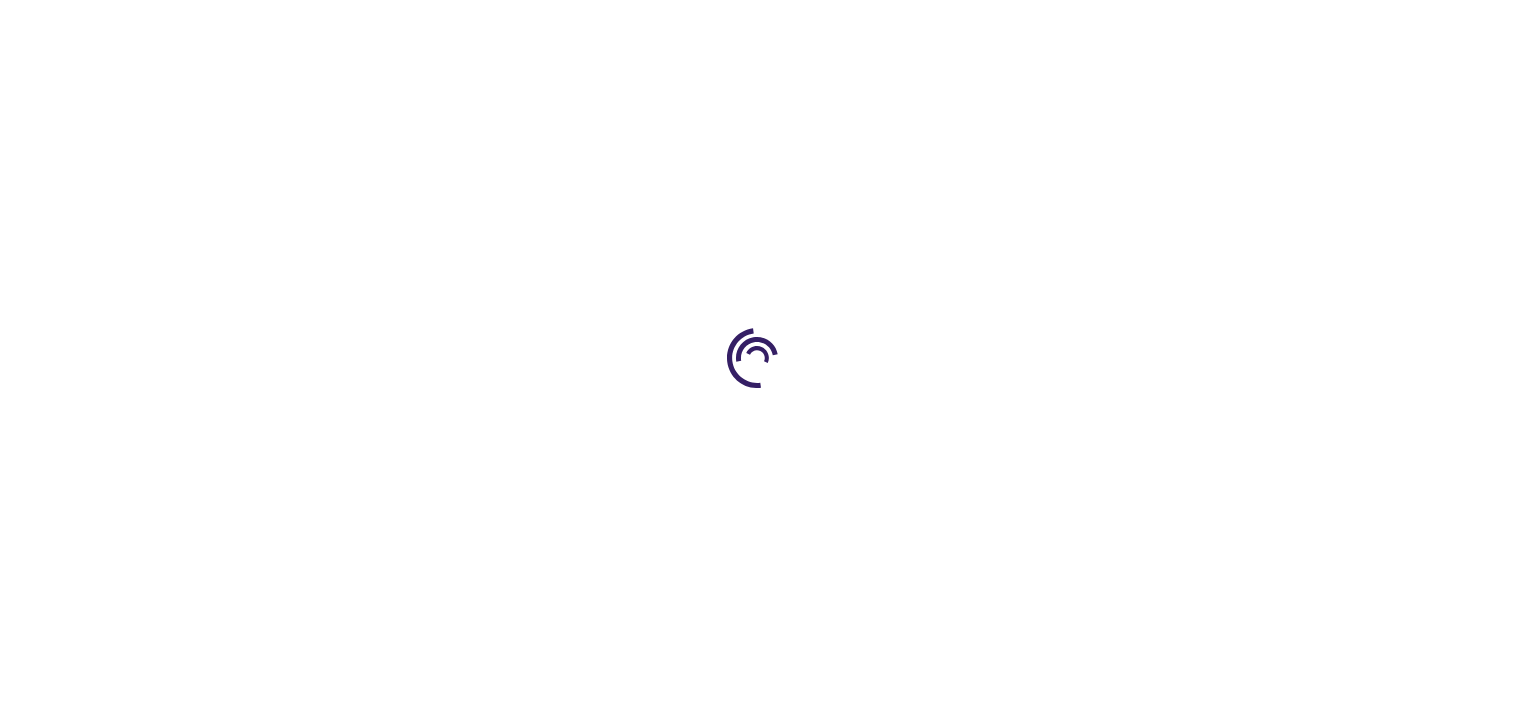 type on "0" 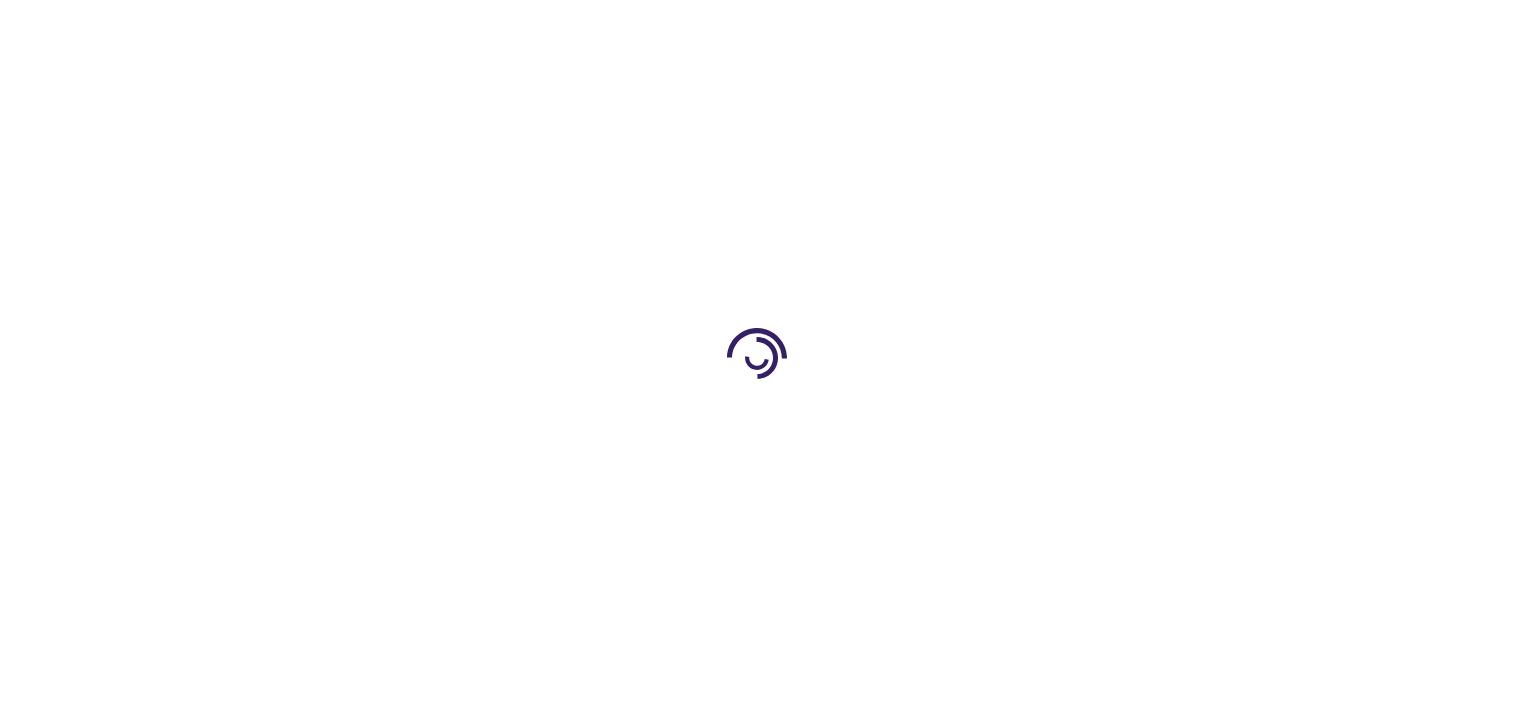 type on "0" 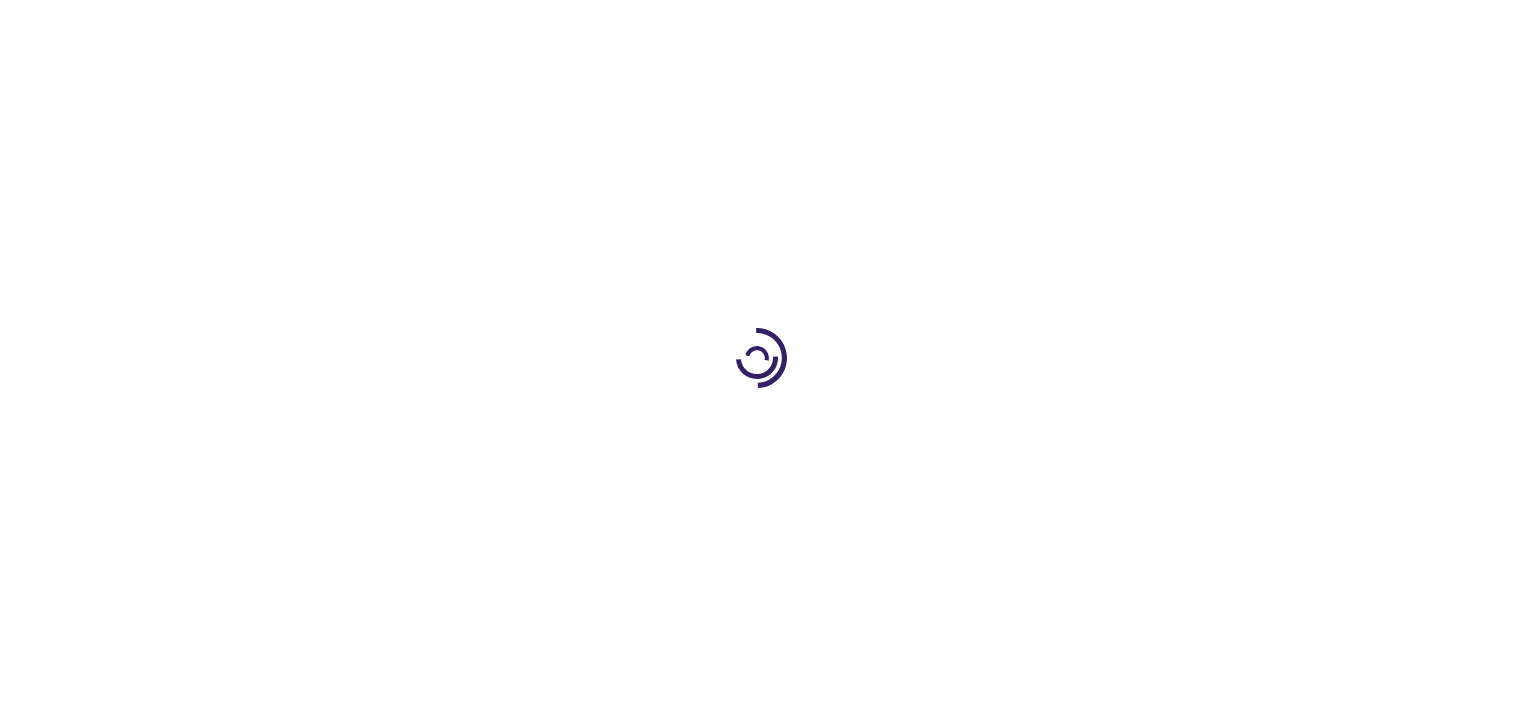 scroll, scrollTop: 0, scrollLeft: 0, axis: both 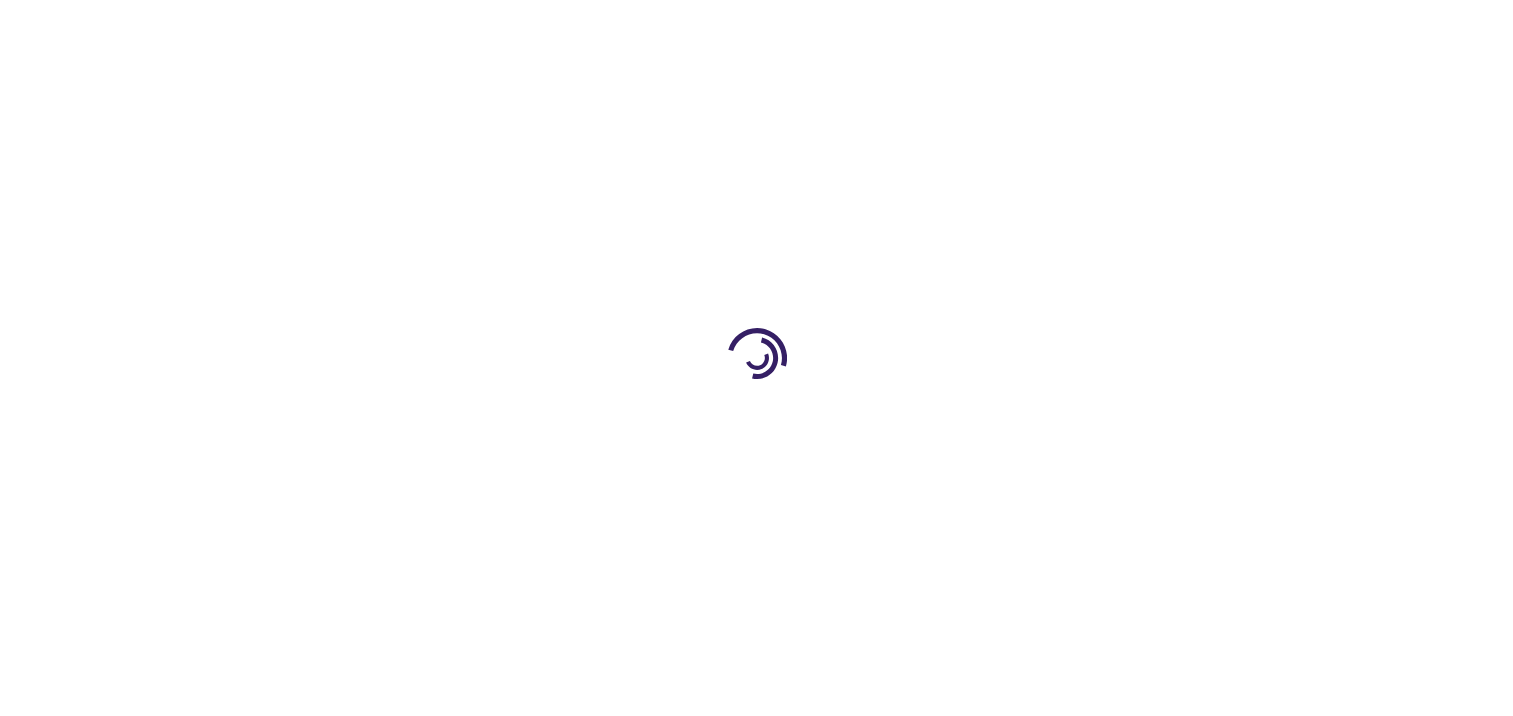 type on "0" 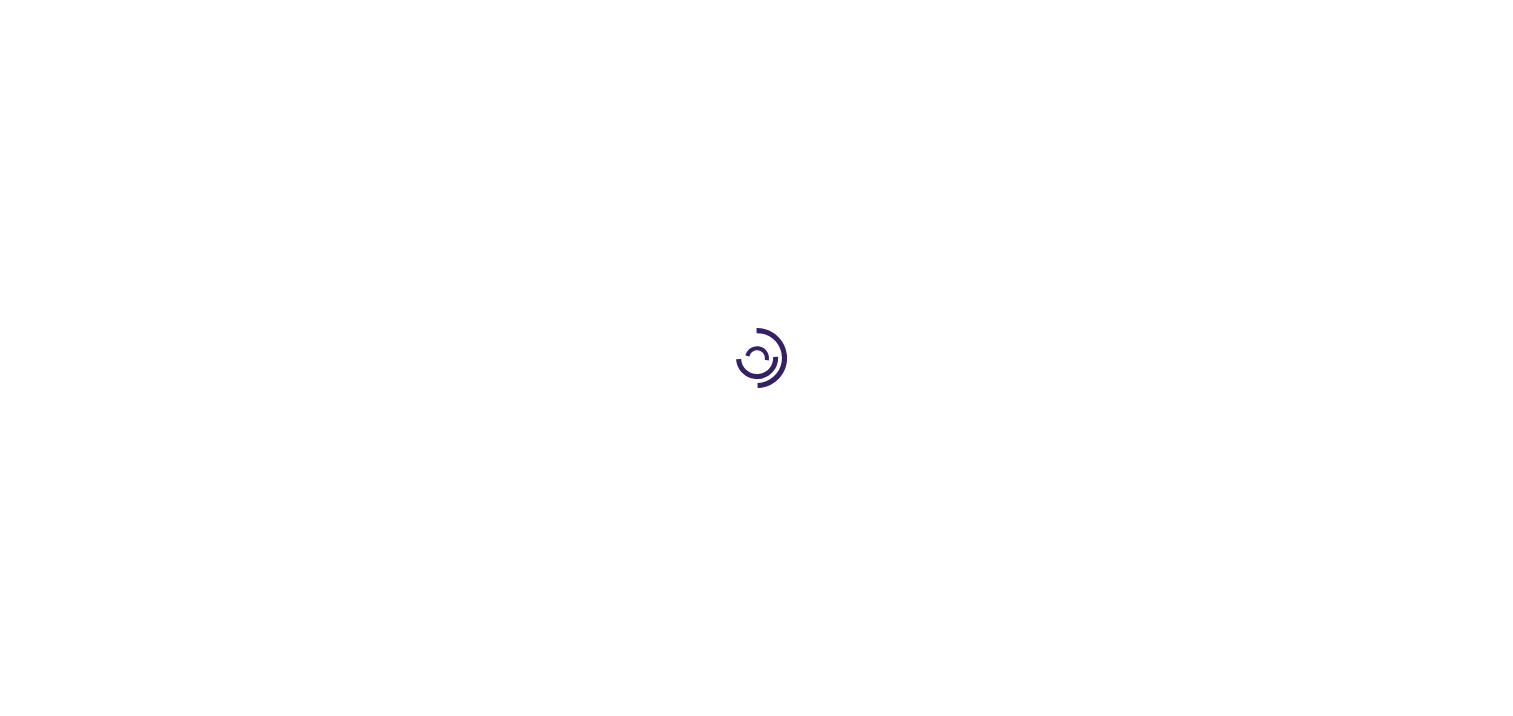 type on "0" 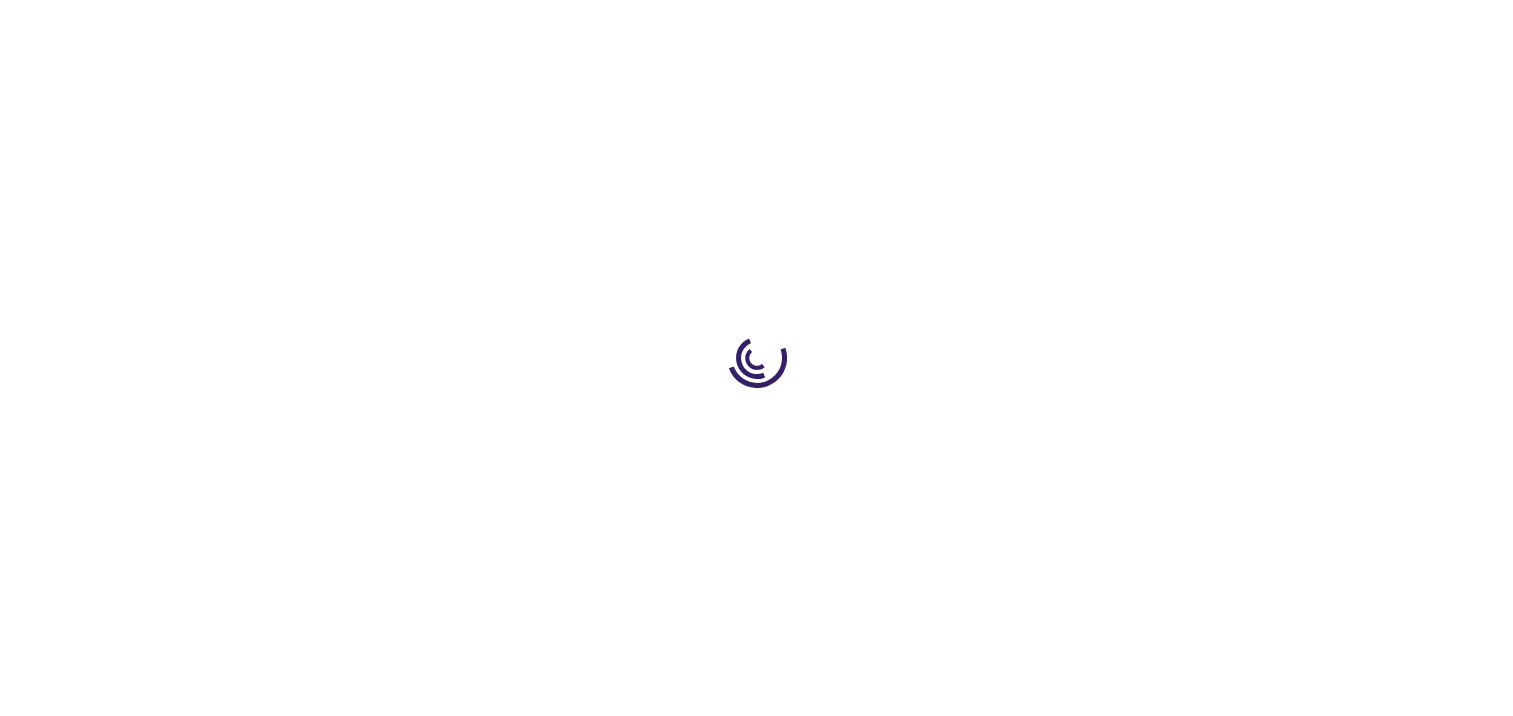 type on "0" 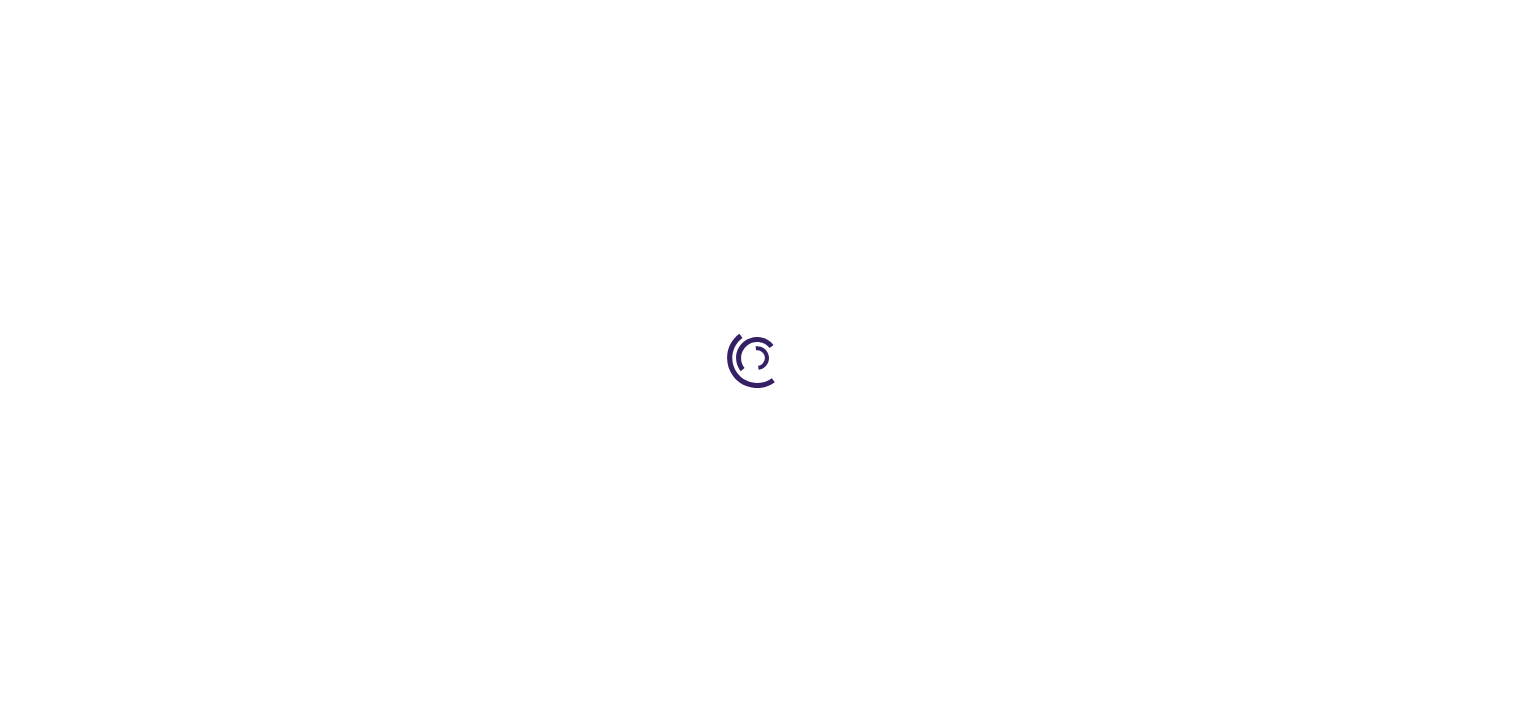 scroll, scrollTop: 0, scrollLeft: 0, axis: both 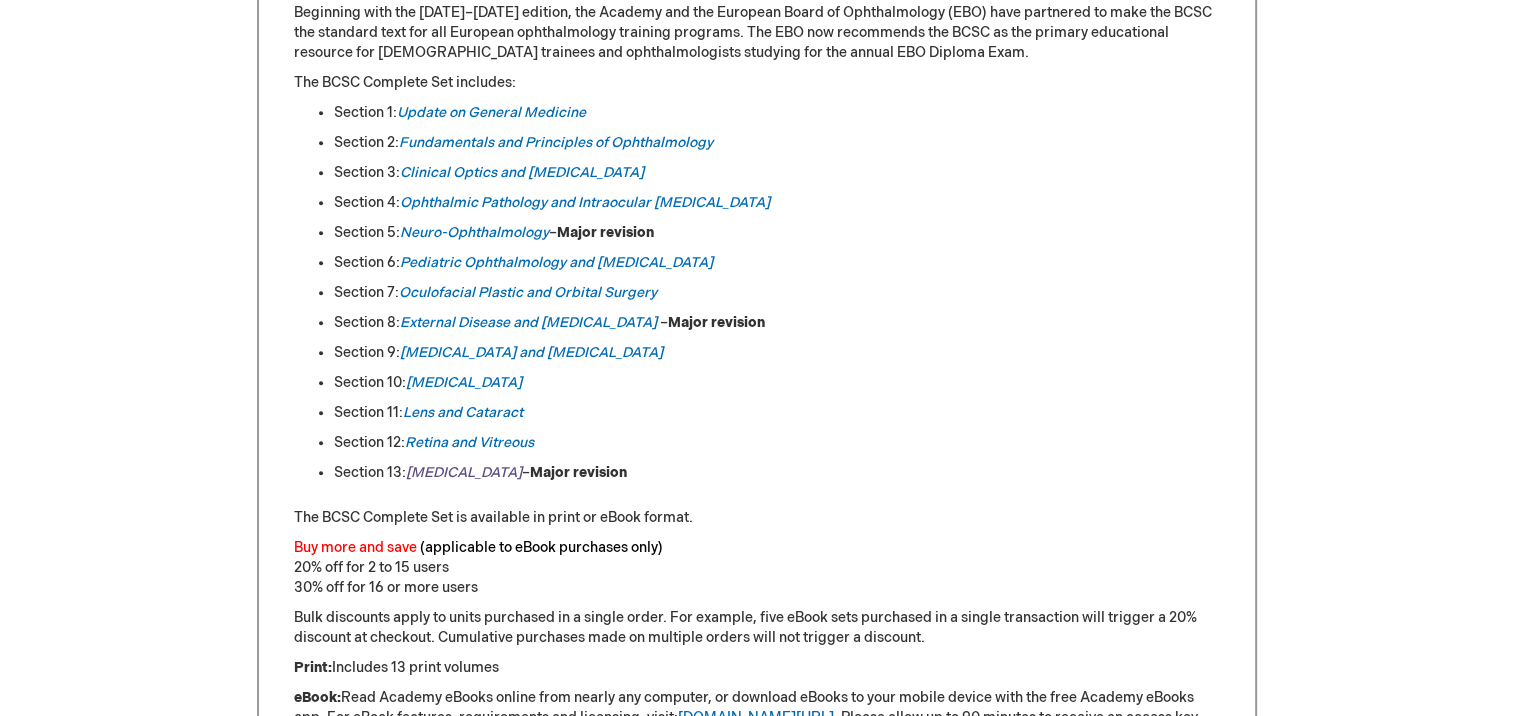 click on "[MEDICAL_DATA]" at bounding box center [464, 472] 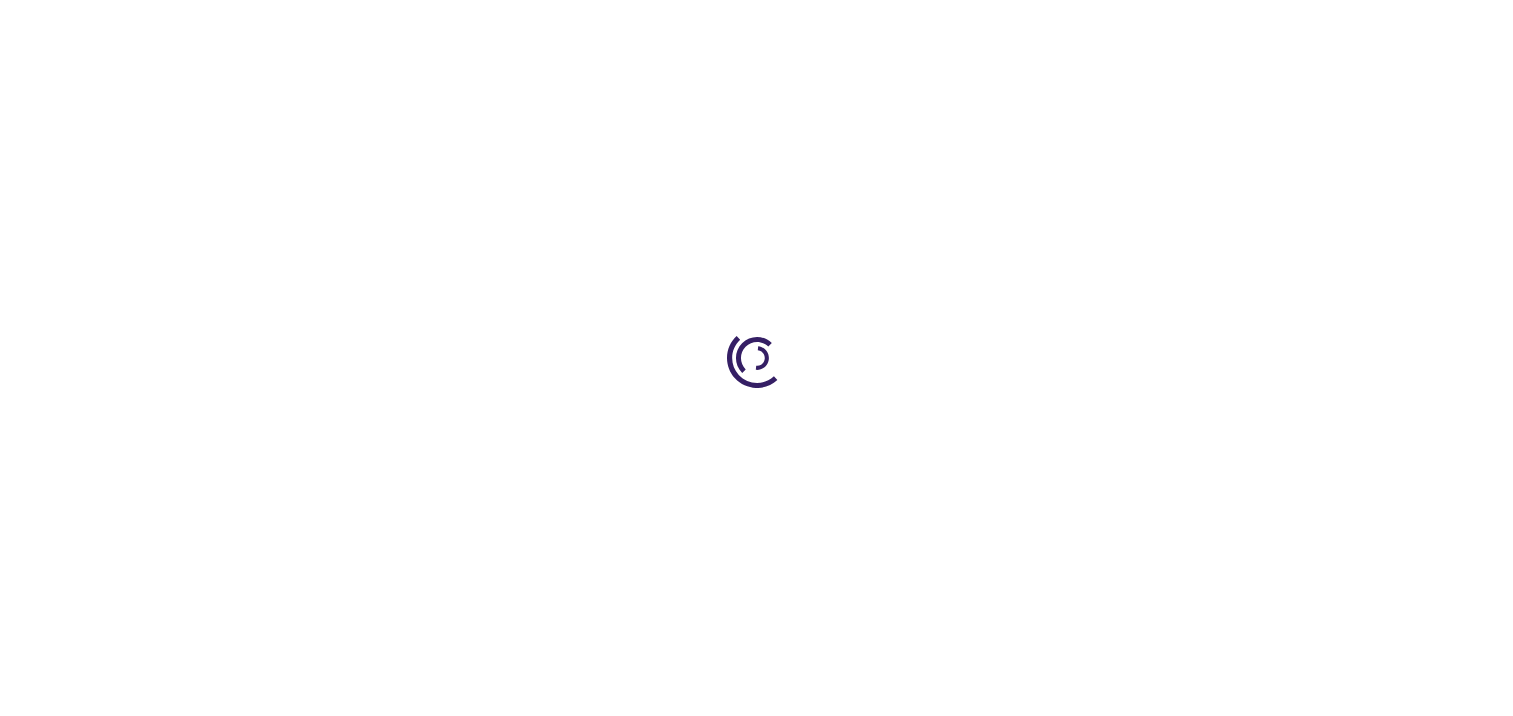 scroll, scrollTop: 0, scrollLeft: 0, axis: both 